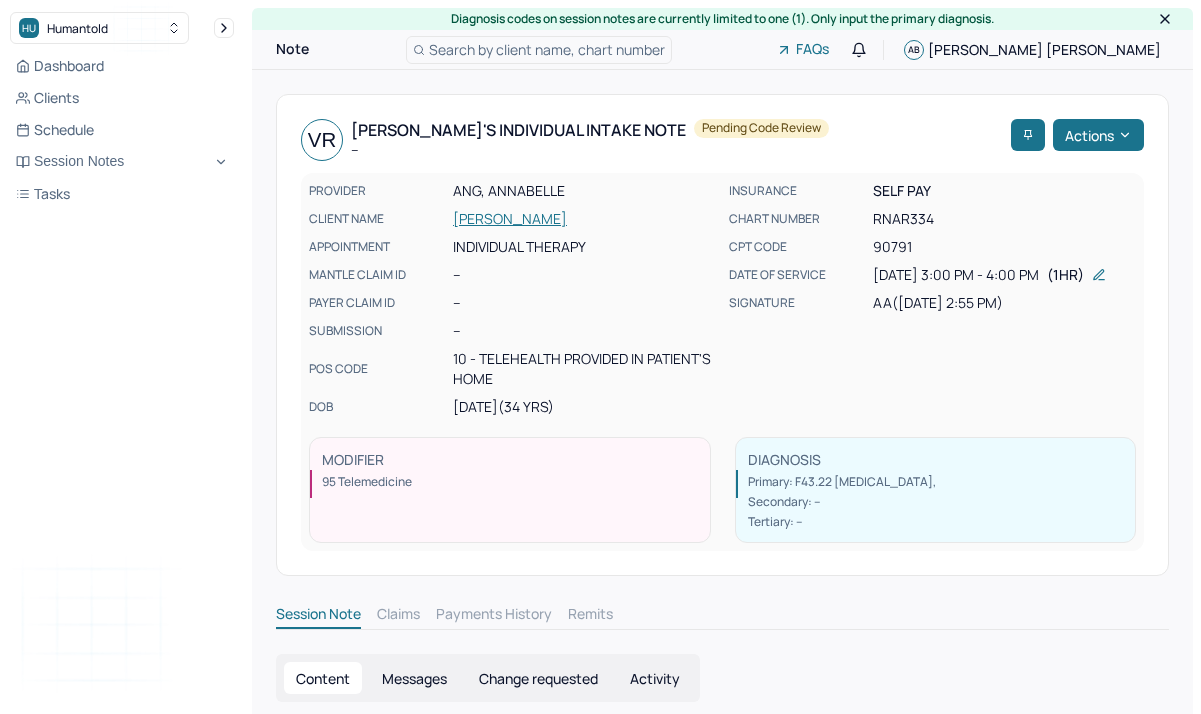 scroll, scrollTop: 0, scrollLeft: 0, axis: both 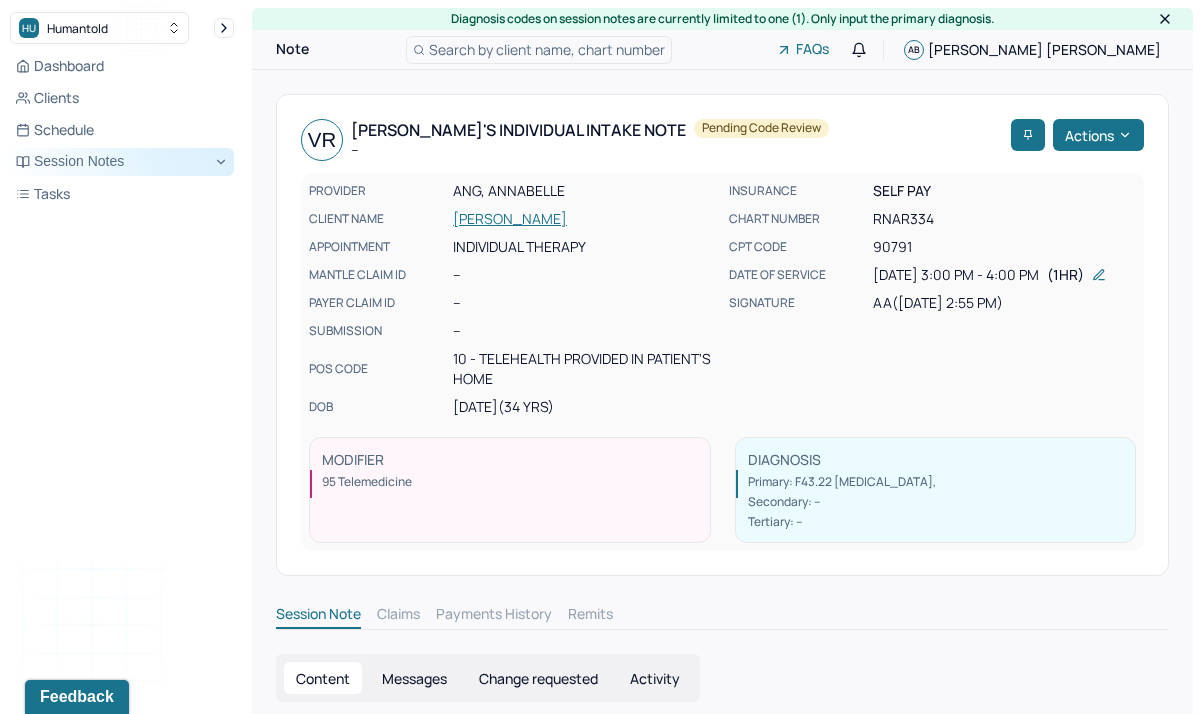 click on "Session Notes" at bounding box center [122, 162] 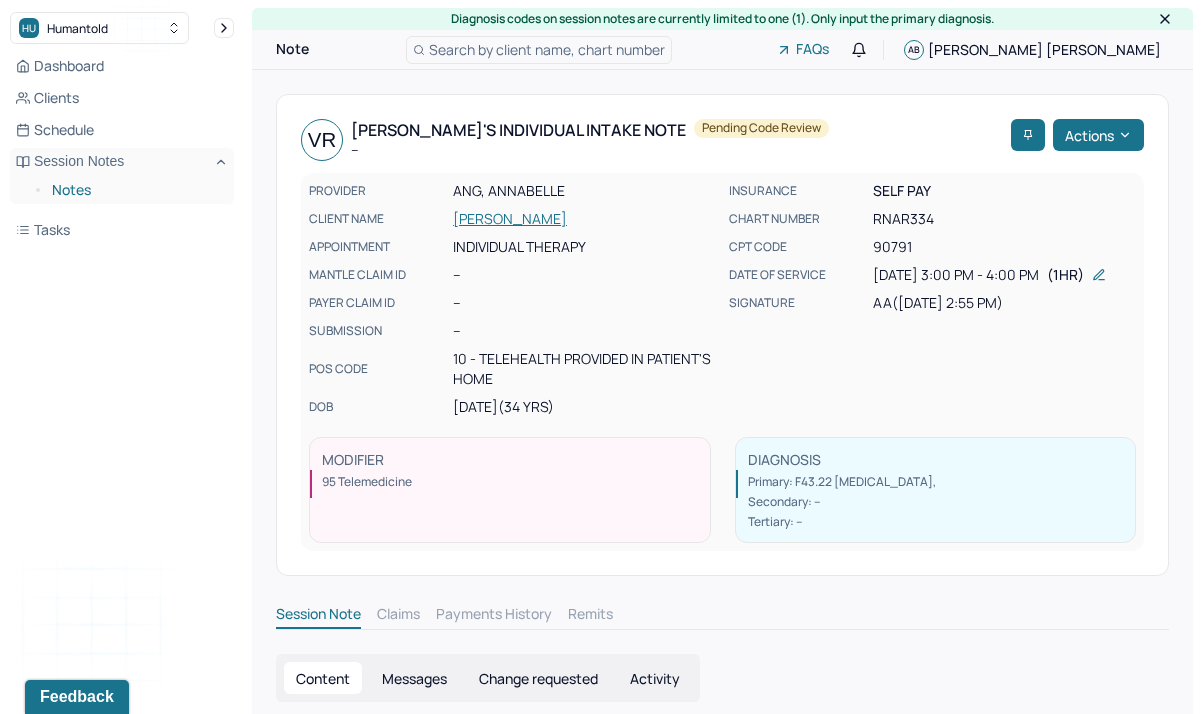 click on "Notes" at bounding box center [135, 190] 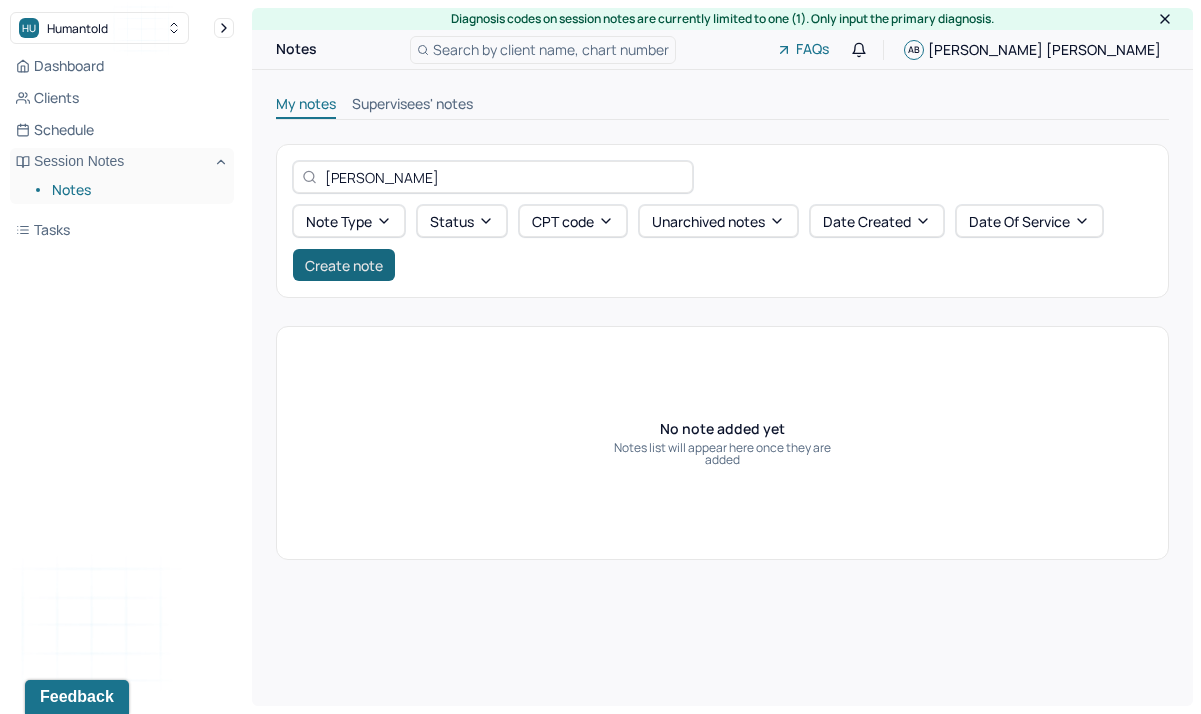 click on "Create note" at bounding box center (344, 265) 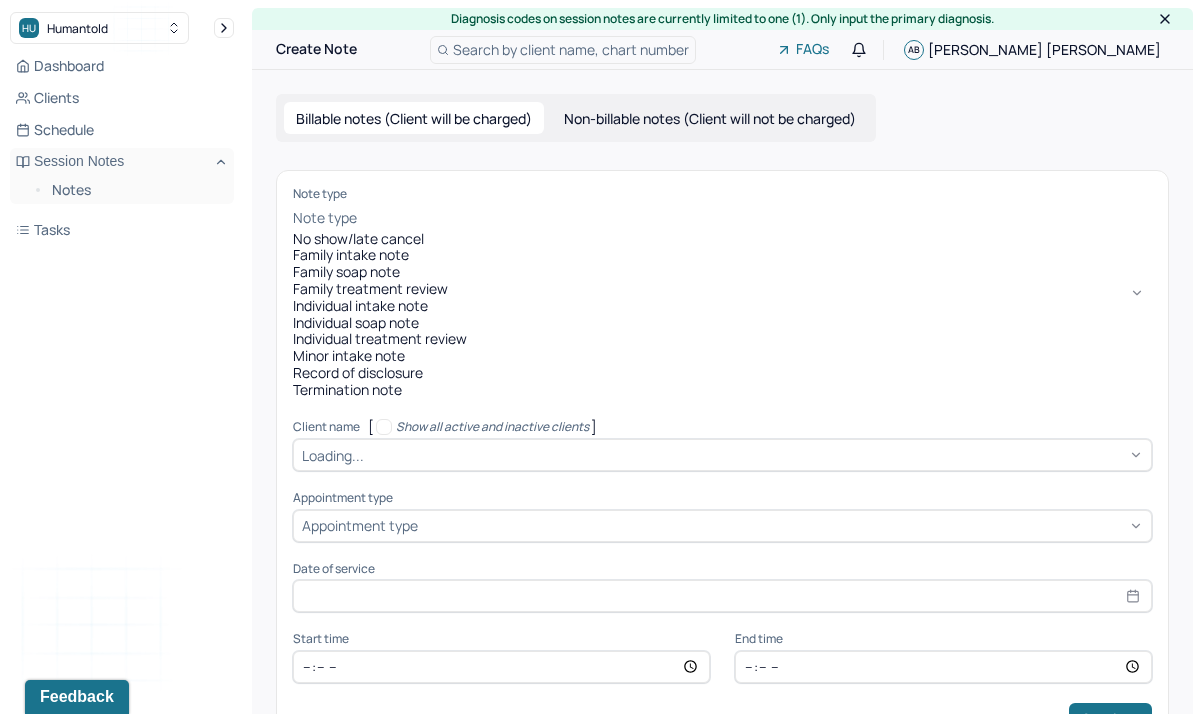 click on "Note type" at bounding box center (722, 218) 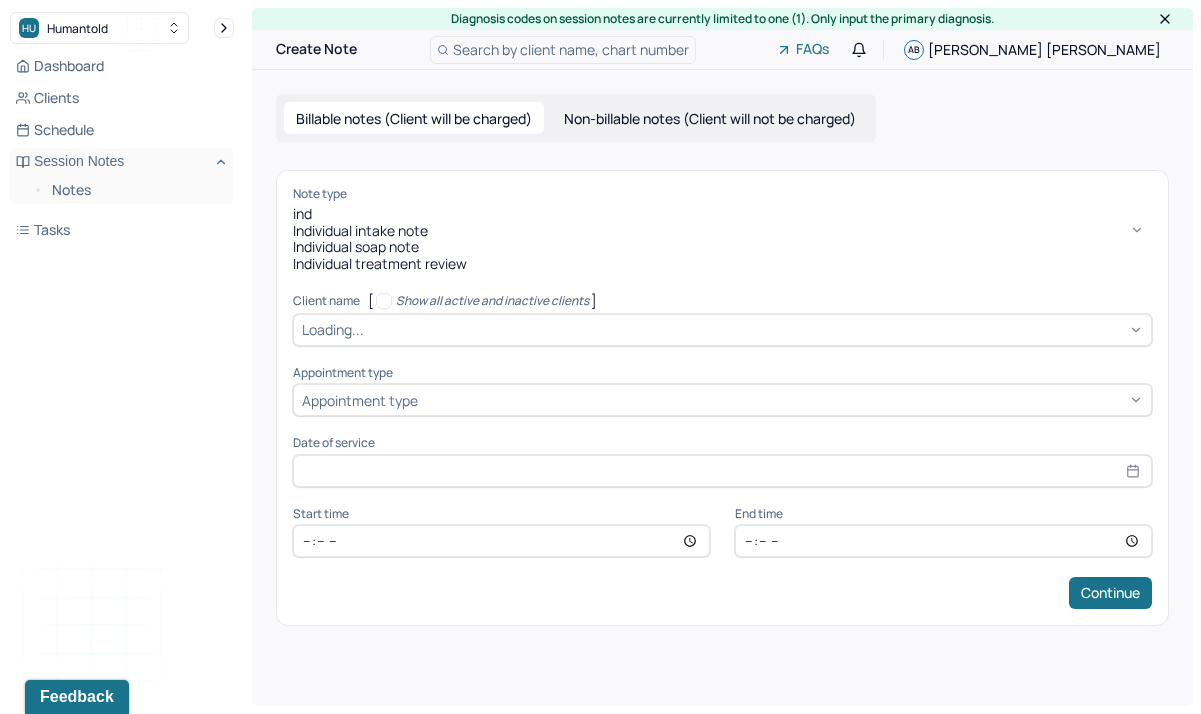 type on "indi" 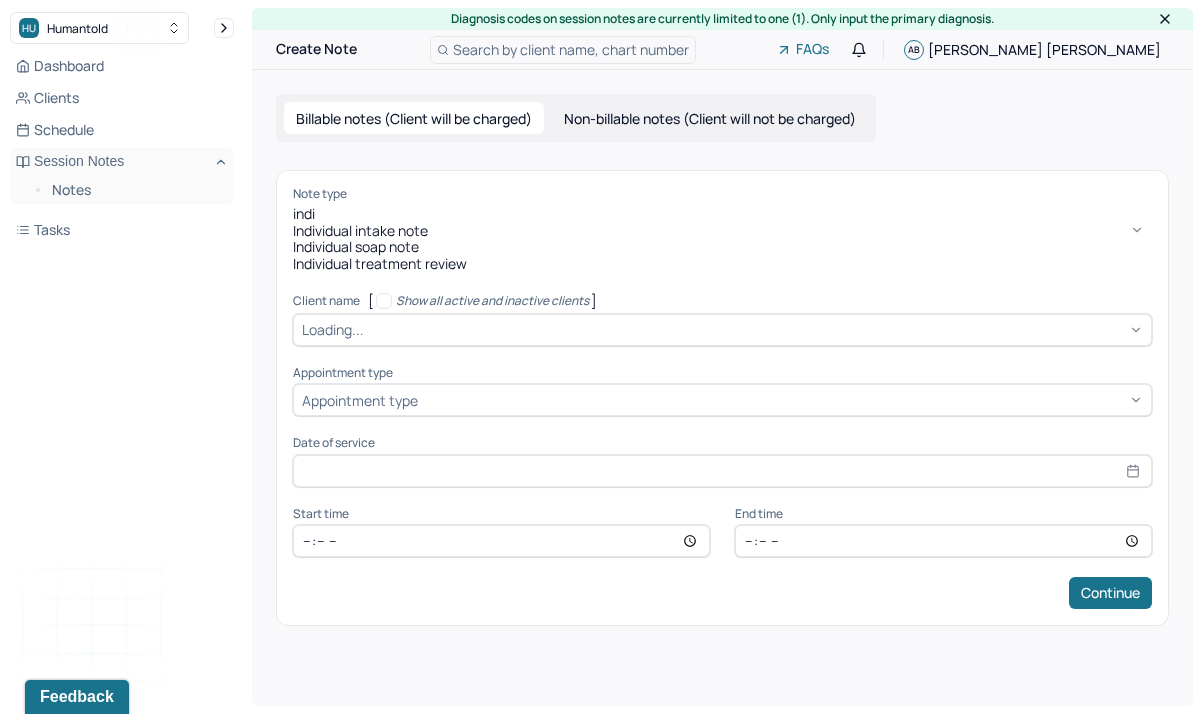 click on "Individual soap note" at bounding box center (722, 247) 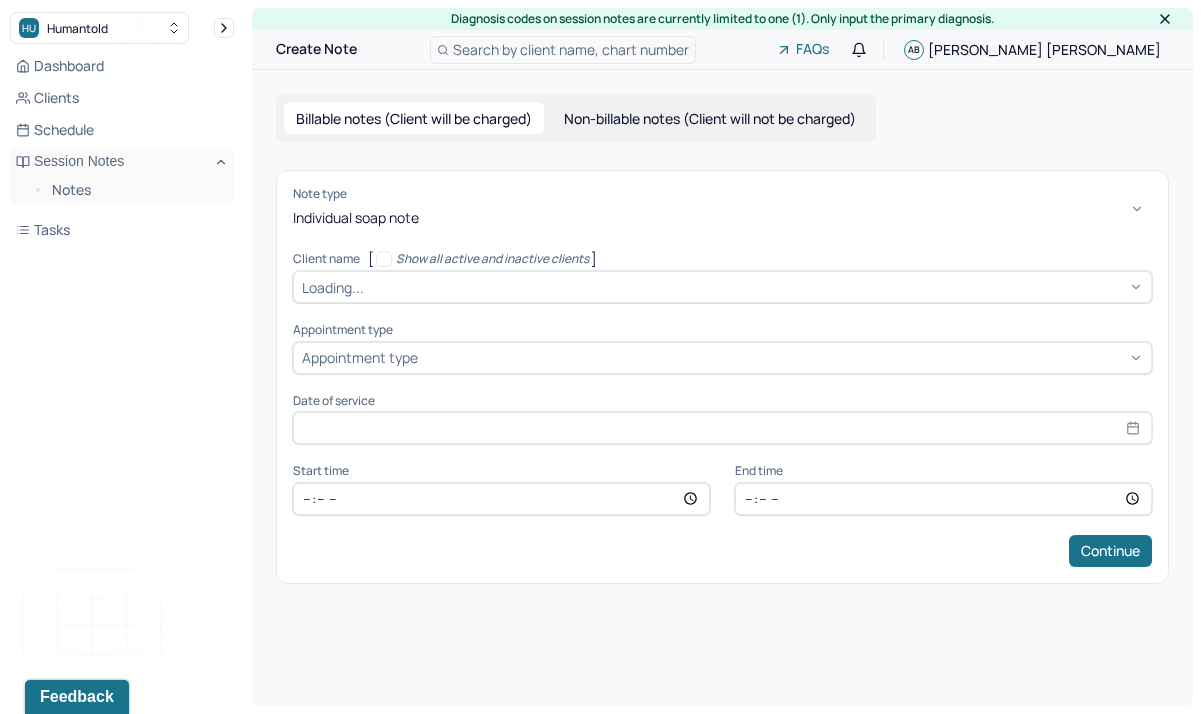 click on "Note type option Individual soap note, selected. Individual soap note Client name [ Show all active and inactive clients ] Loading... Supervisee name Appointment type Appointment type Date of service Start time End time Continue" at bounding box center [722, 376] 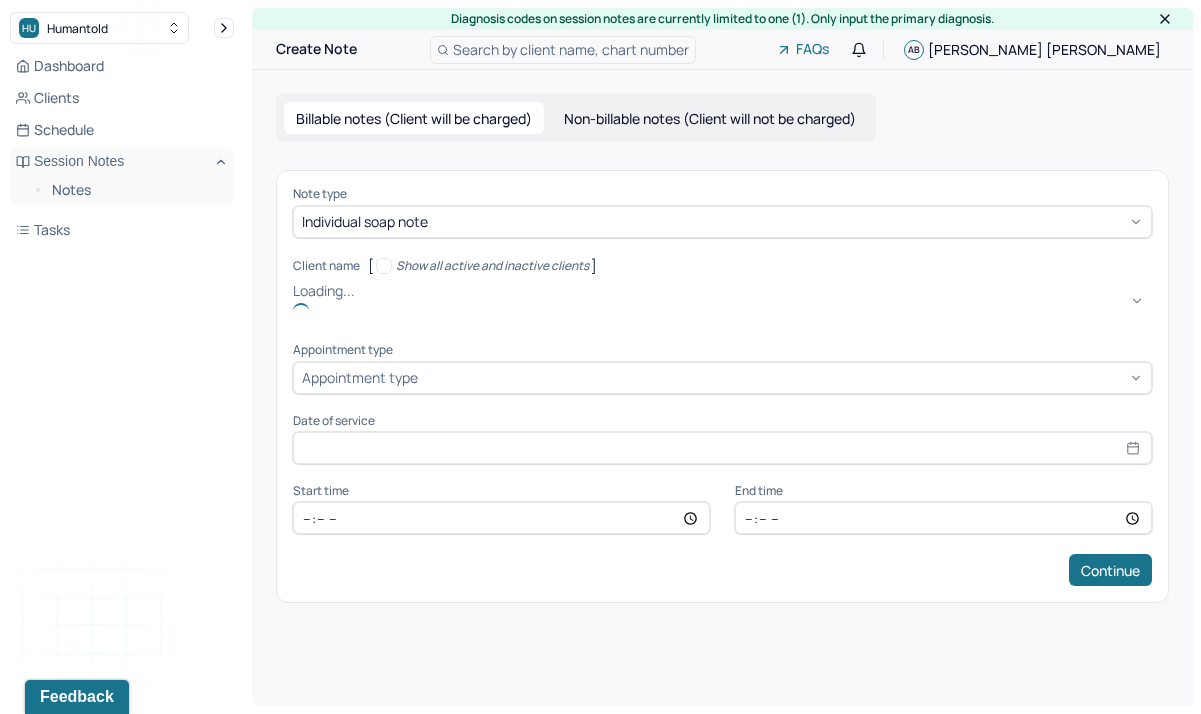 click on "Loading..." at bounding box center [722, 291] 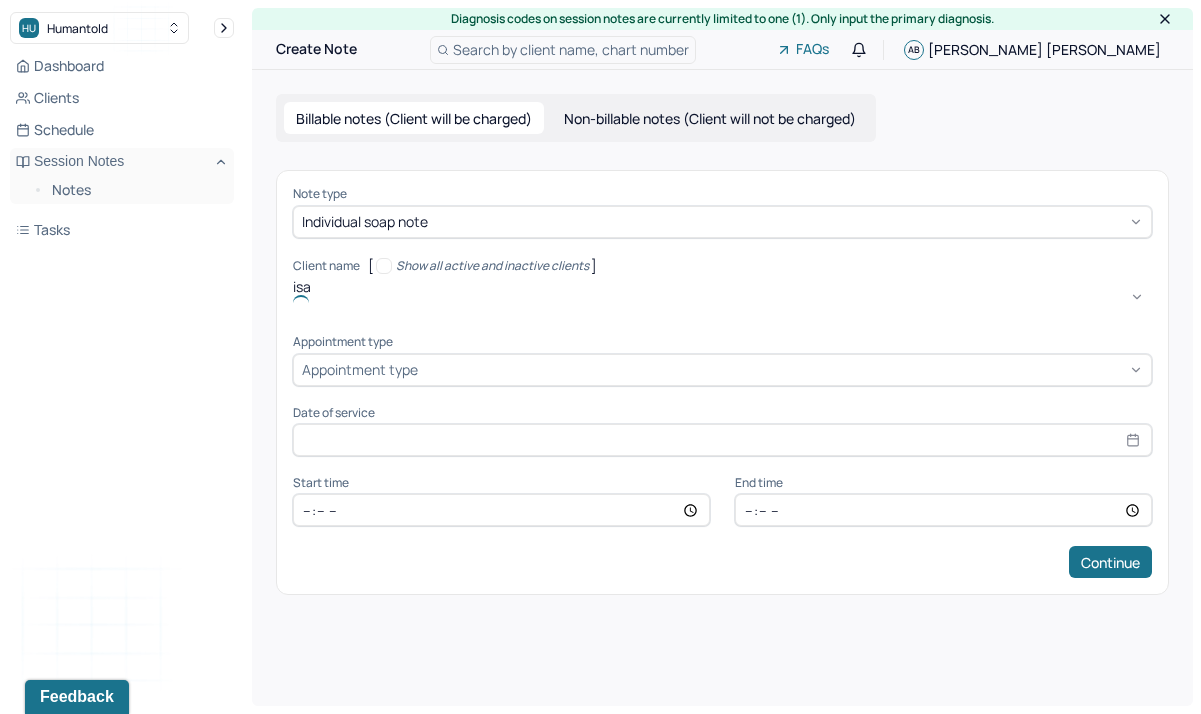 type on "isab" 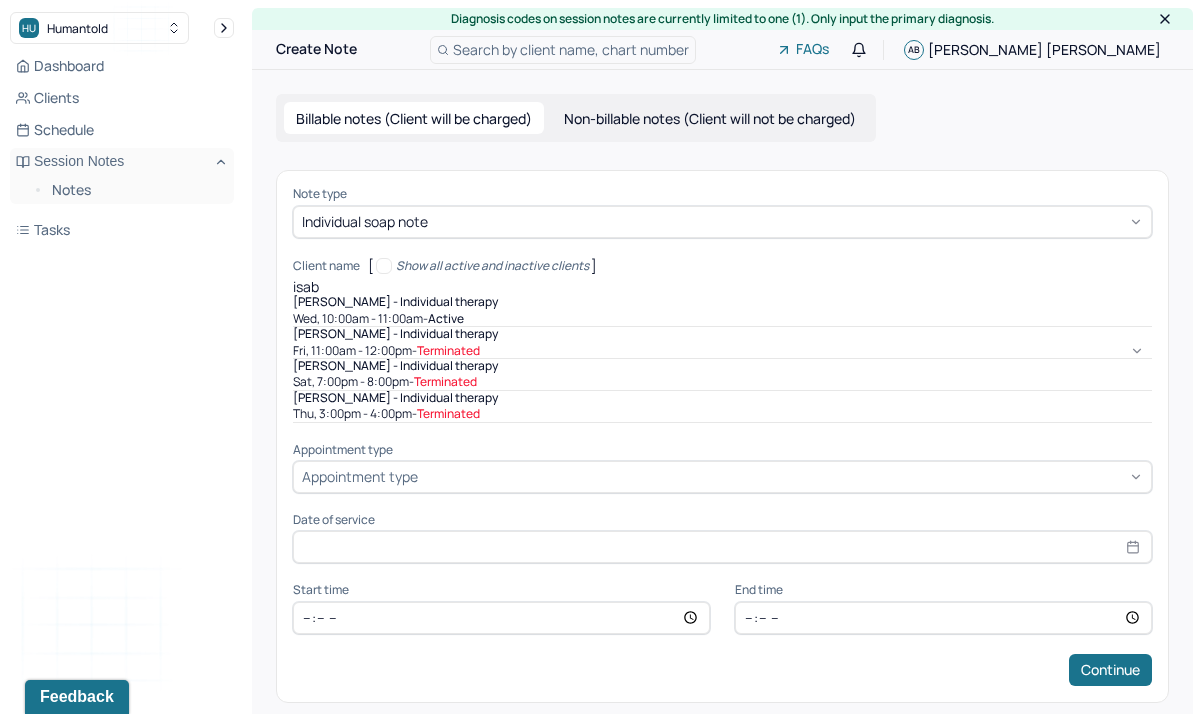 click on "Isabelle Siegel - Individual therapy Wed, 10:00am - 11:00am  -  active" at bounding box center (722, 311) 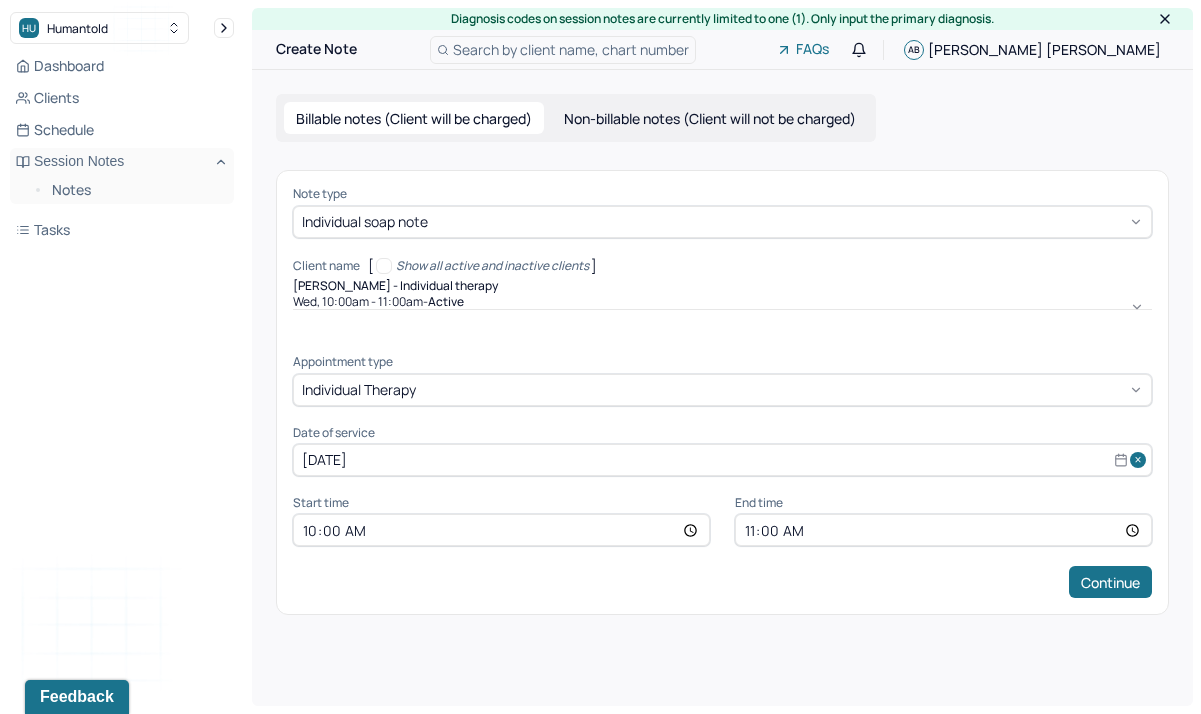 select on "6" 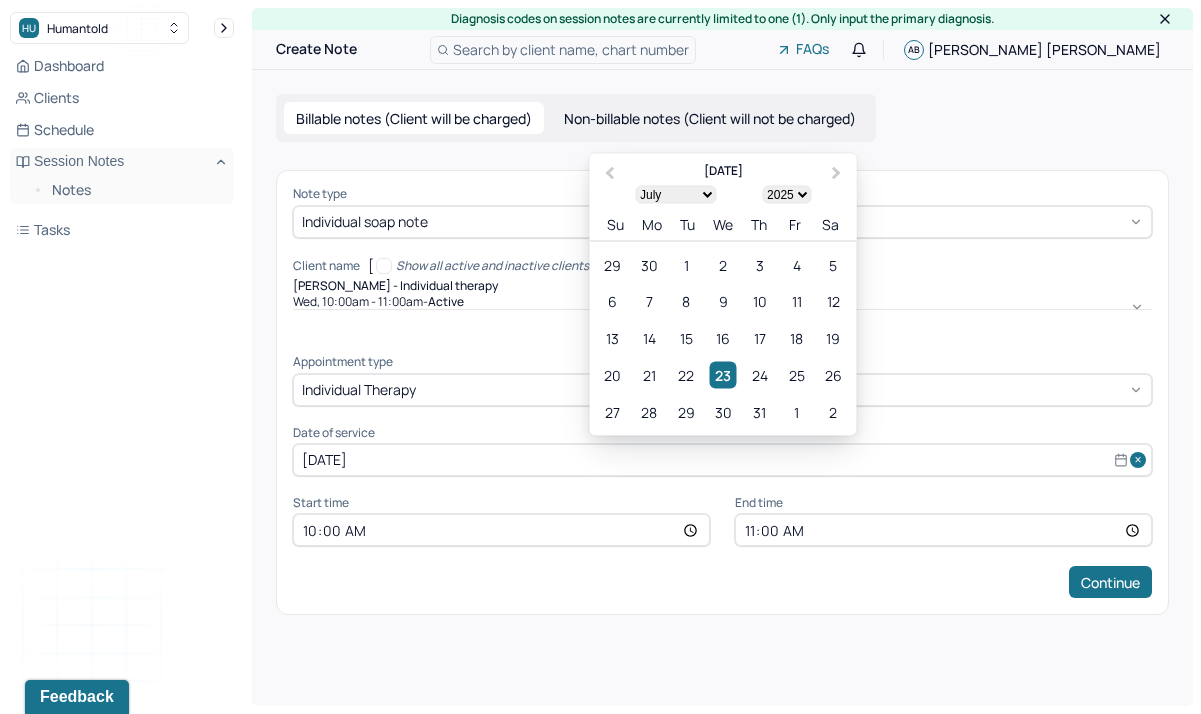 click on "[DATE]" at bounding box center (722, 460) 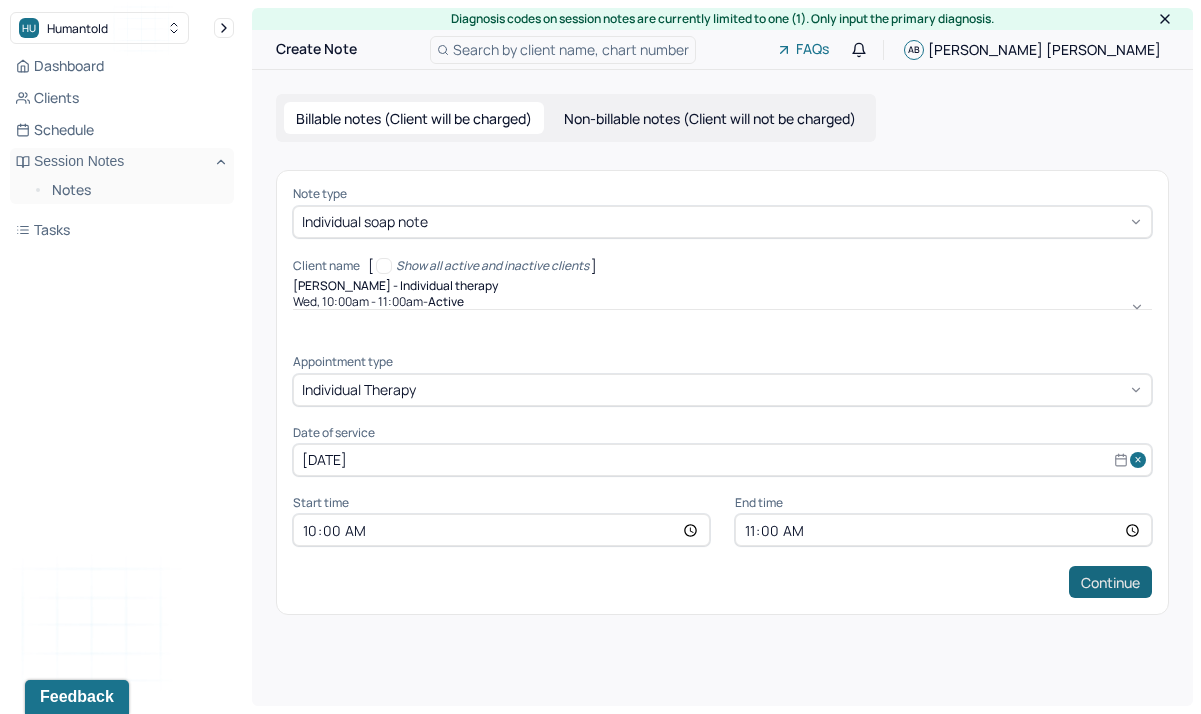 click on "Continue" at bounding box center (1110, 582) 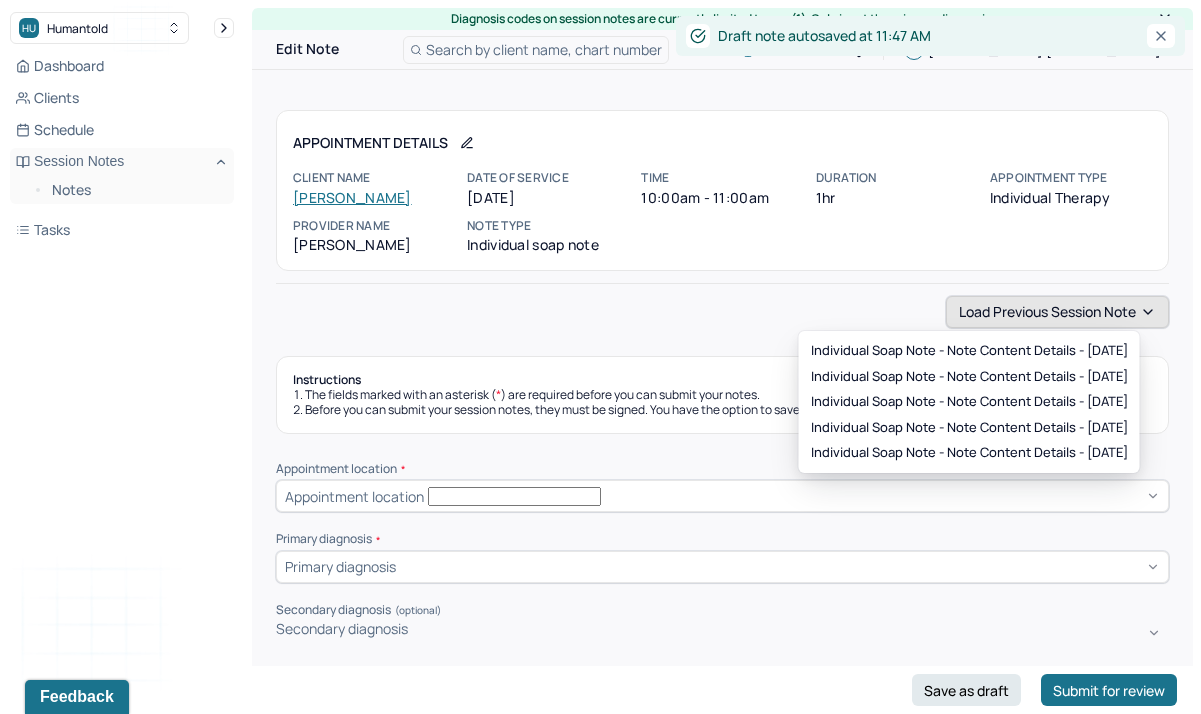 click on "Load previous session note" at bounding box center (1057, 312) 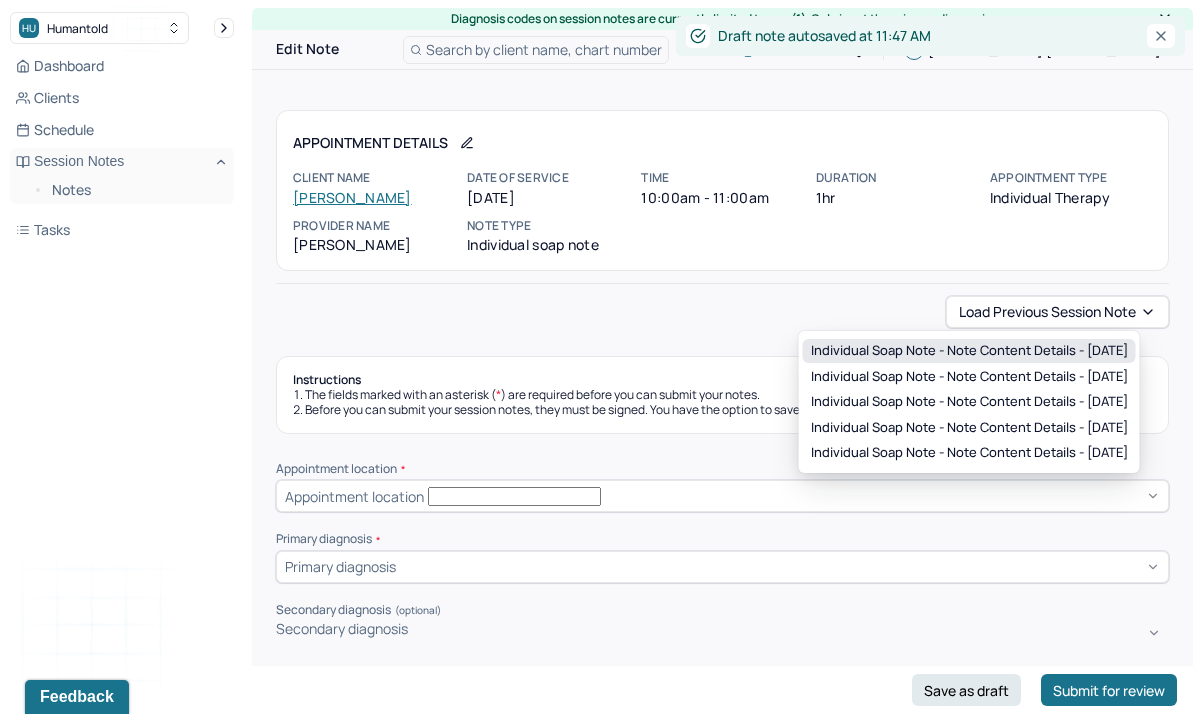 click on "Individual soap note   - Note content Details -   [DATE]" at bounding box center (969, 351) 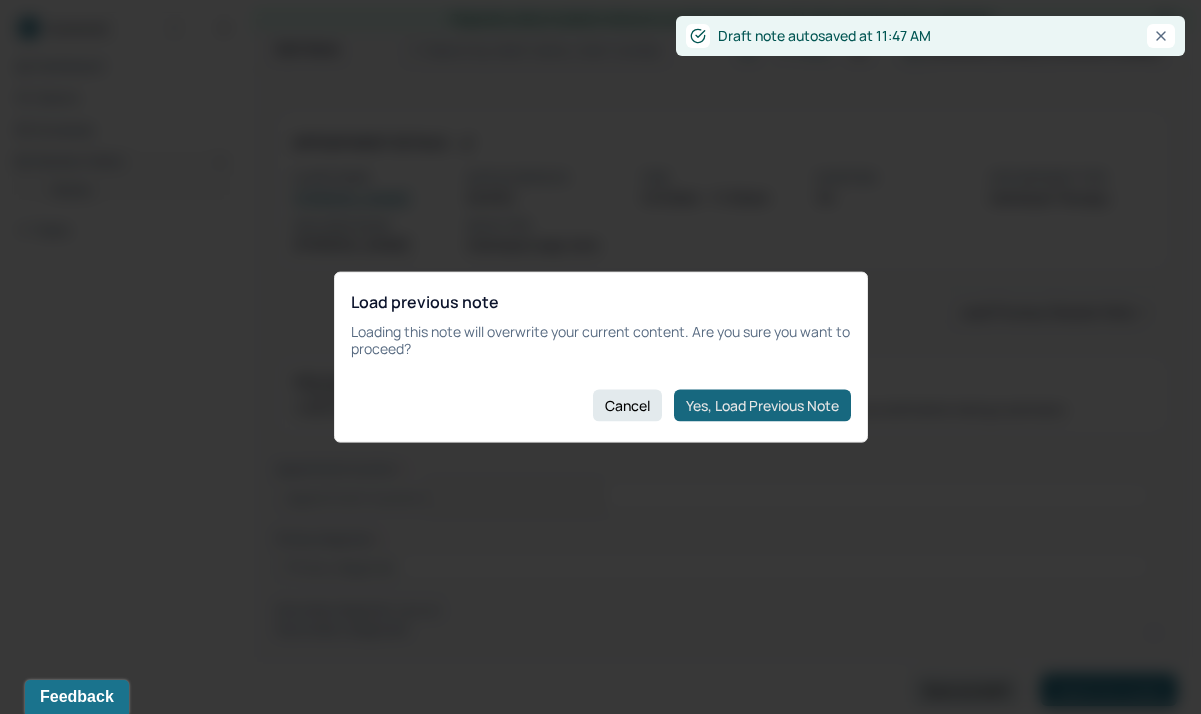 click on "Yes, Load Previous Note" at bounding box center [762, 405] 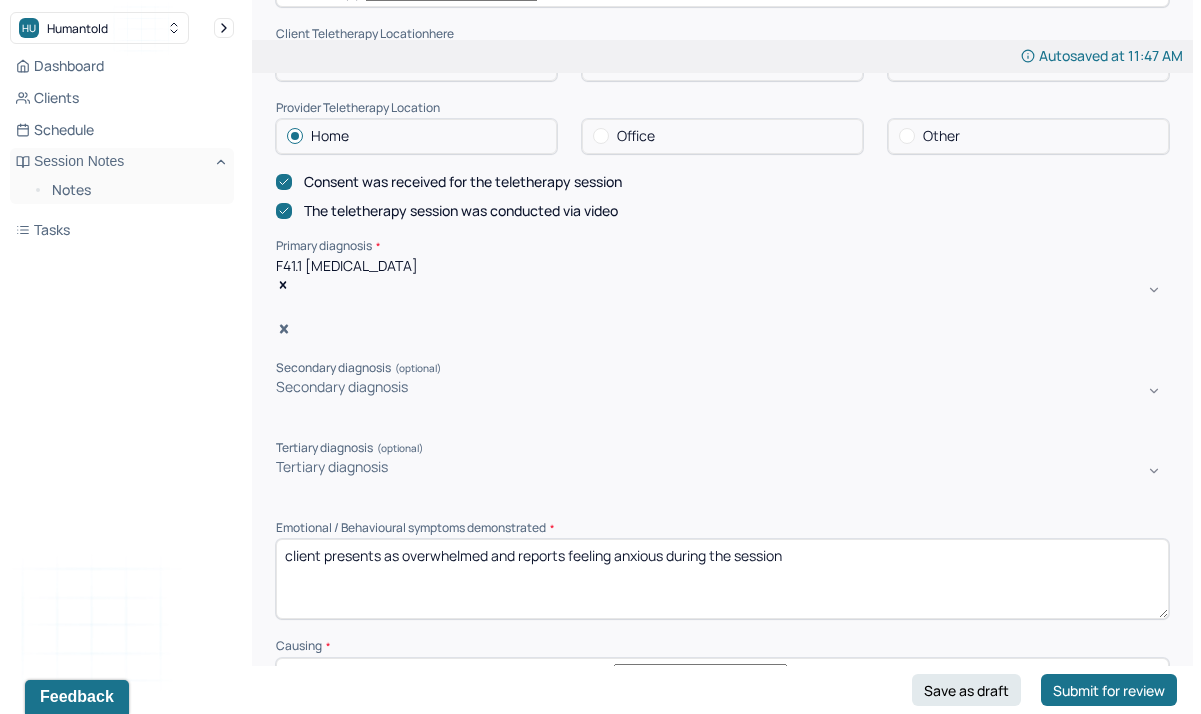 scroll, scrollTop: 508, scrollLeft: 0, axis: vertical 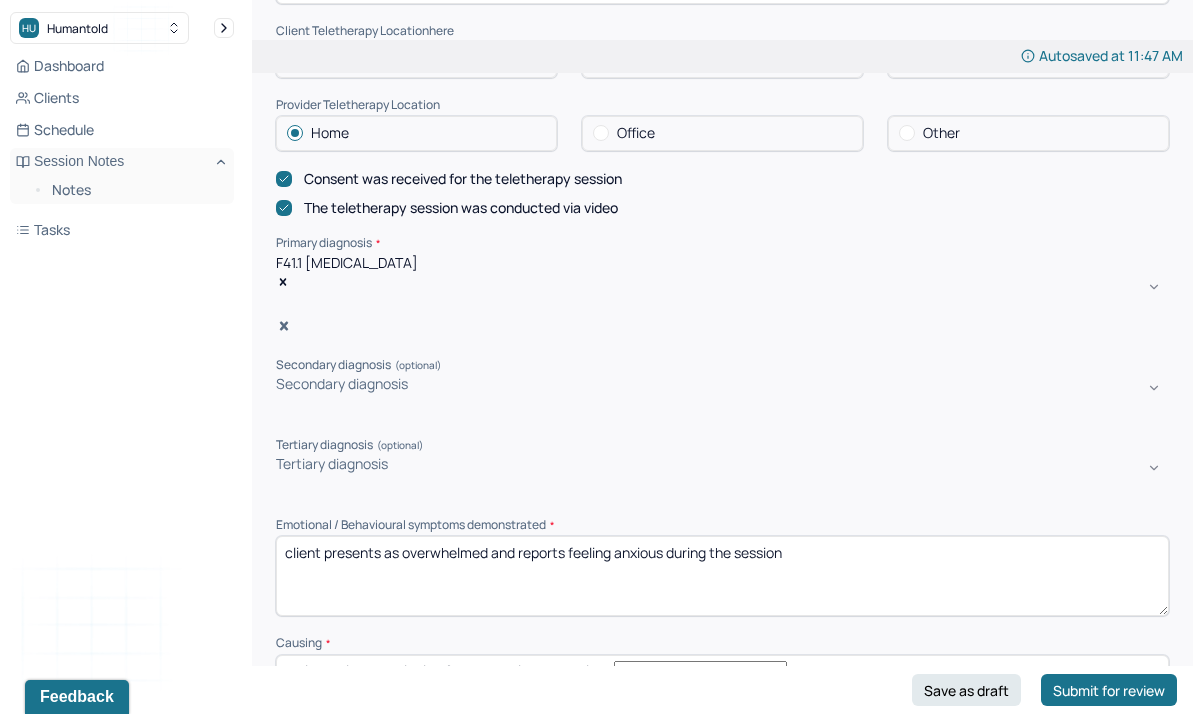 drag, startPoint x: 791, startPoint y: 491, endPoint x: 382, endPoint y: 490, distance: 409.00122 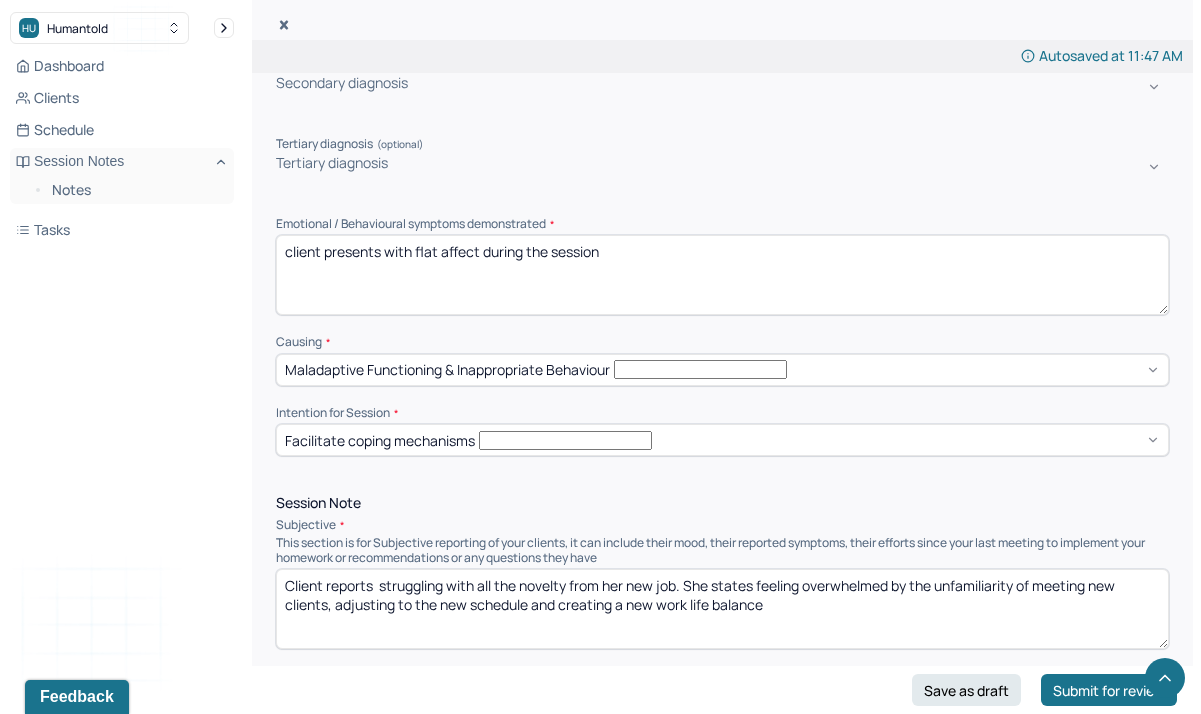 scroll, scrollTop: 825, scrollLeft: 0, axis: vertical 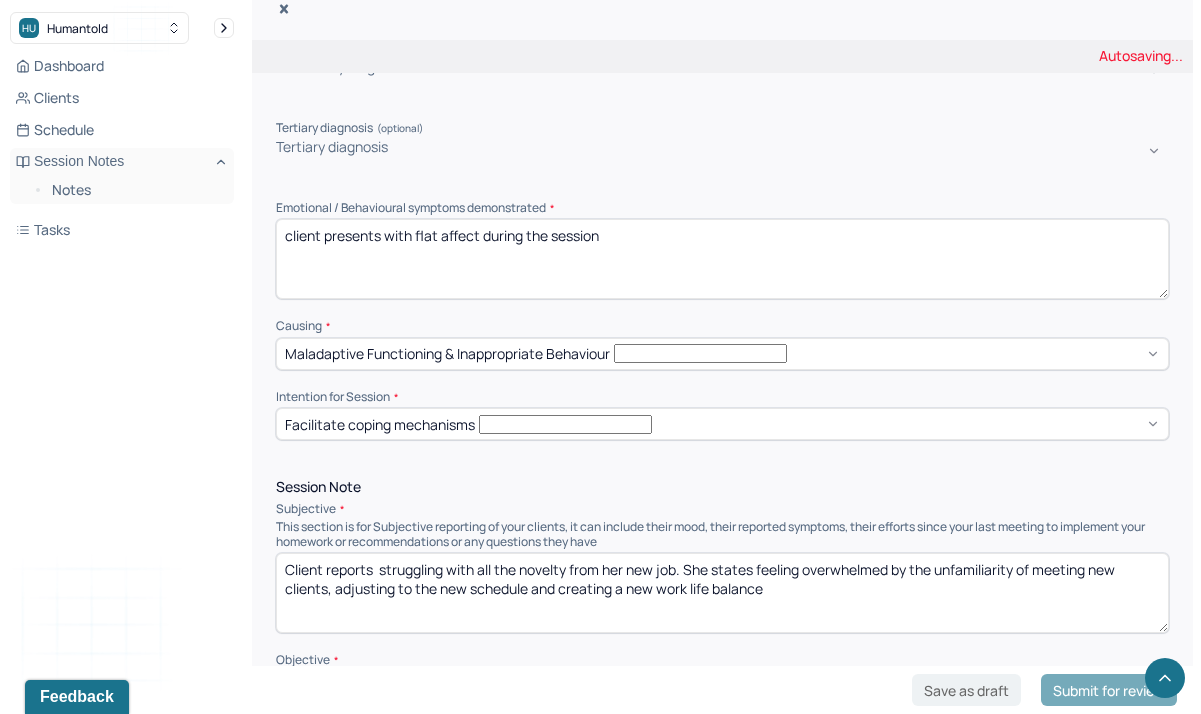 type on "client presents with flat affect during the session" 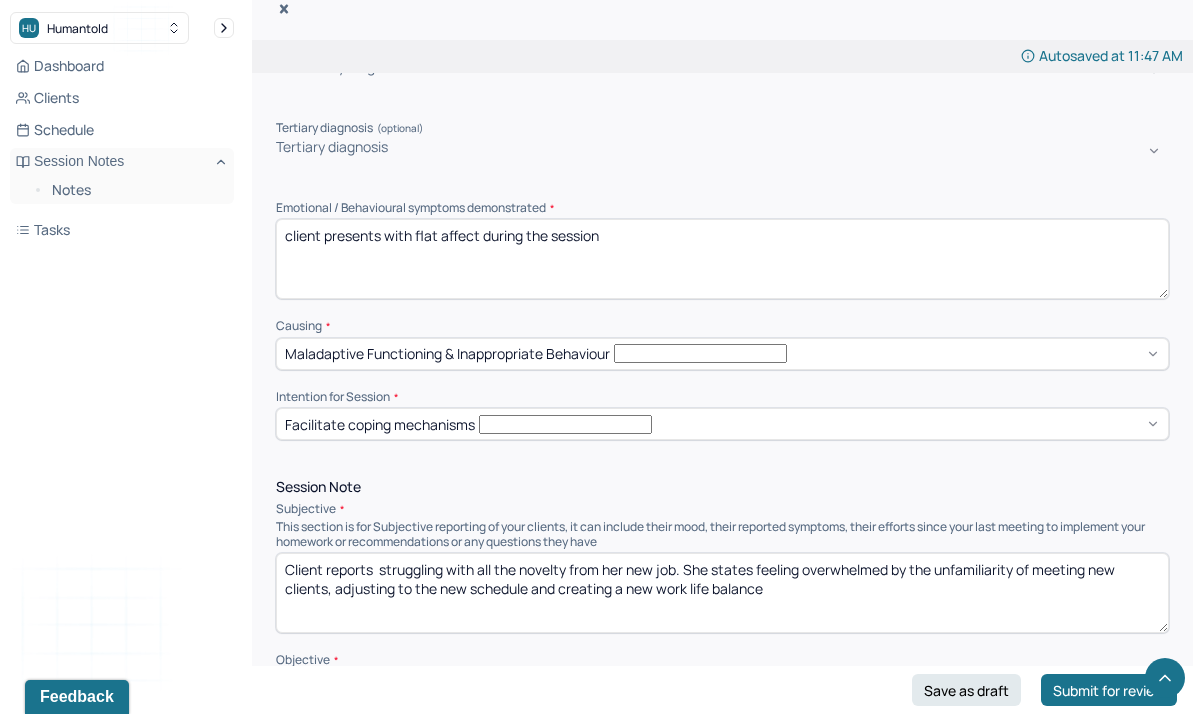 drag, startPoint x: 786, startPoint y: 546, endPoint x: 381, endPoint y: 501, distance: 407.49234 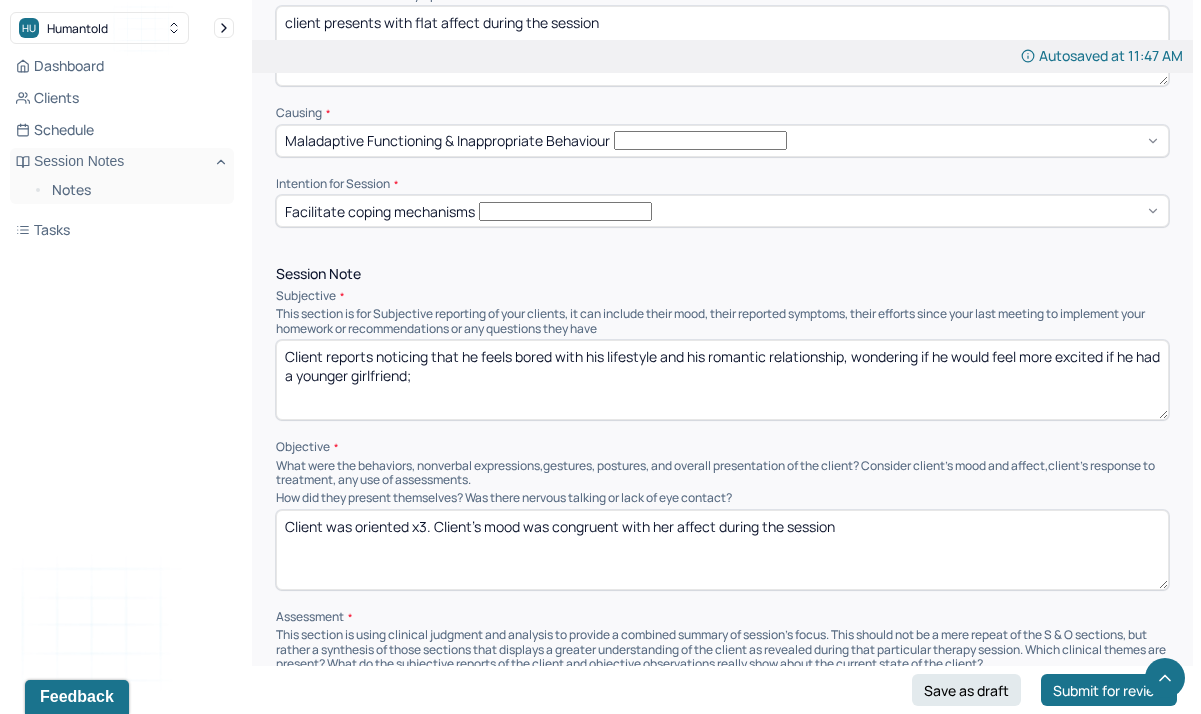 scroll, scrollTop: 1054, scrollLeft: 0, axis: vertical 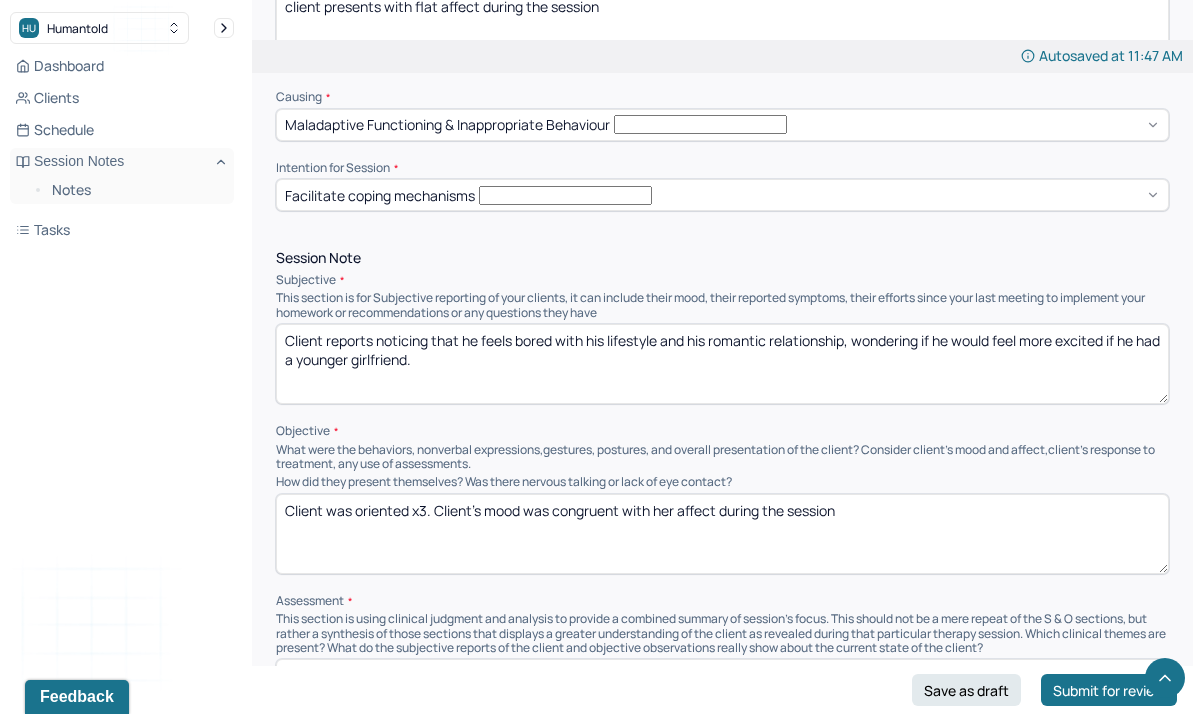 type on "Client reports noticing that he feels bored with his lifestyle and his romantic relationship, wondering if he would feel more excited if he had a younger girlfriend." 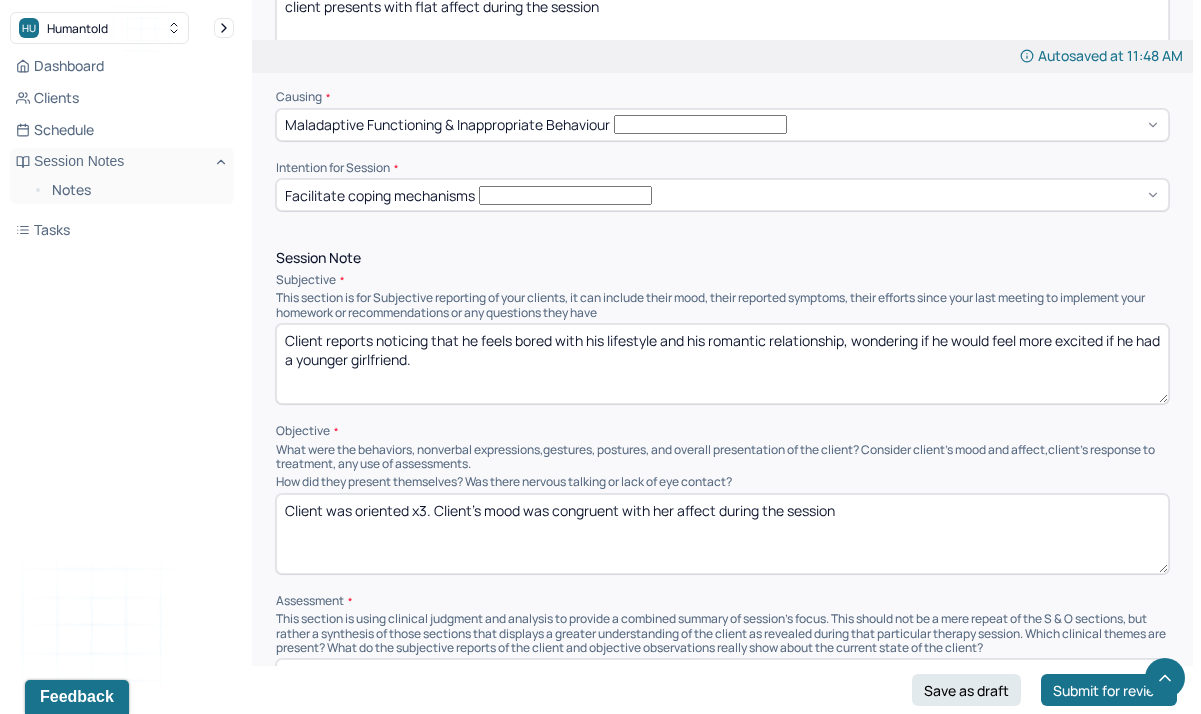 drag, startPoint x: 893, startPoint y: 443, endPoint x: 329, endPoint y: 437, distance: 564.0319 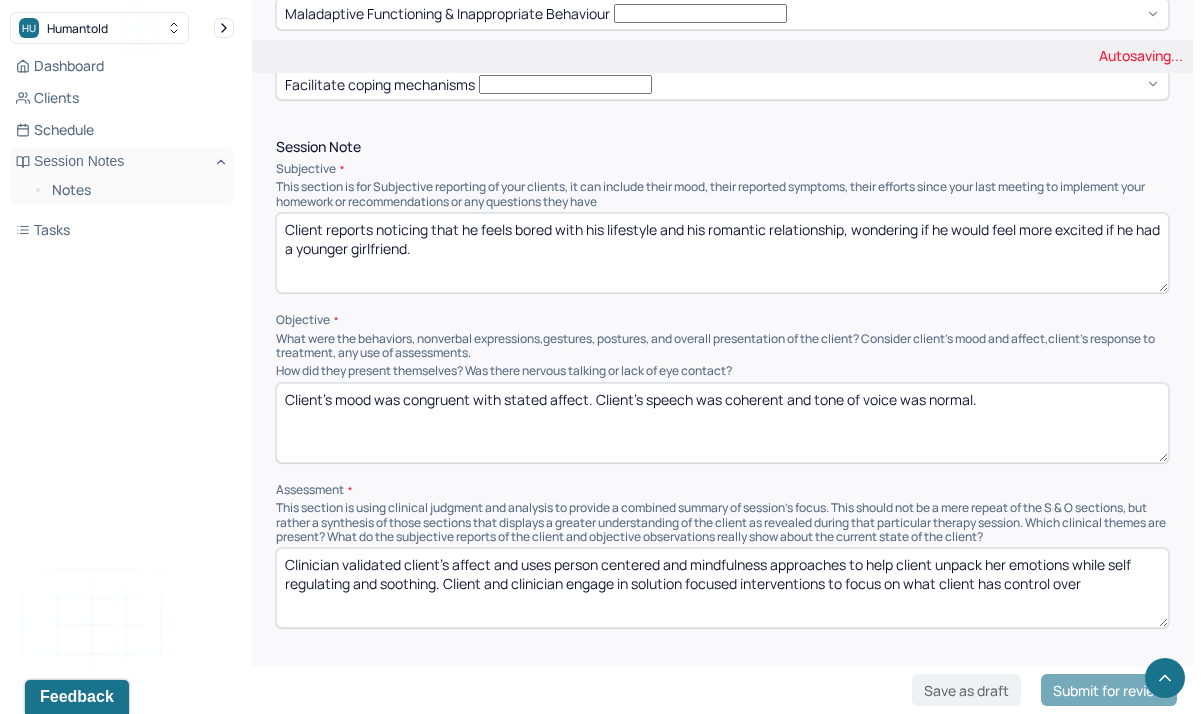 scroll, scrollTop: 1166, scrollLeft: 0, axis: vertical 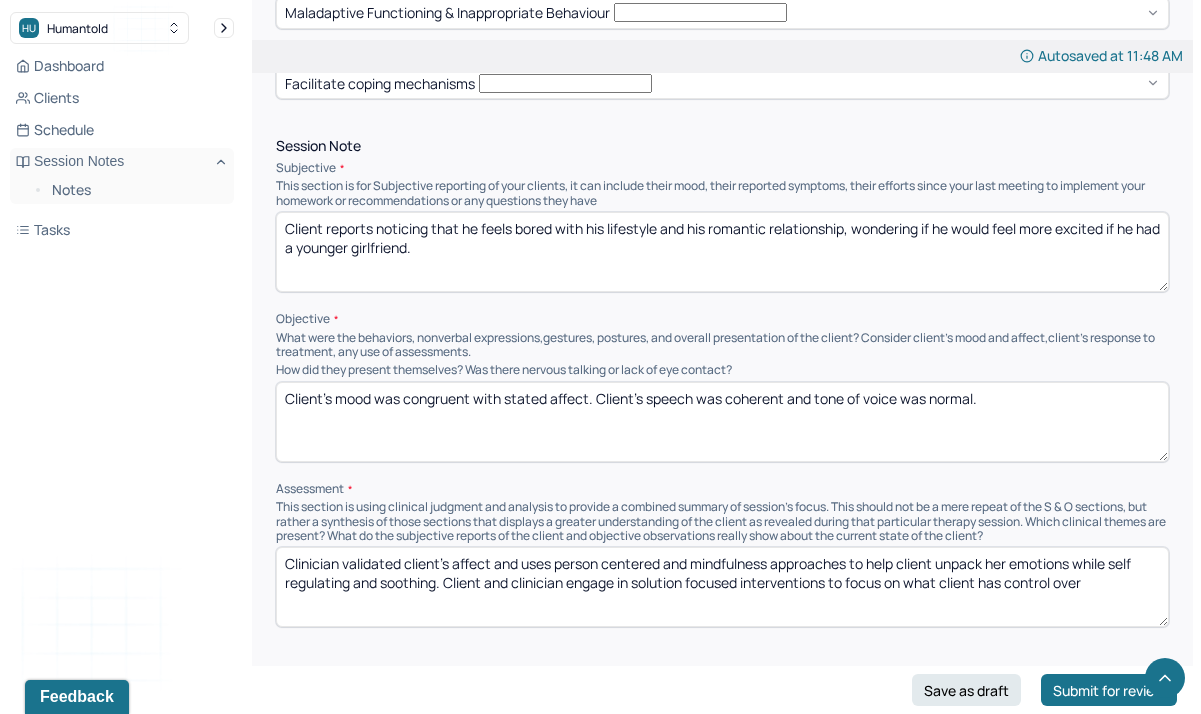 type on "Client's mood was congruent with stated affect. Client's speech was coherent and tone of voice was normal." 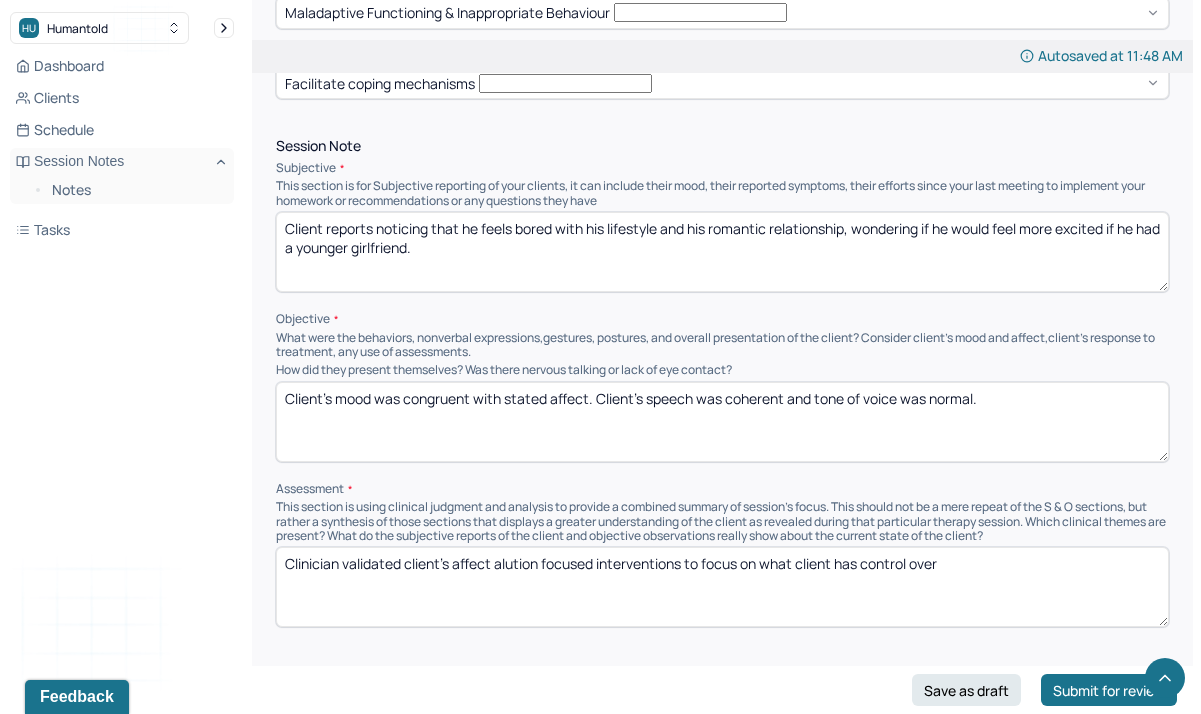 drag, startPoint x: 970, startPoint y: 496, endPoint x: 486, endPoint y: 502, distance: 484.0372 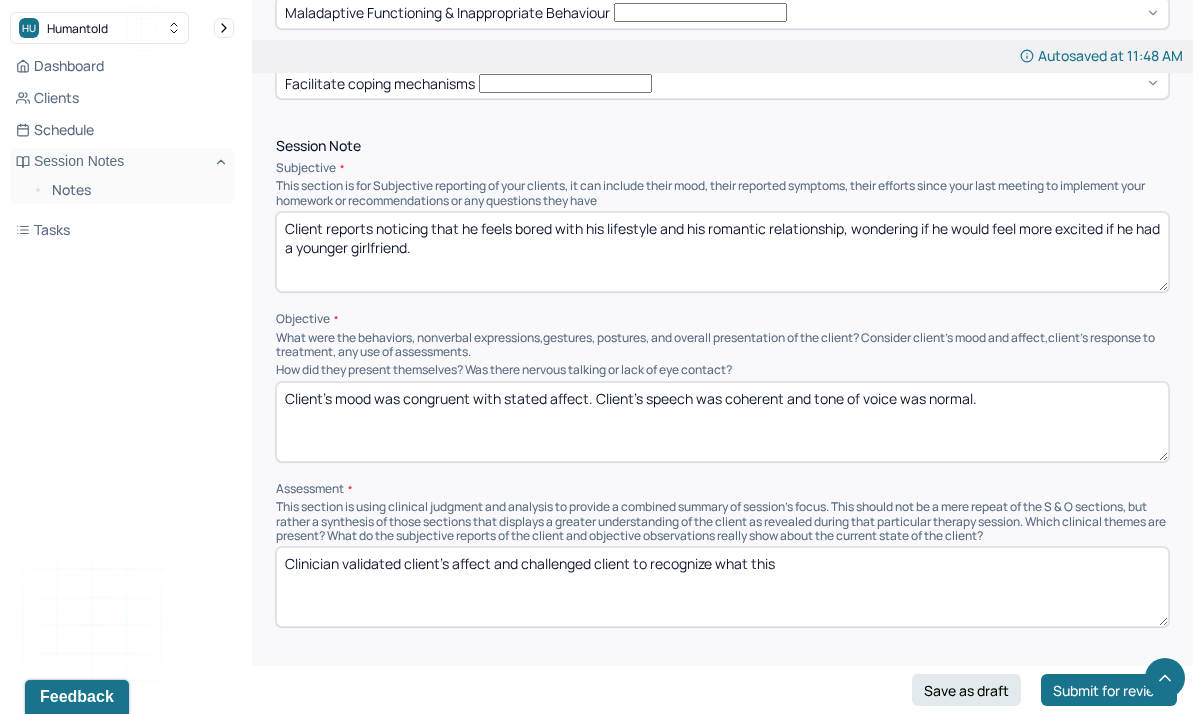 click on "Clinician validated client's affect and challenged client to recongize what this" at bounding box center [722, 587] 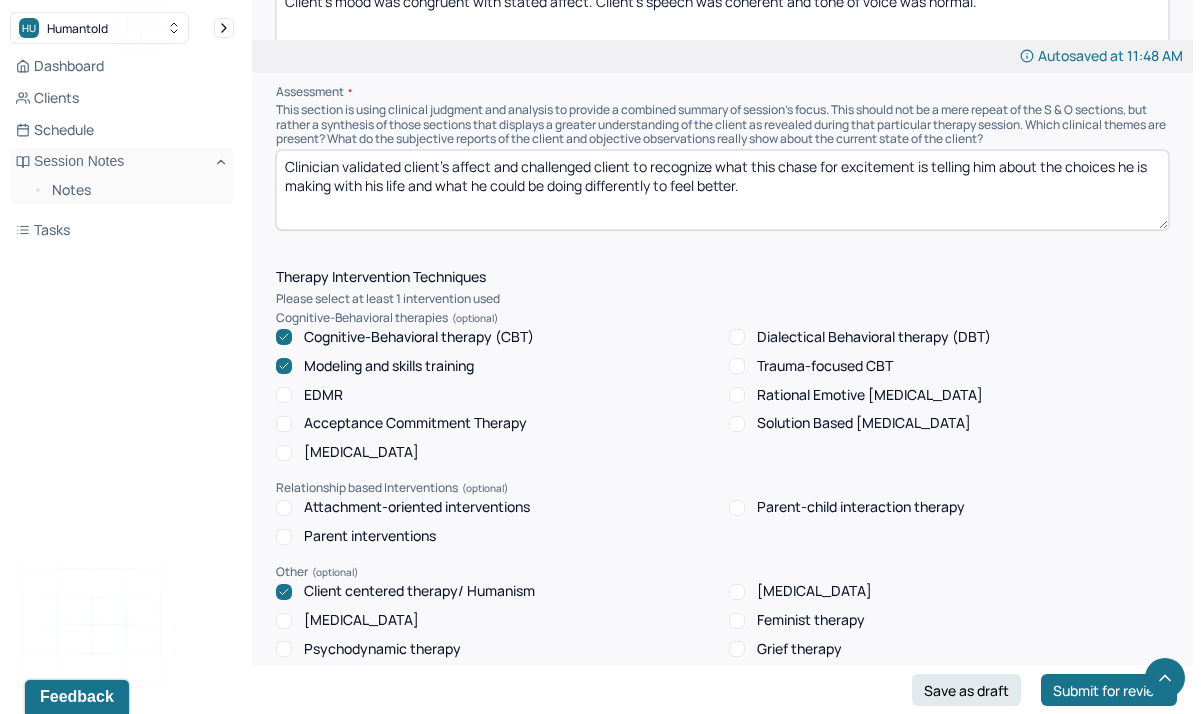 scroll, scrollTop: 1875, scrollLeft: 0, axis: vertical 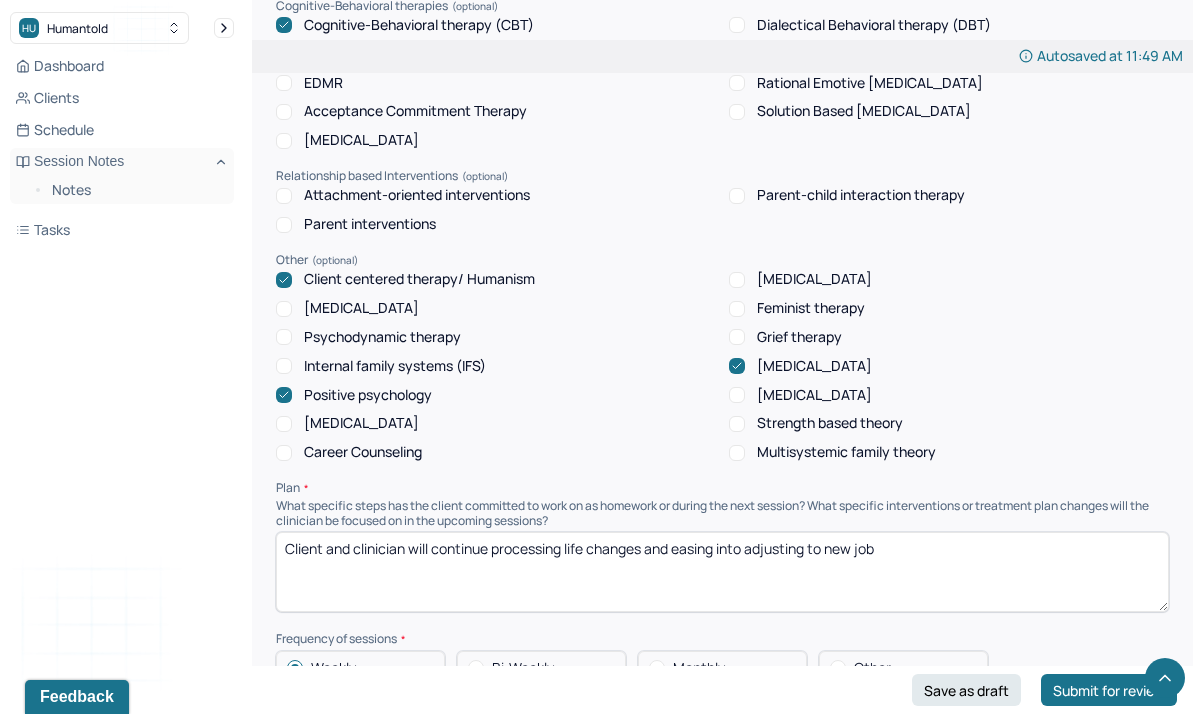 type on "Clinician validated client's affect and challenged client to recognize what this chase for excitement is telling him about the choices he is making with his life and what he could be doing differently to feel better." 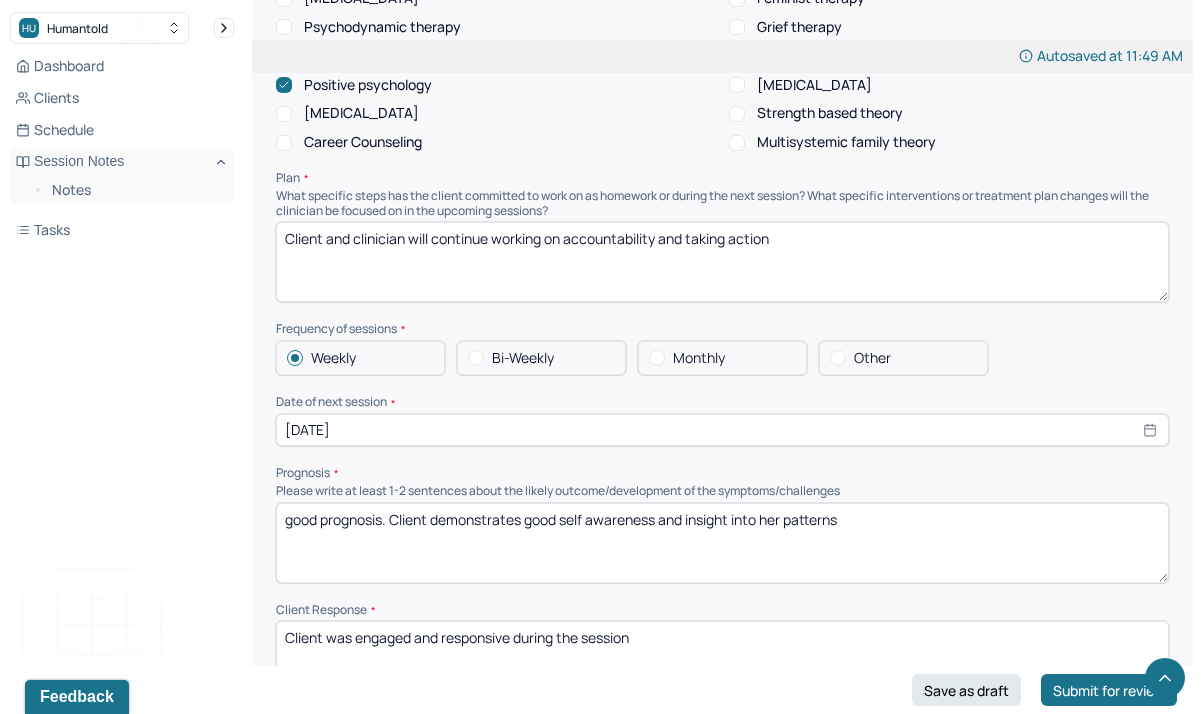 scroll, scrollTop: 2186, scrollLeft: 0, axis: vertical 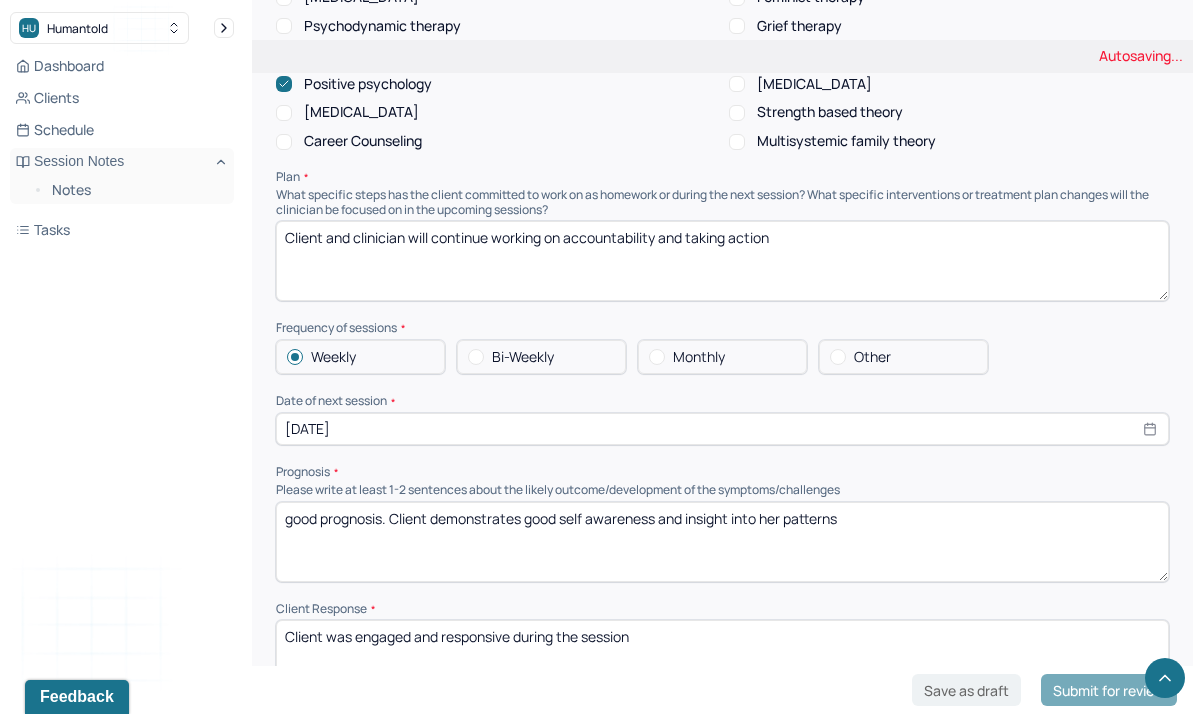 type on "Client and clinician will continue working on accountability and taking action" 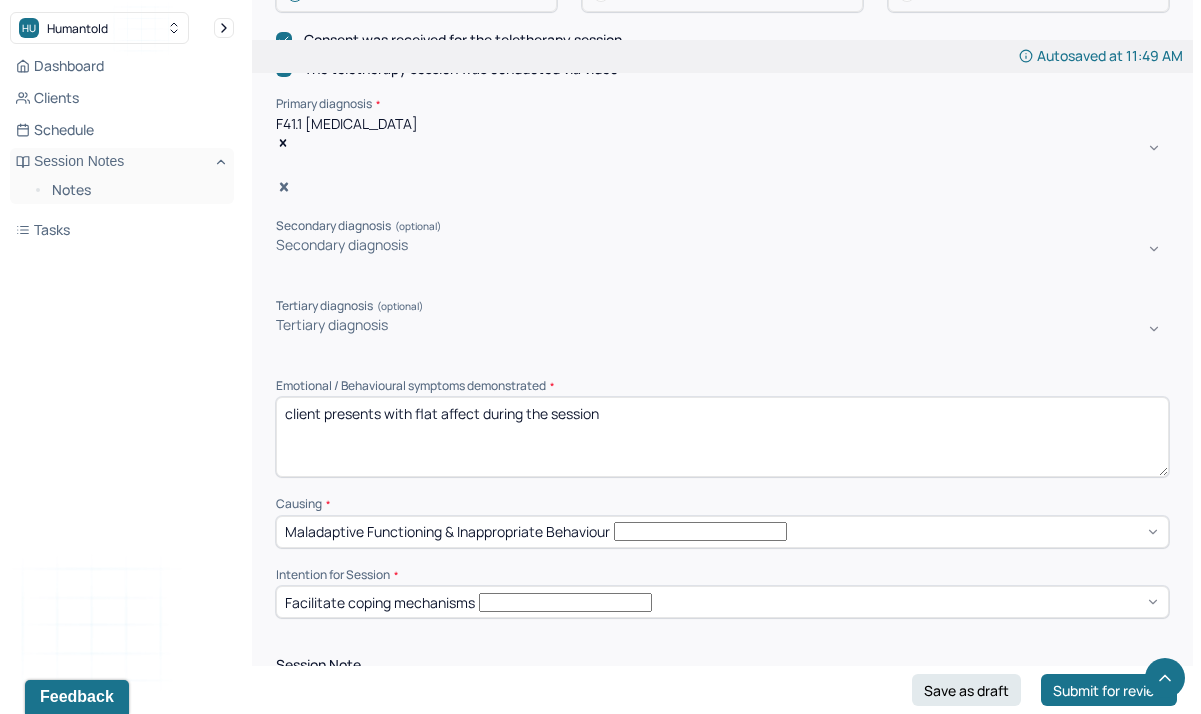 scroll, scrollTop: 662, scrollLeft: 0, axis: vertical 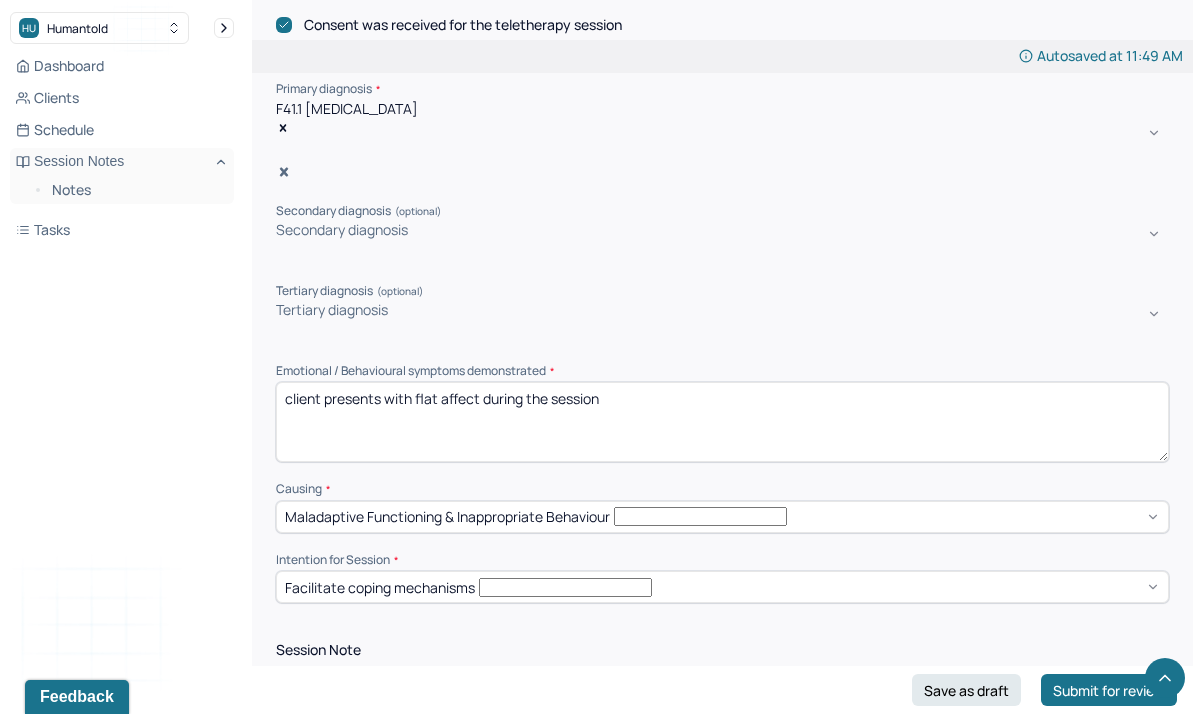 click on "client presents with flat affect during the session" at bounding box center (722, 422) 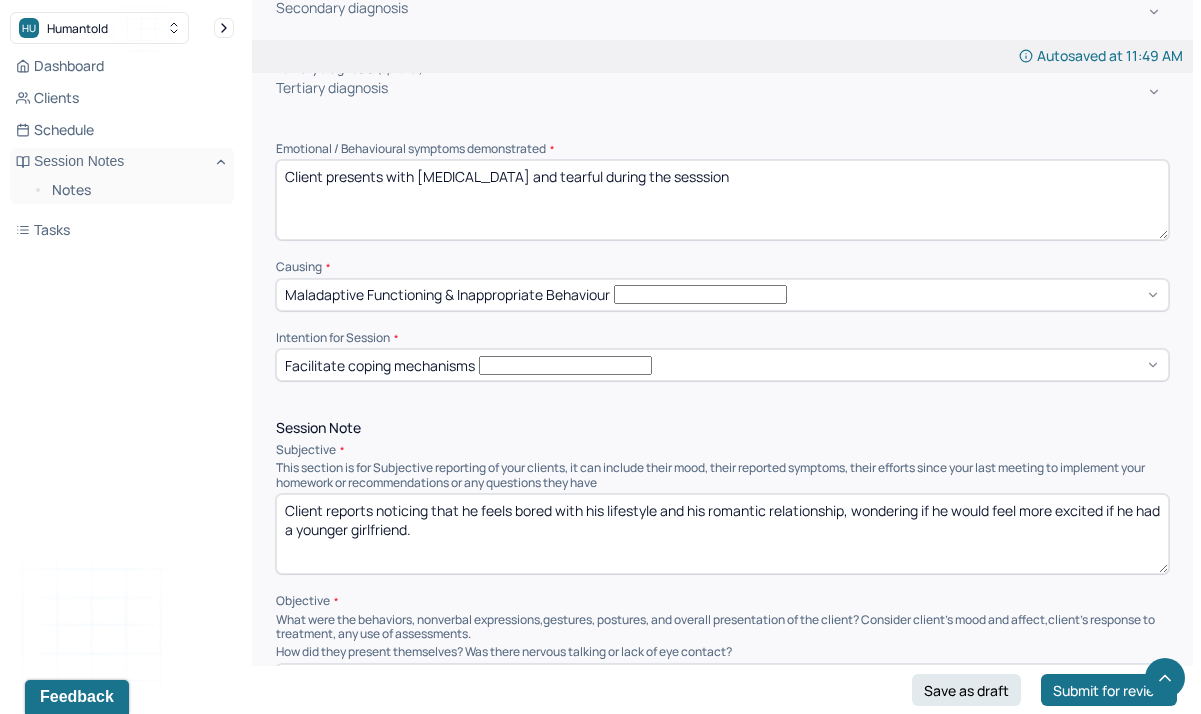 scroll, scrollTop: 885, scrollLeft: 0, axis: vertical 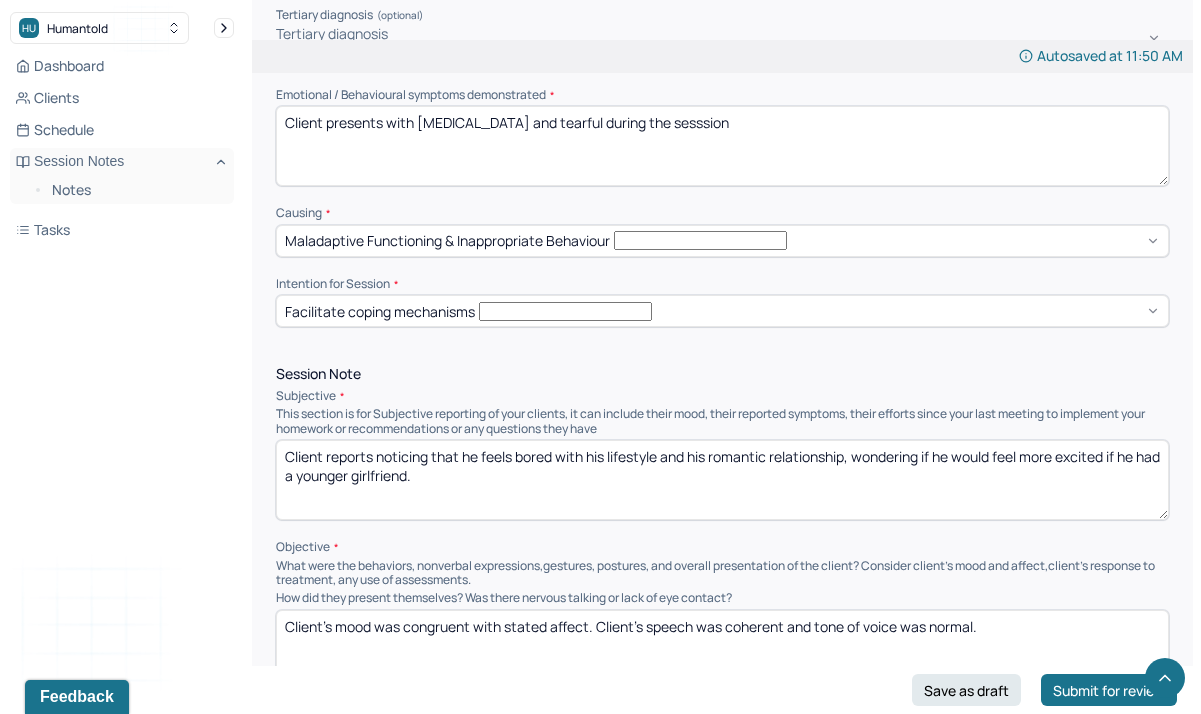 type on "Client presents with racing thoughts and tearful during the sesssion" 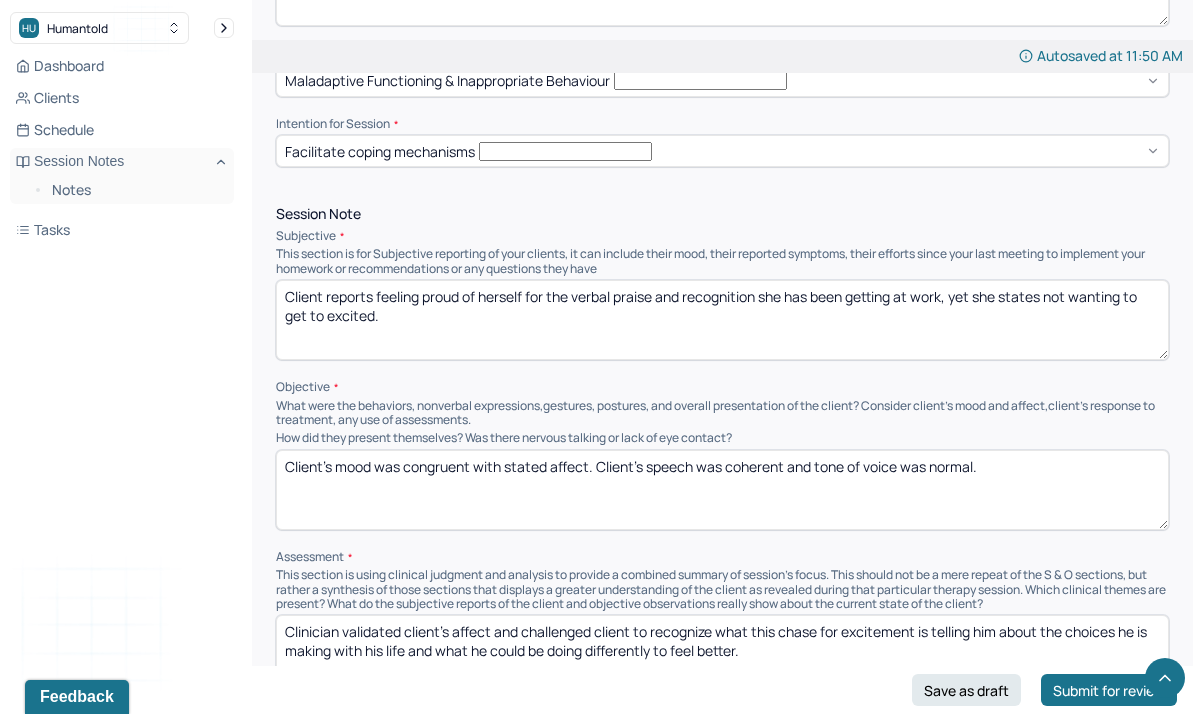 scroll, scrollTop: 1127, scrollLeft: 0, axis: vertical 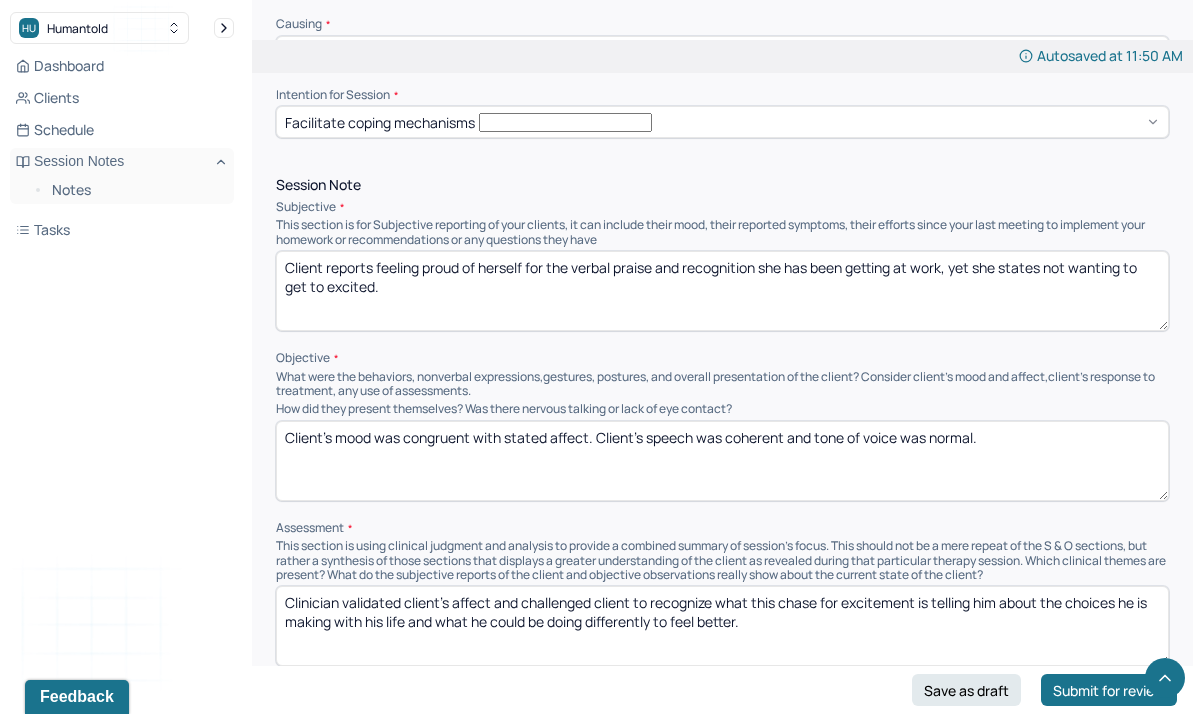type on "Client reports feeling proud of herself for the verbal praise and recognition she has been getting at work, yet she states not wanting to get to excited." 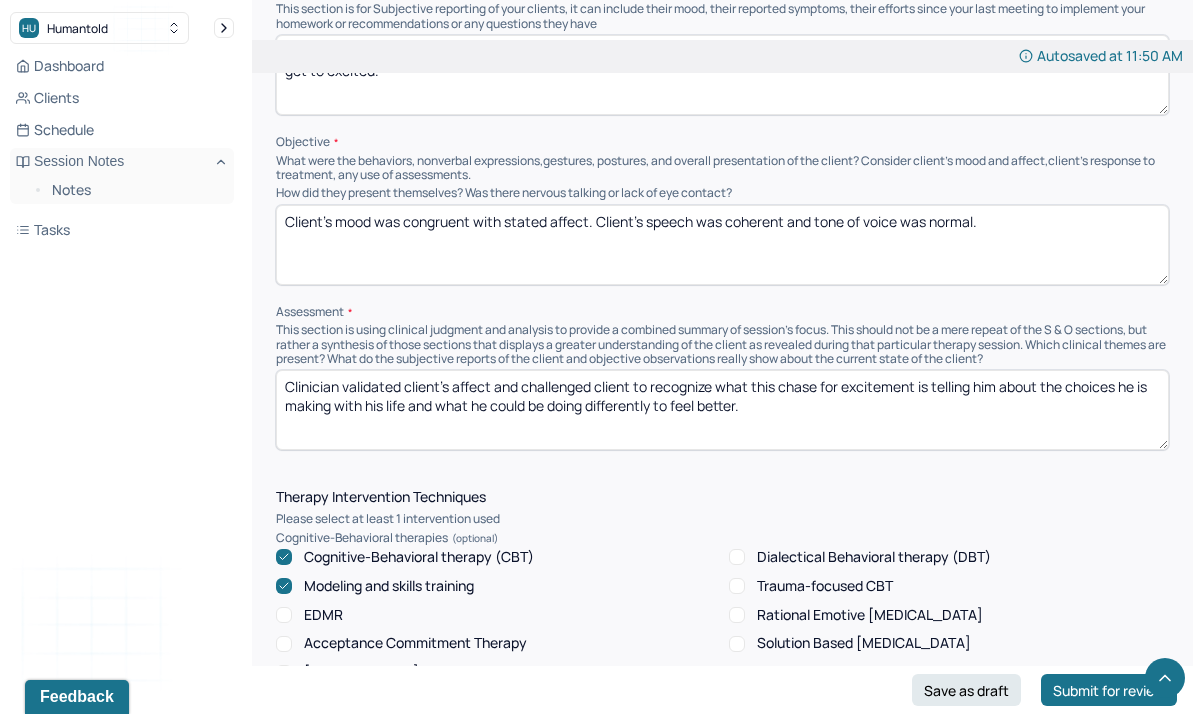 scroll, scrollTop: 1355, scrollLeft: 0, axis: vertical 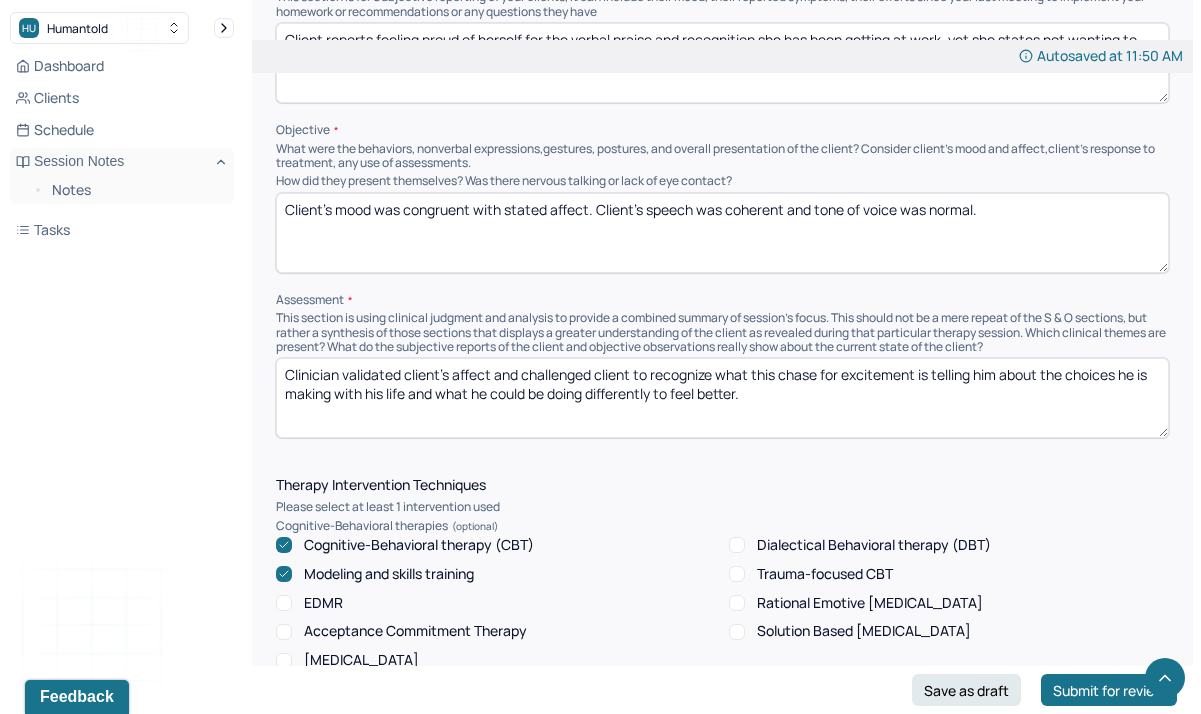 drag, startPoint x: 761, startPoint y: 333, endPoint x: 283, endPoint y: 298, distance: 479.27966 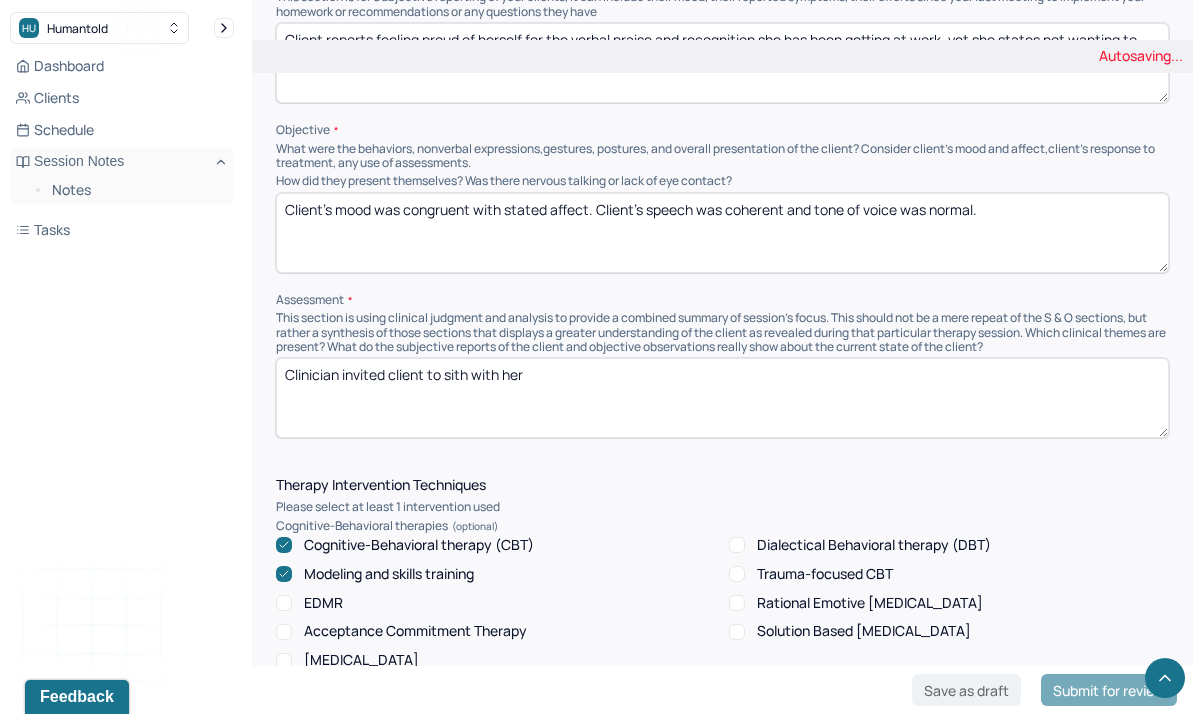 click on "Clinician validated client's affect and challenged client to recognize what this chase for excitement is telling him about the choices he is making with his life and what he could be doing differently to feel better." at bounding box center [722, 398] 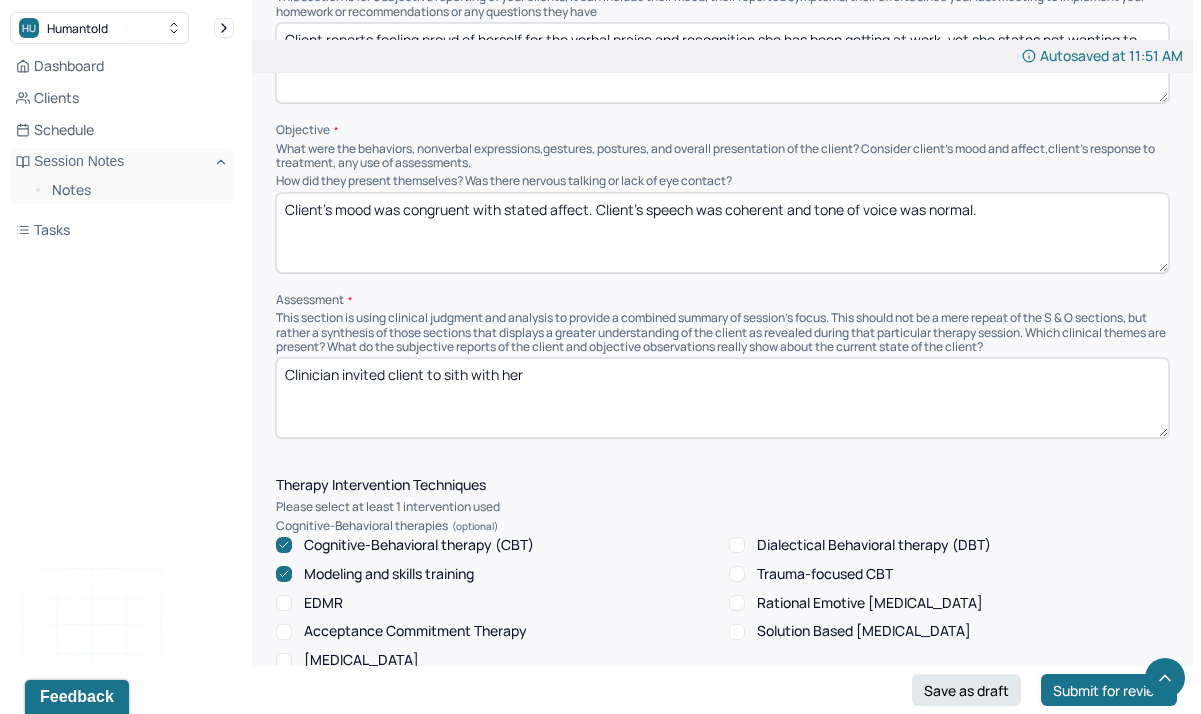 click on "Clinician invited client to sith with her" at bounding box center (722, 398) 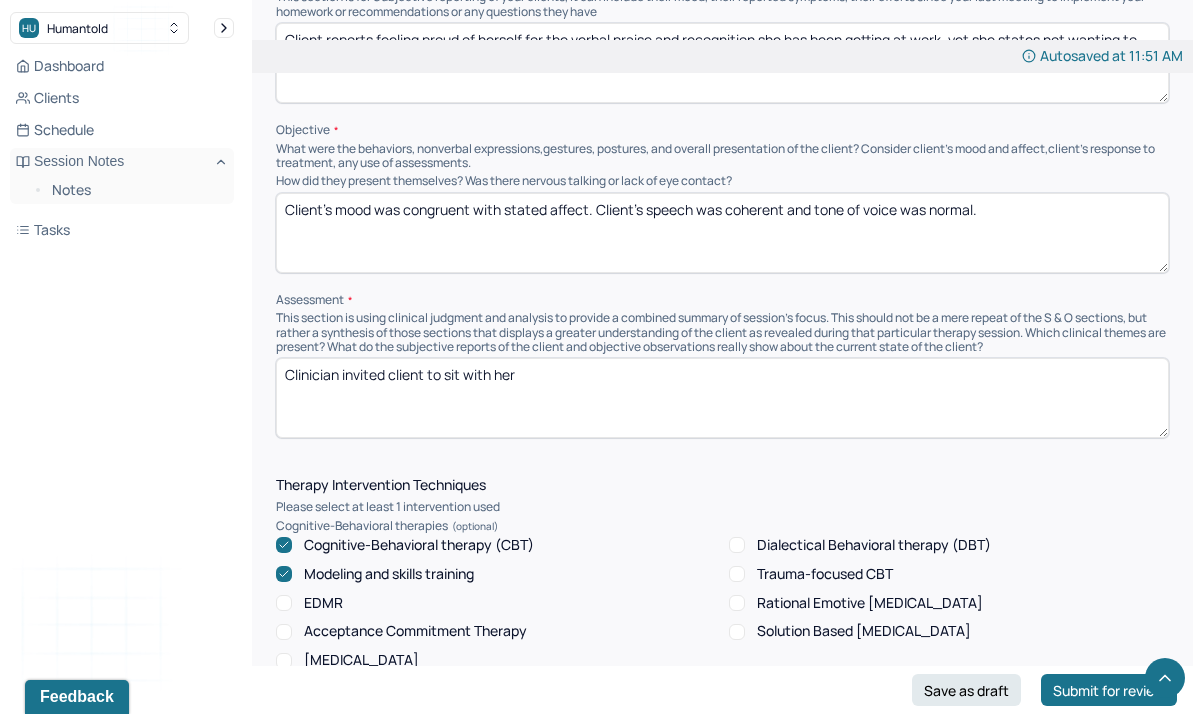 click on "Clinician invited client to sith with her" at bounding box center (722, 398) 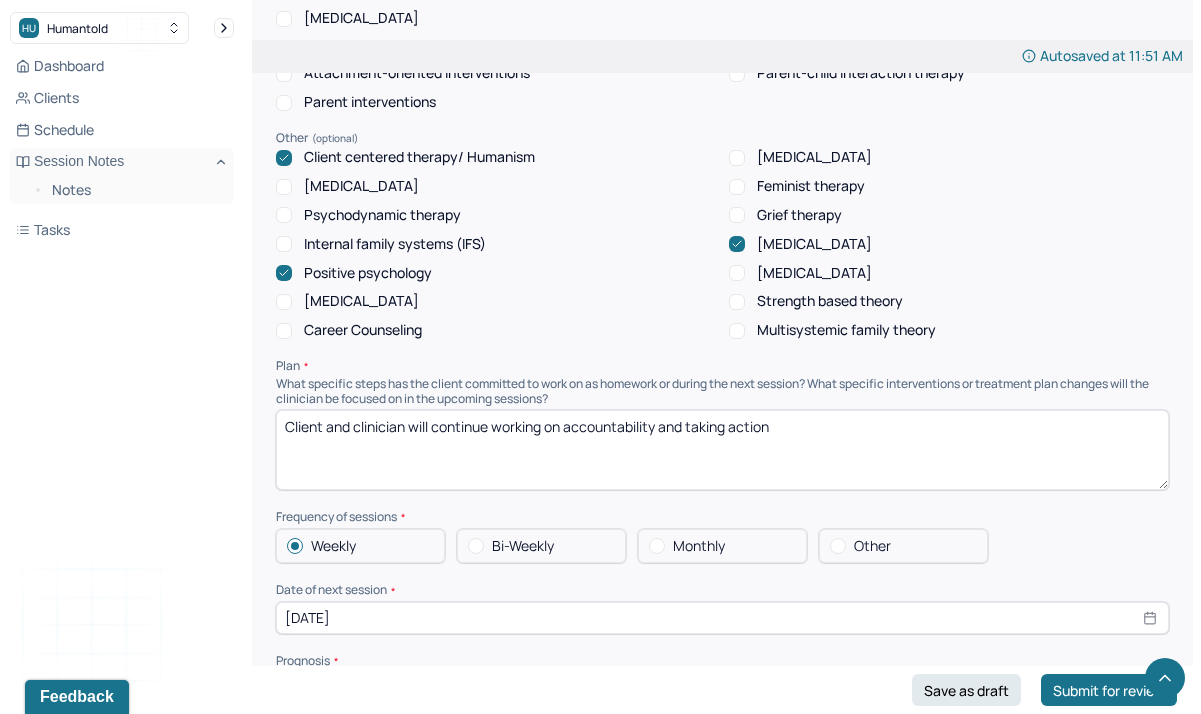 scroll, scrollTop: 2005, scrollLeft: 0, axis: vertical 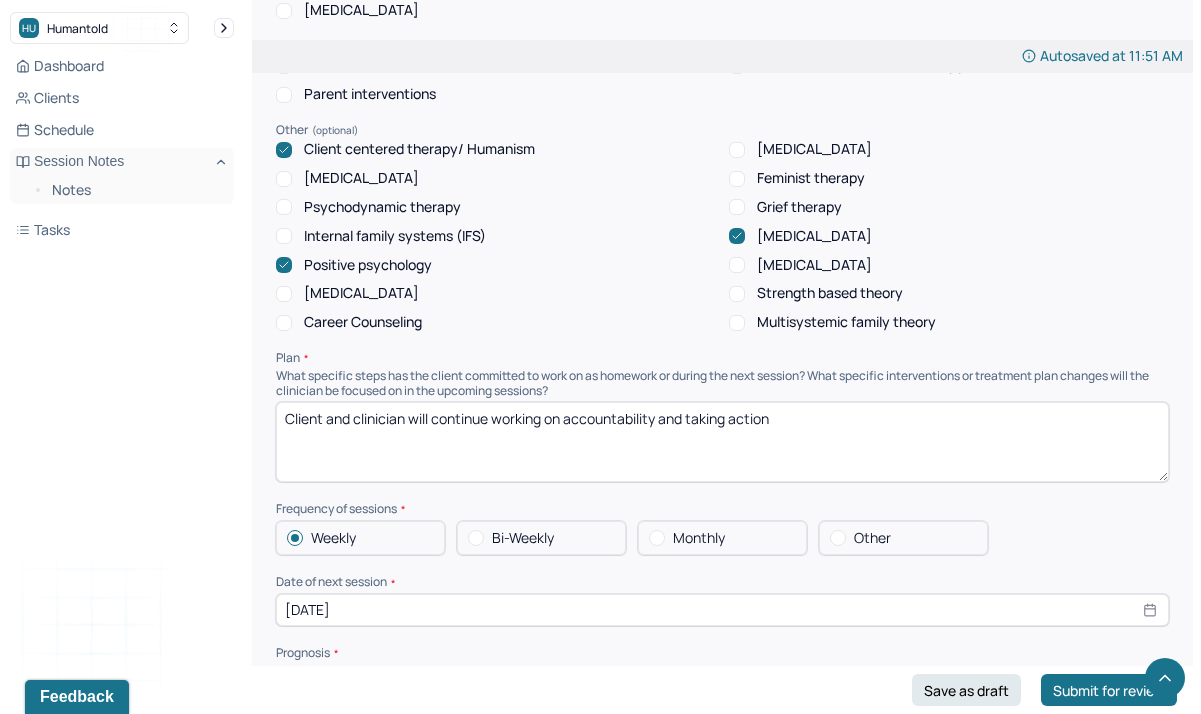 type on "Clinician invited client to sit with her wins as much as she sits with her struggles to witness how it feels to savor her accomplishments." 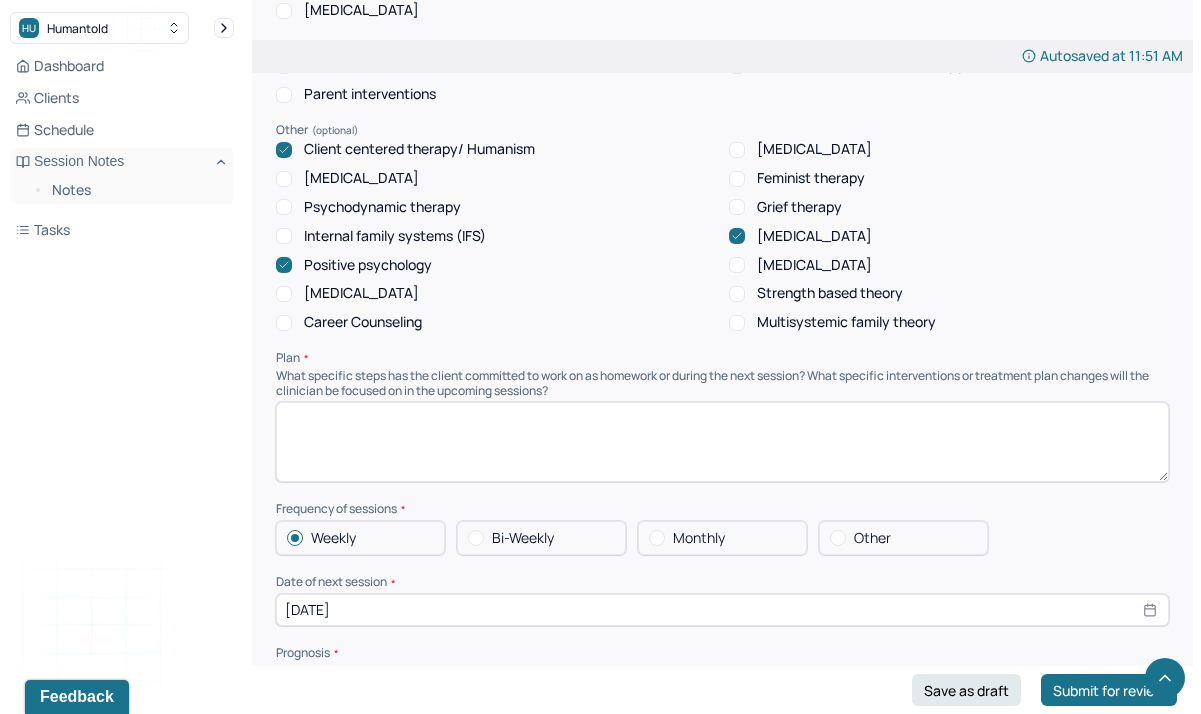 drag, startPoint x: 304, startPoint y: 354, endPoint x: 460, endPoint y: 11, distance: 376.80896 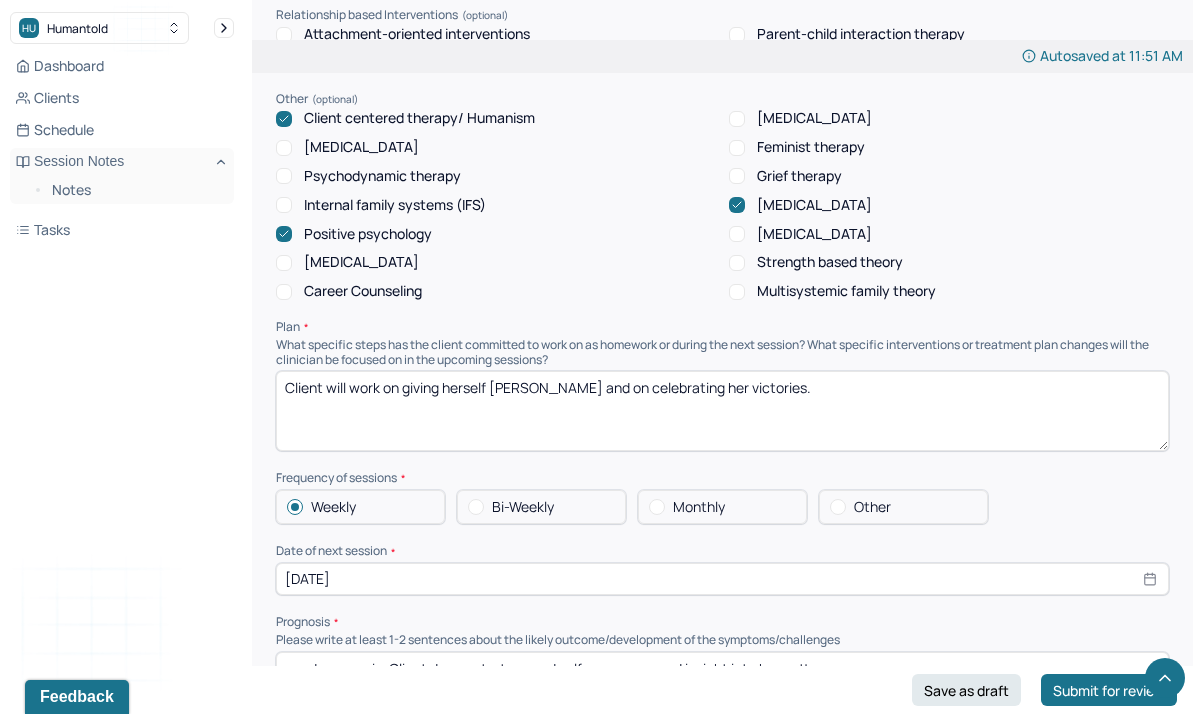 scroll, scrollTop: 2037, scrollLeft: 0, axis: vertical 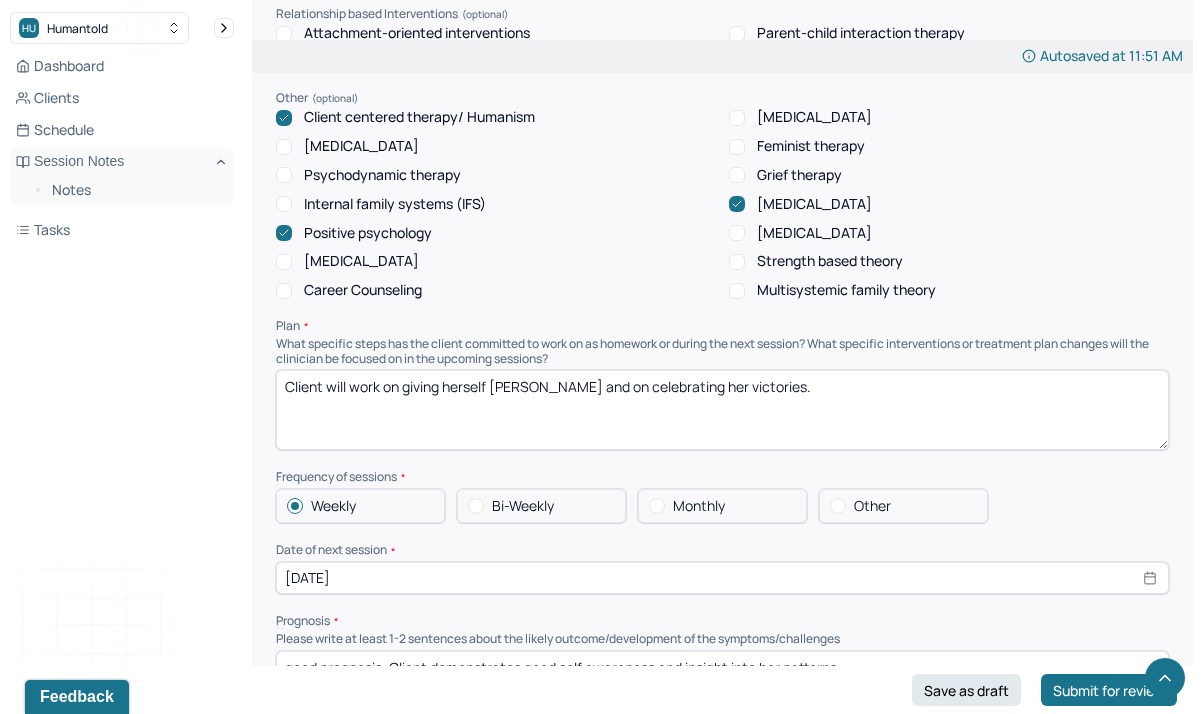 type on "Client will work on giving herself grace and on celebrating her victories." 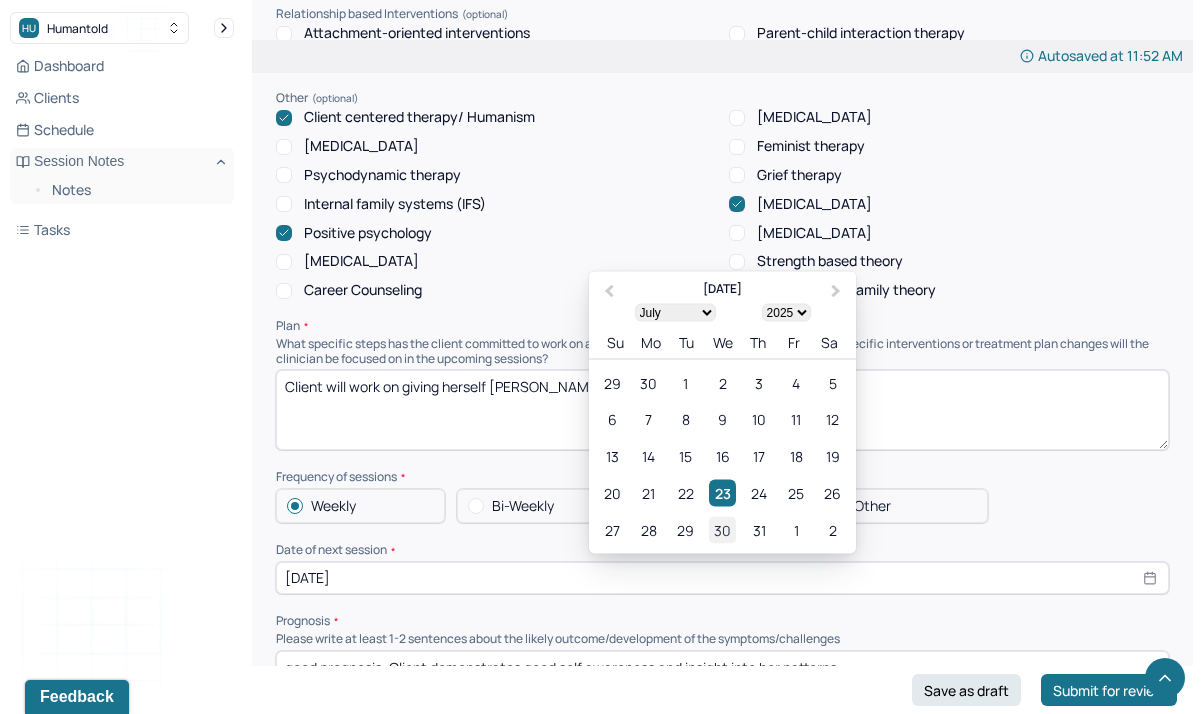 click on "30" at bounding box center (722, 529) 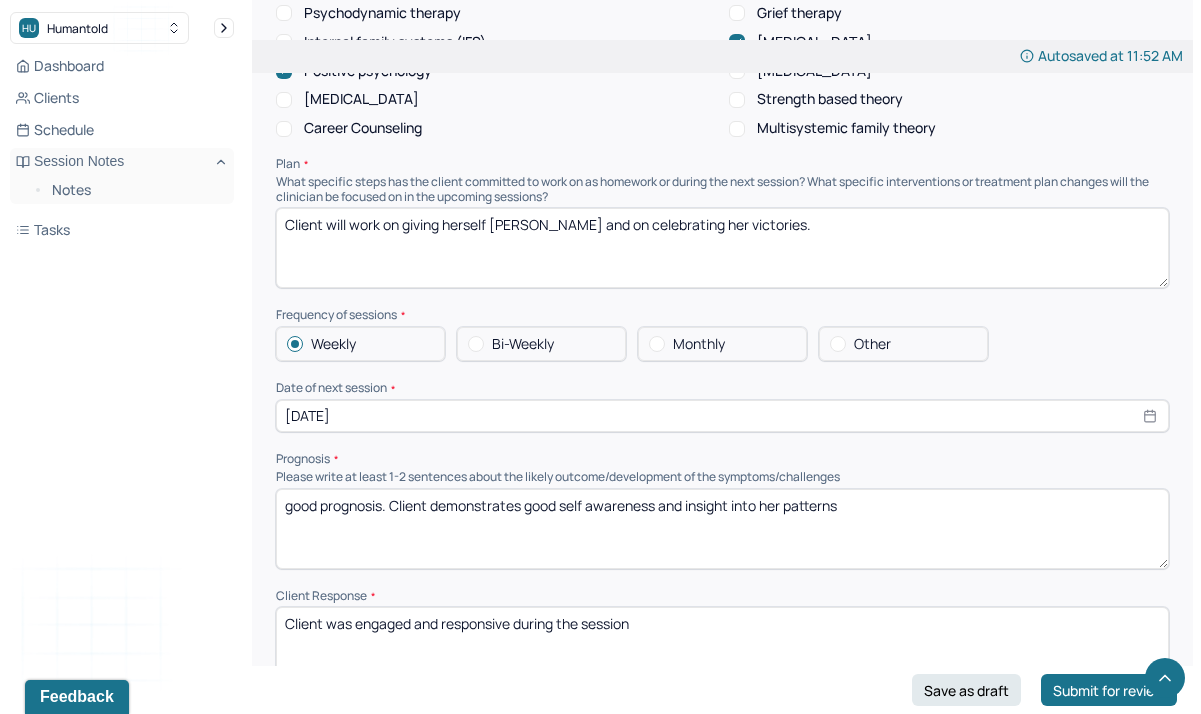 scroll, scrollTop: 2204, scrollLeft: 0, axis: vertical 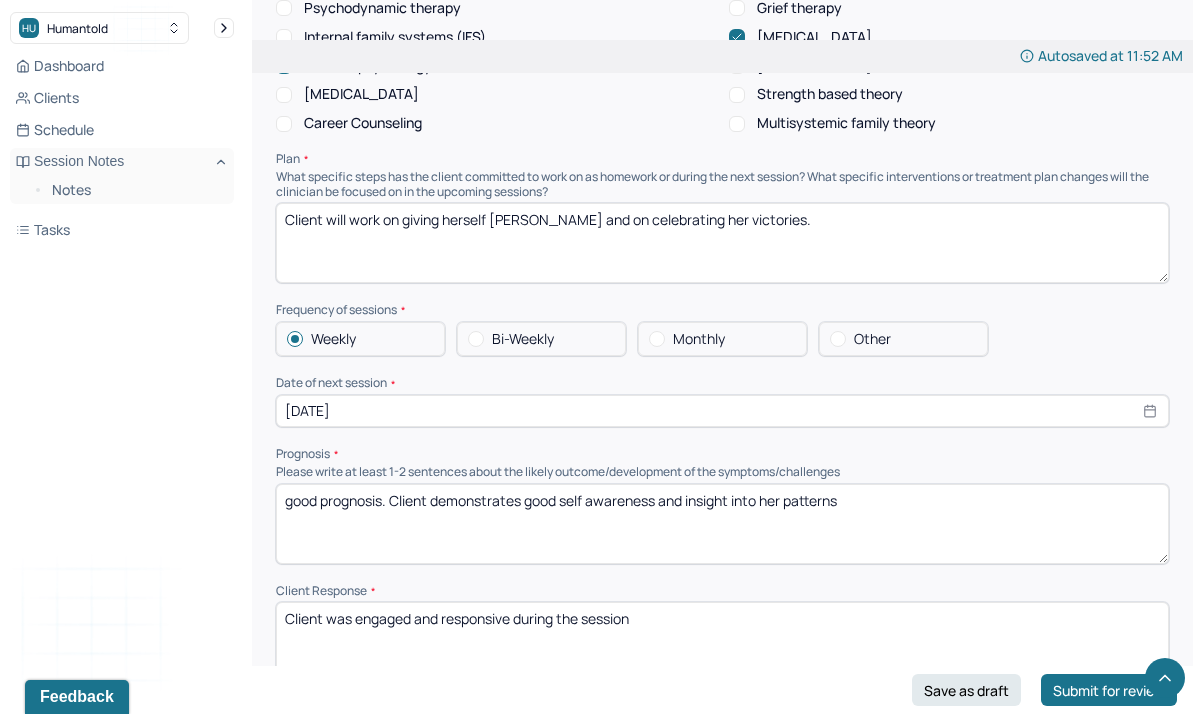 drag, startPoint x: 860, startPoint y: 439, endPoint x: 438, endPoint y: 437, distance: 422.00473 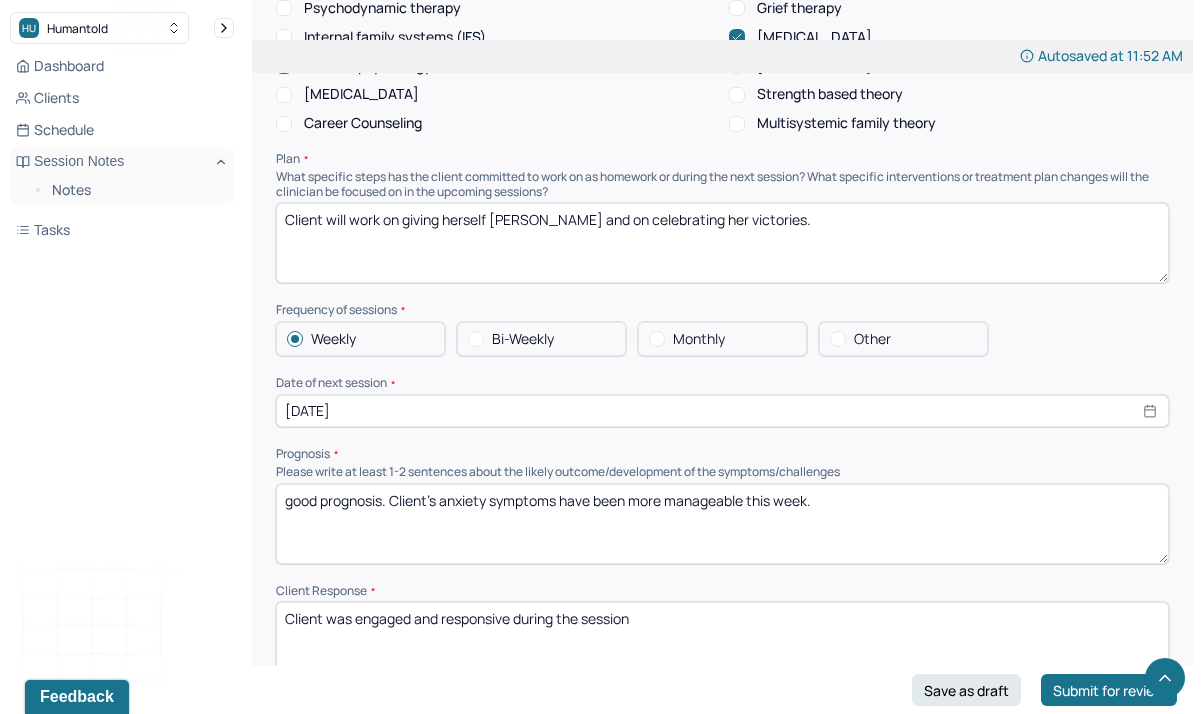 type on "good prognosis. Client's anxiety symptoms have been more manageable this week." 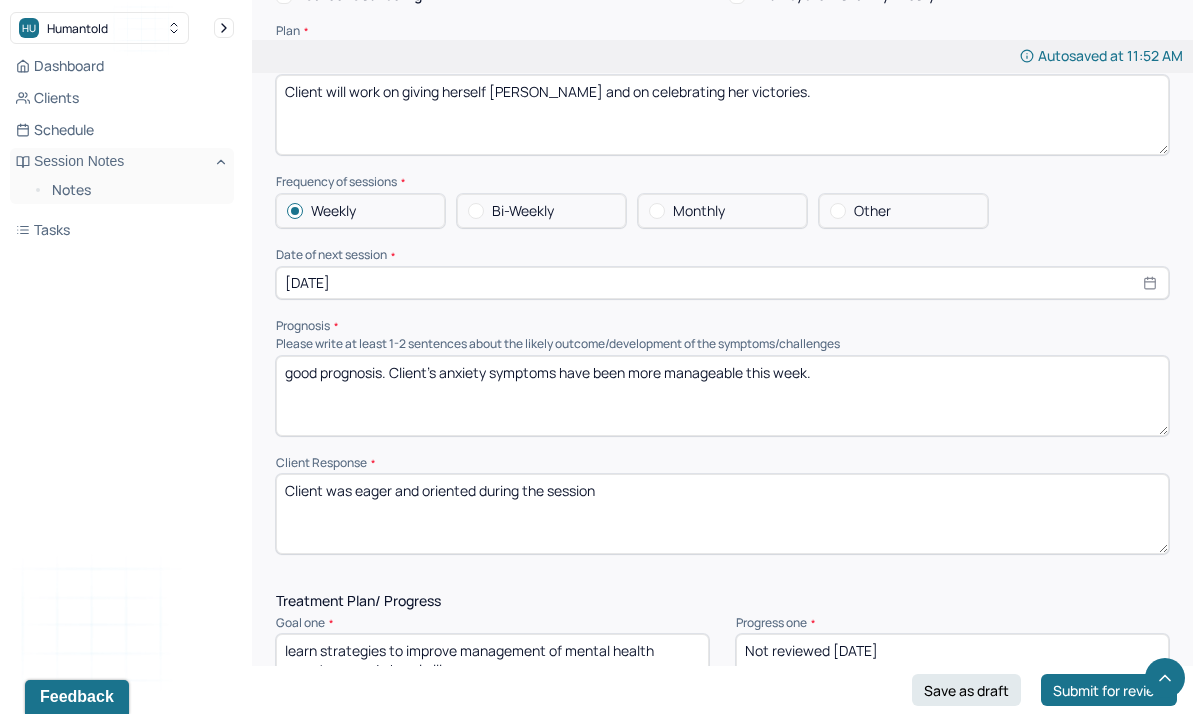 scroll, scrollTop: 2339, scrollLeft: 0, axis: vertical 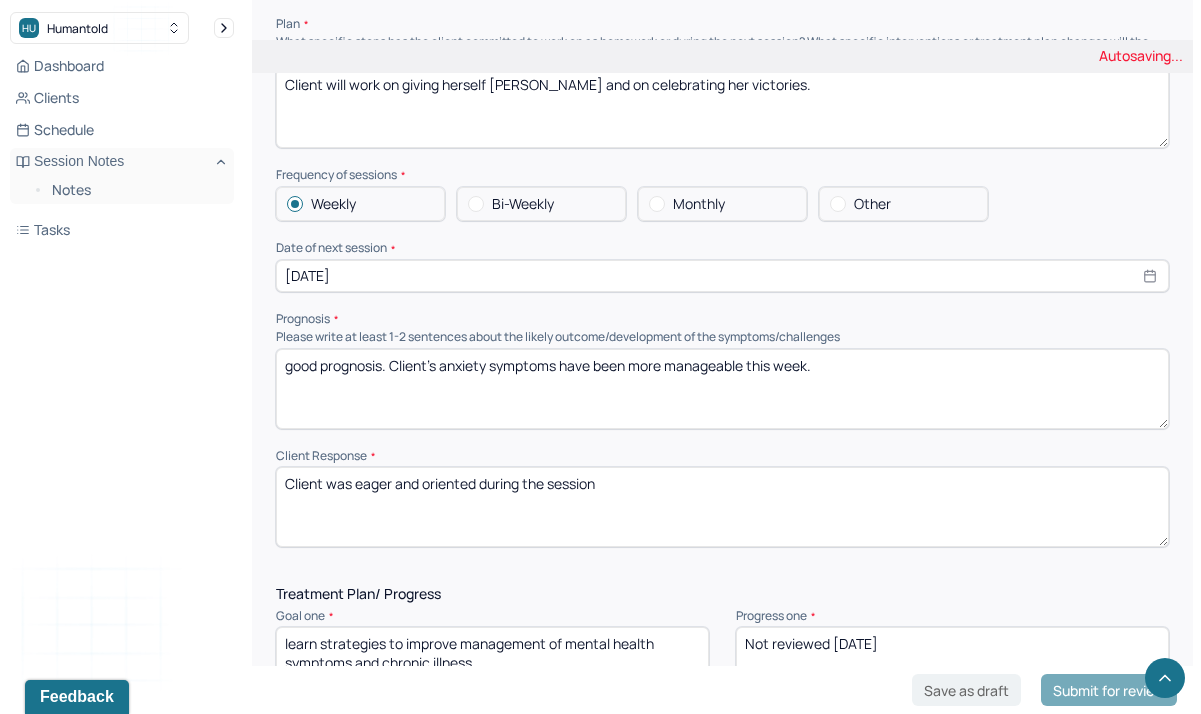 type on "Client was eager and oriented during the session" 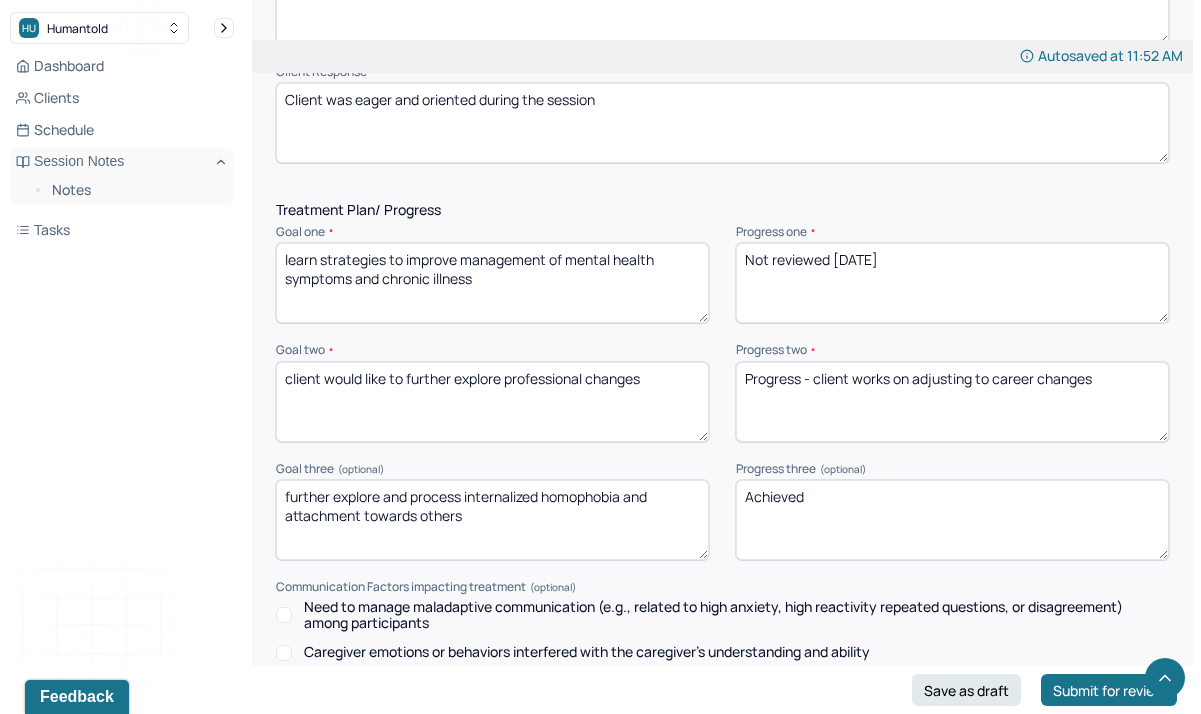 scroll, scrollTop: 2744, scrollLeft: 0, axis: vertical 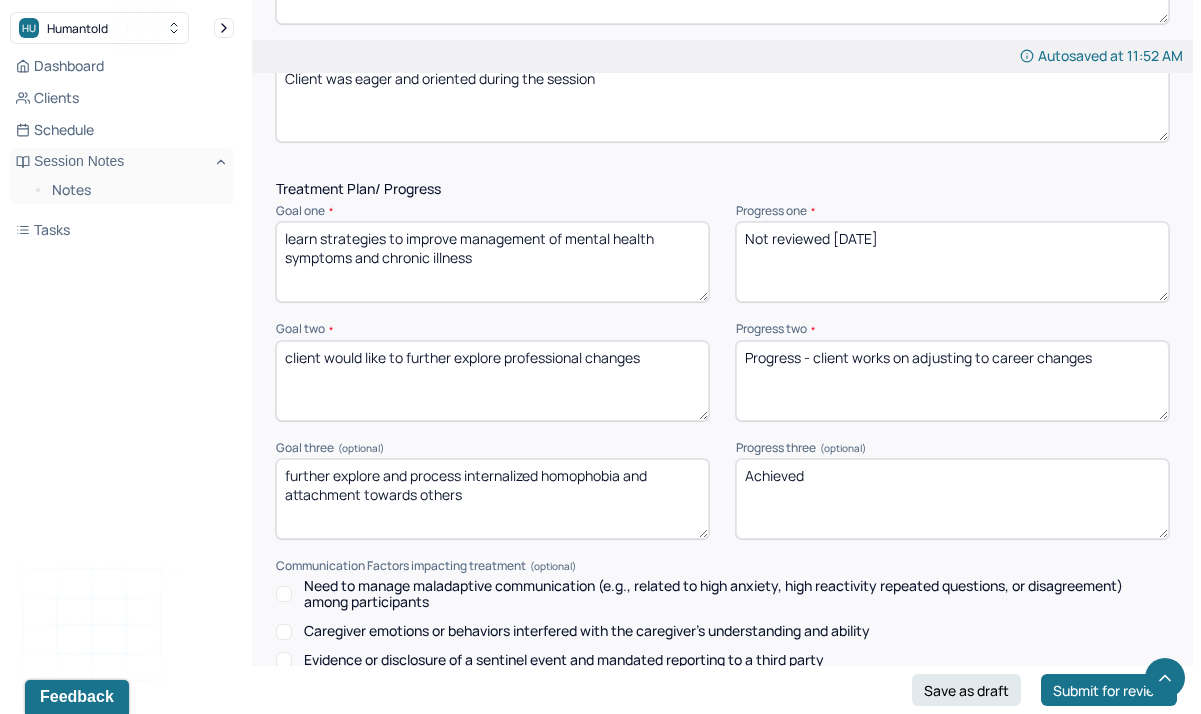 drag, startPoint x: 896, startPoint y: 176, endPoint x: 645, endPoint y: 162, distance: 251.39014 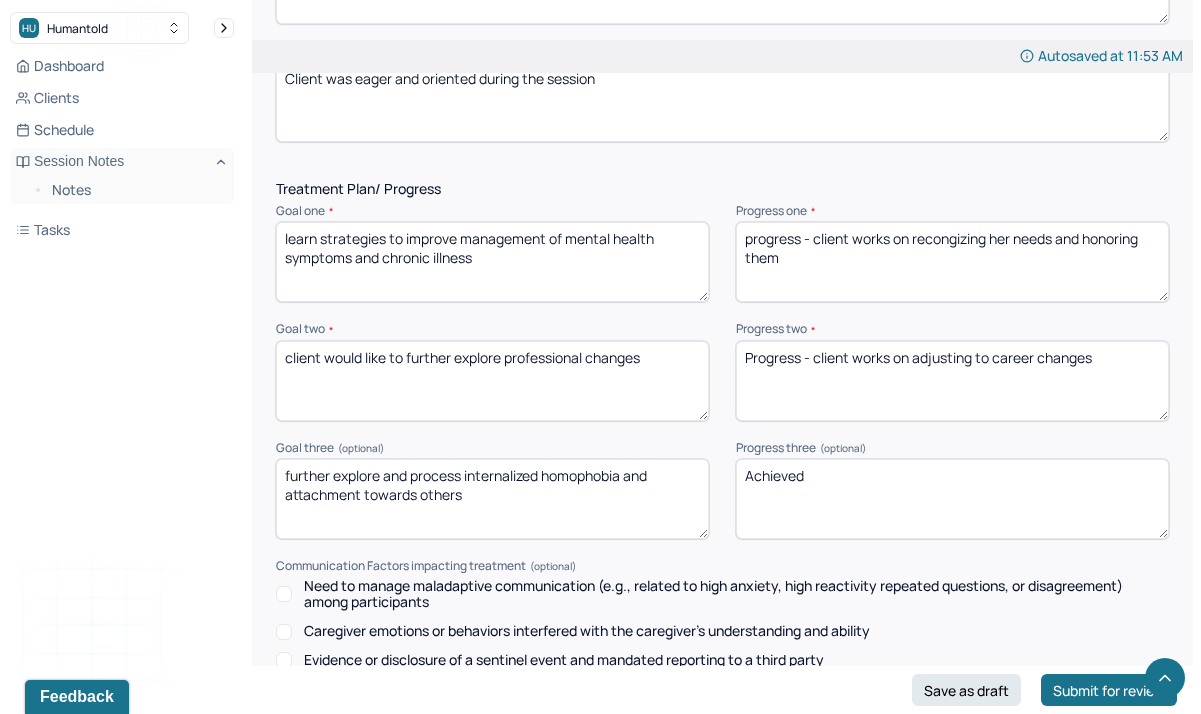 click on "progress - client works on recongizing her needs and honoring them" at bounding box center [952, 262] 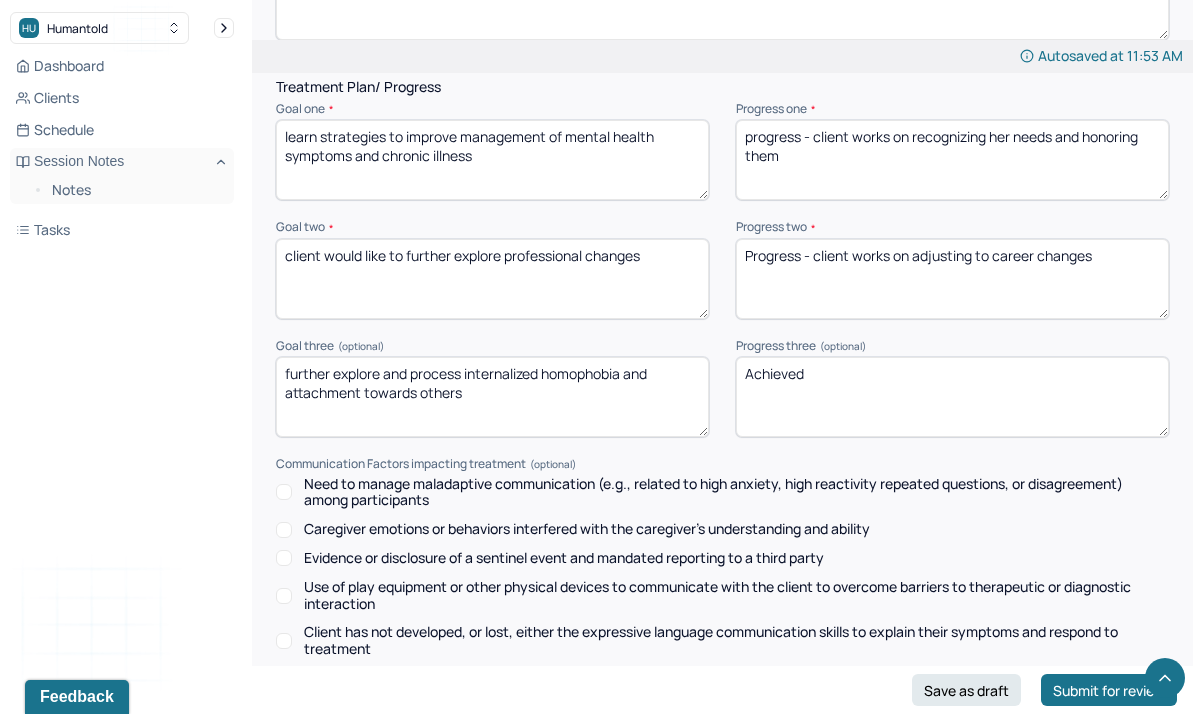 scroll, scrollTop: 2858, scrollLeft: 0, axis: vertical 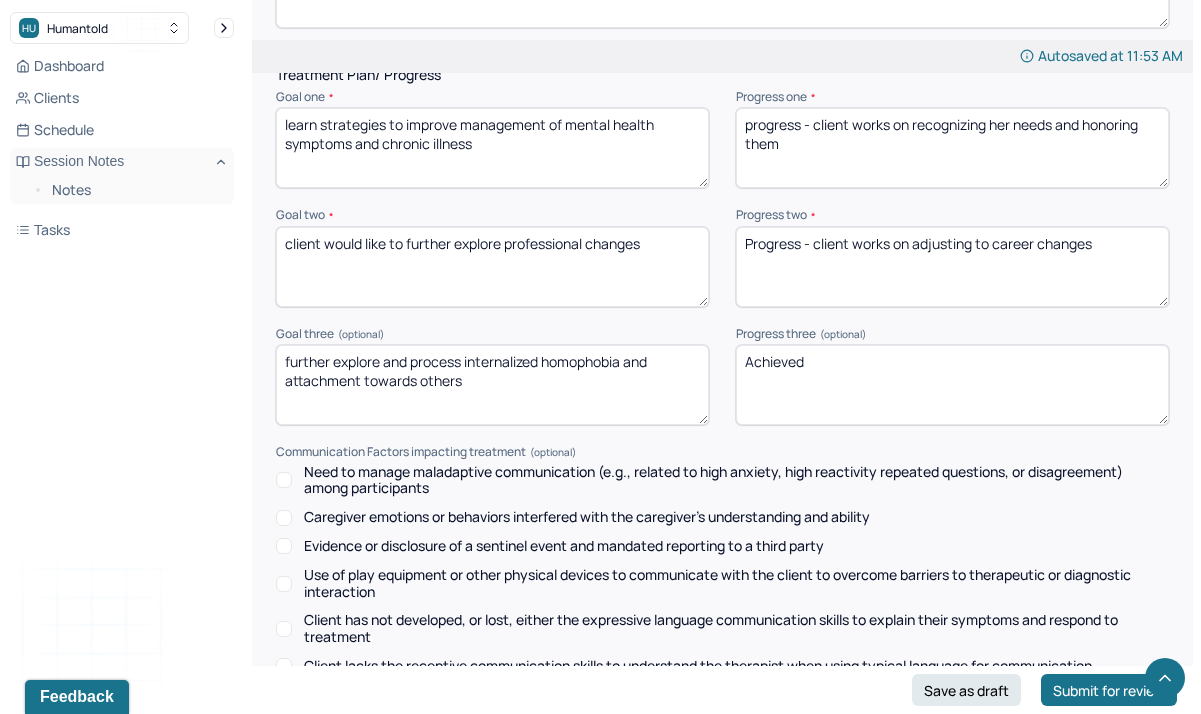 type on "progress - client works on recognizing her needs and honoring them" 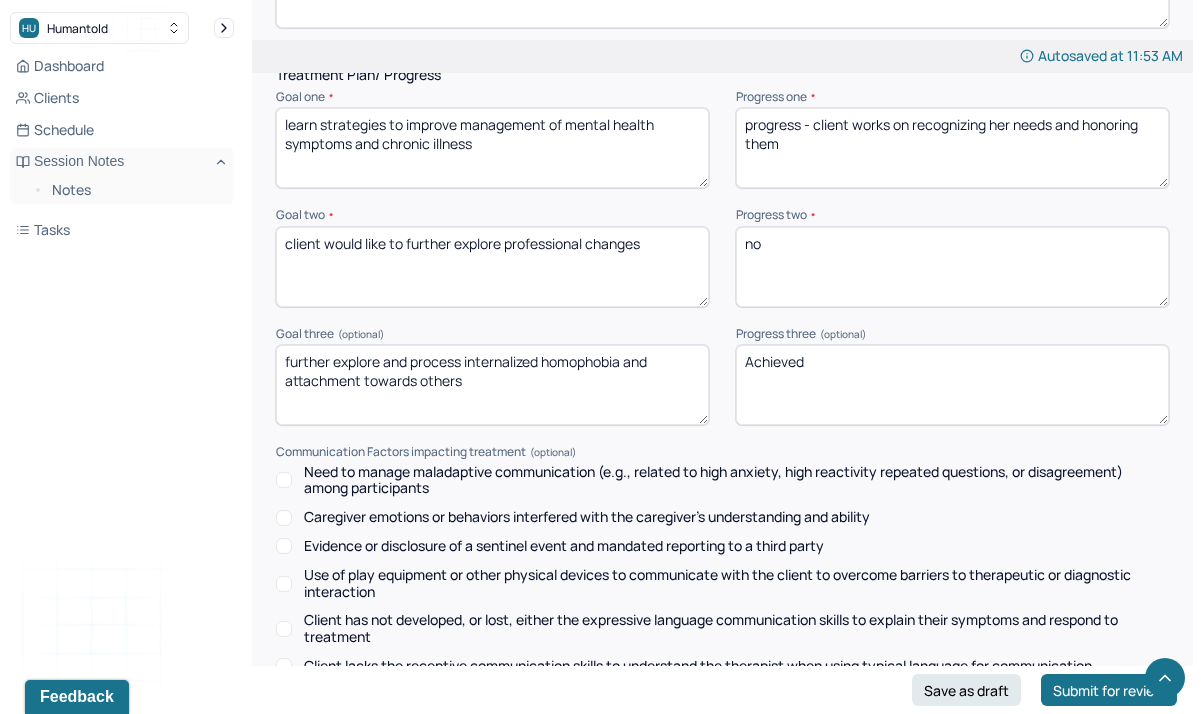 type on "n" 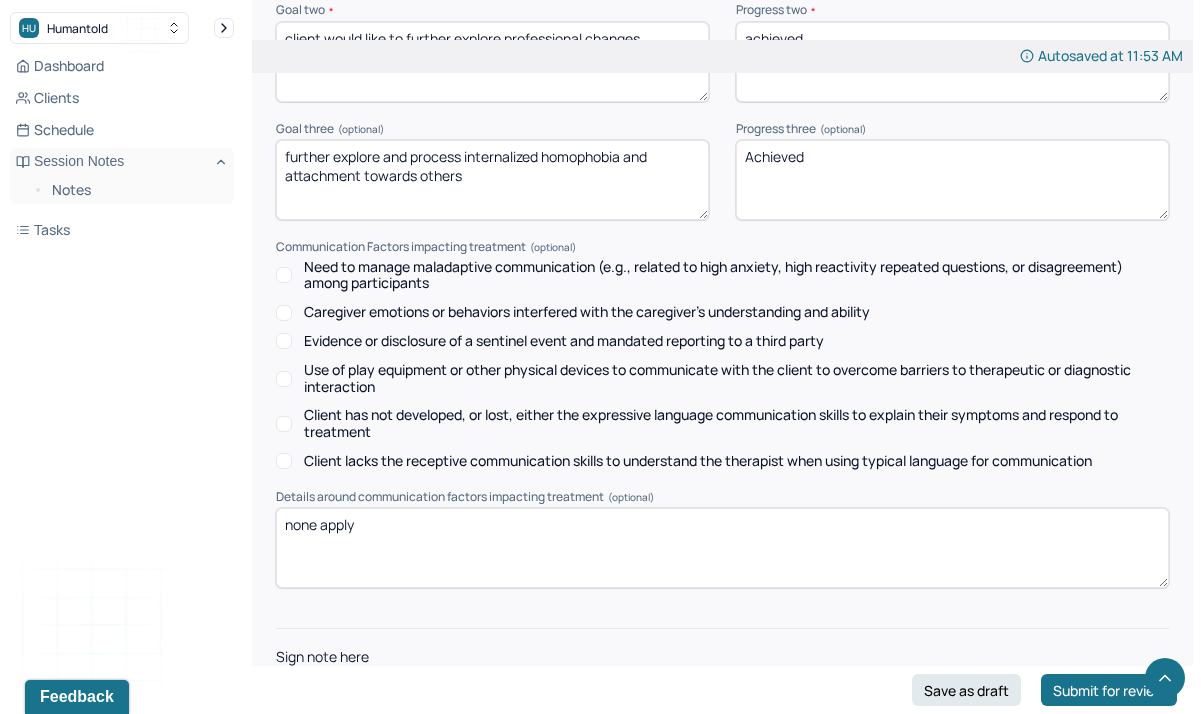 scroll, scrollTop: 3090, scrollLeft: 0, axis: vertical 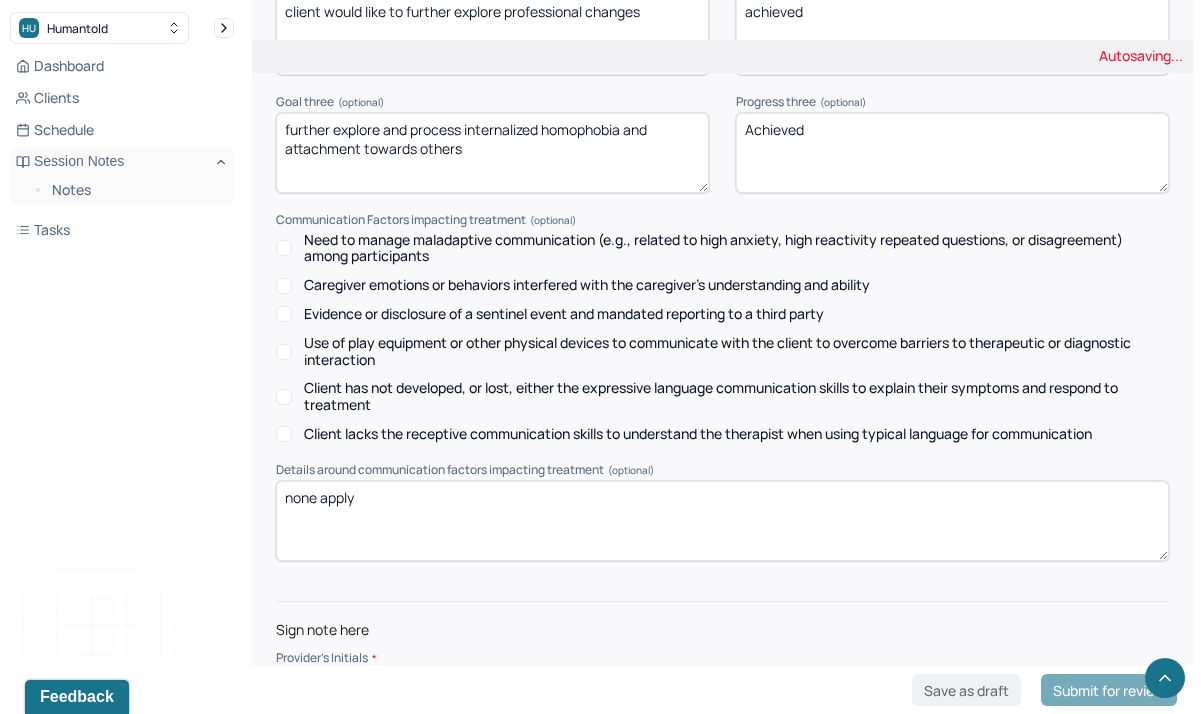 type on "achieved" 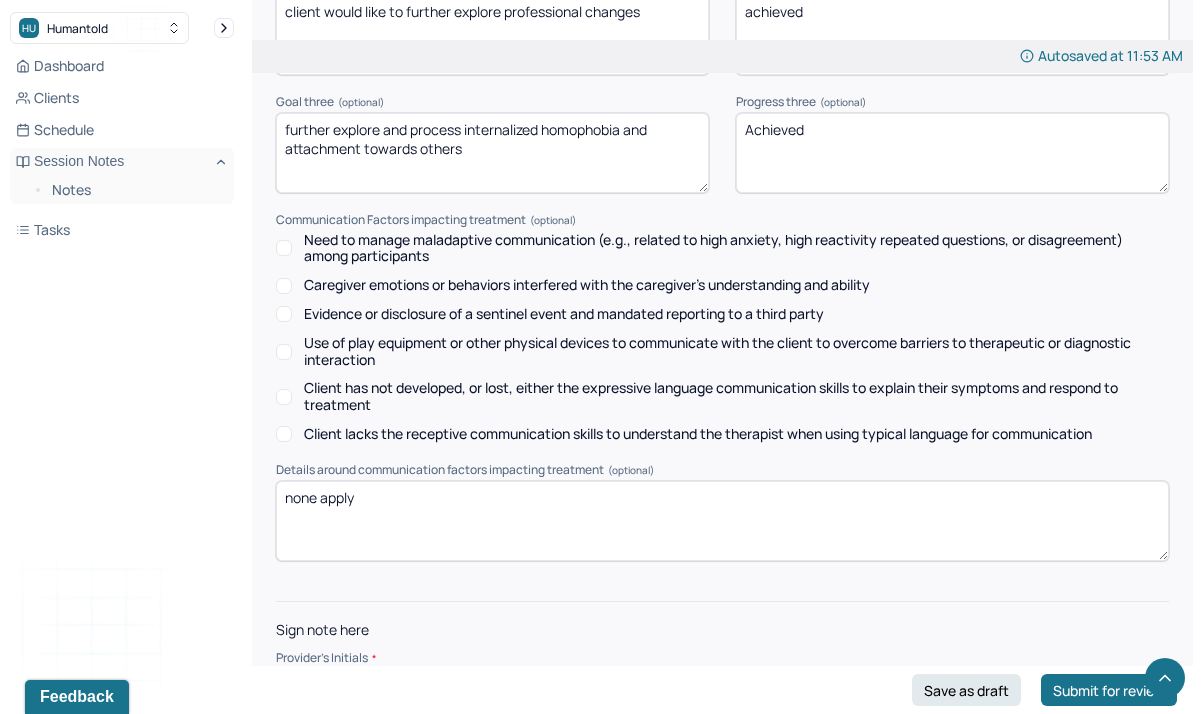 click at bounding box center (722, 685) 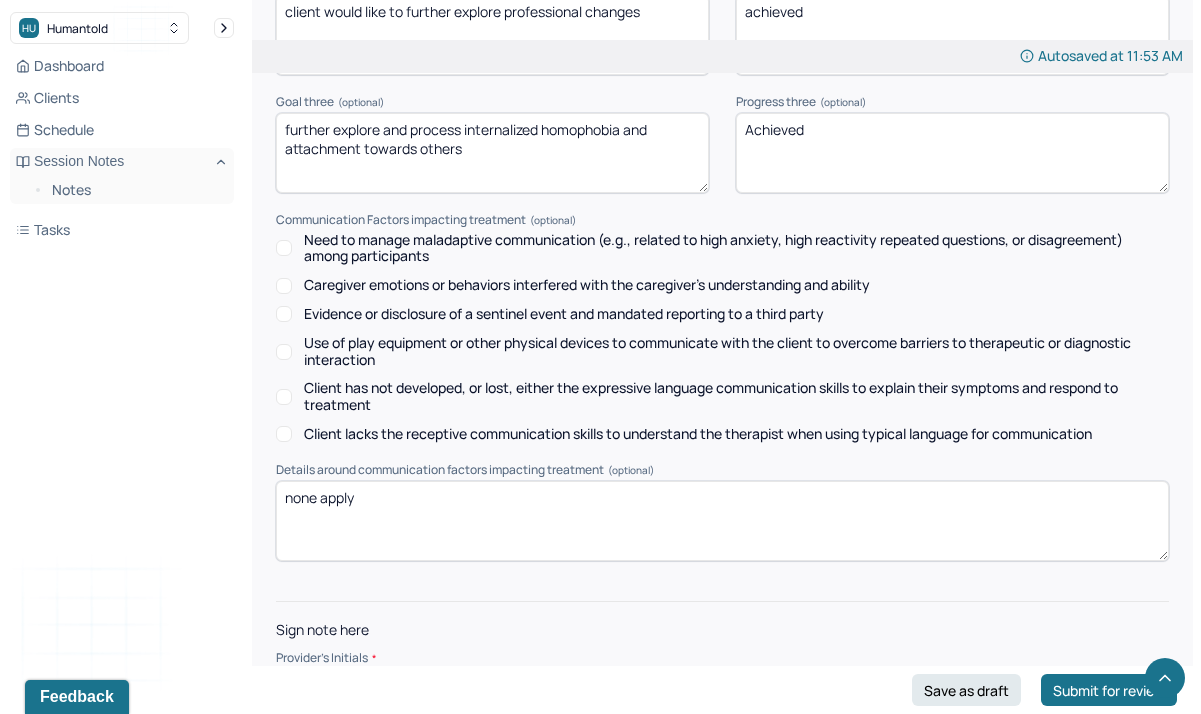 type on "ab" 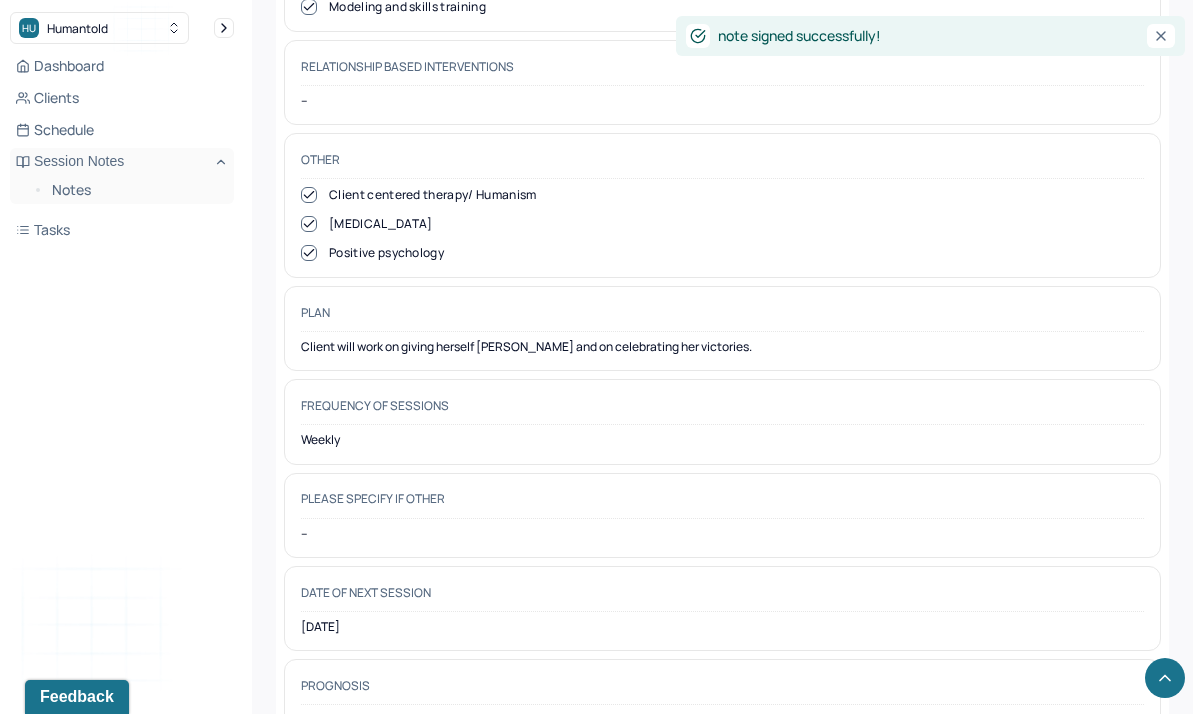 scroll, scrollTop: 2207, scrollLeft: 0, axis: vertical 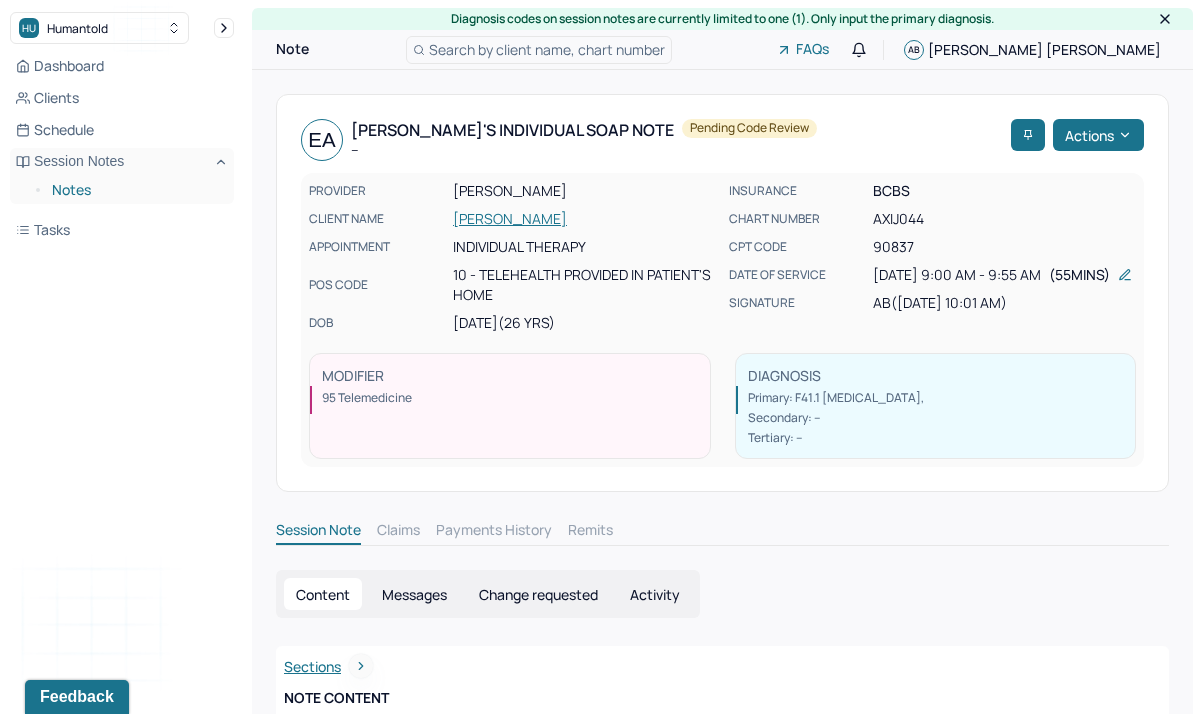 click on "Notes" at bounding box center [135, 190] 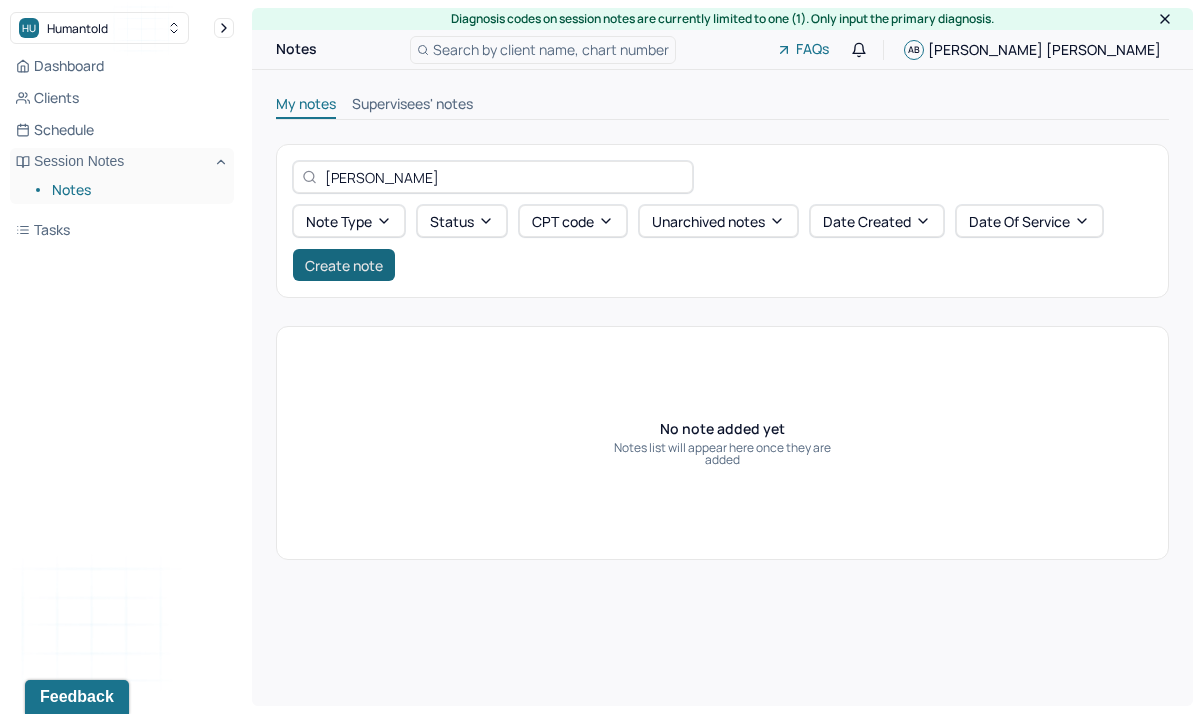 click on "Create note" at bounding box center (344, 265) 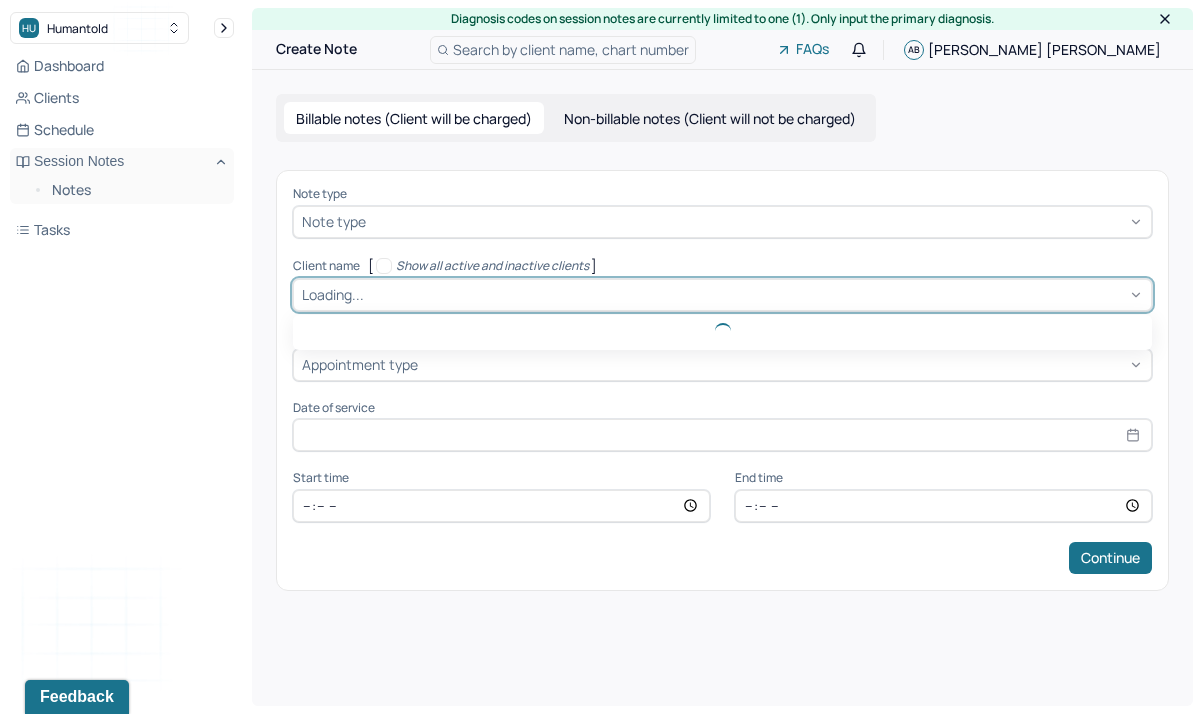 click on "Loading..." at bounding box center (333, 294) 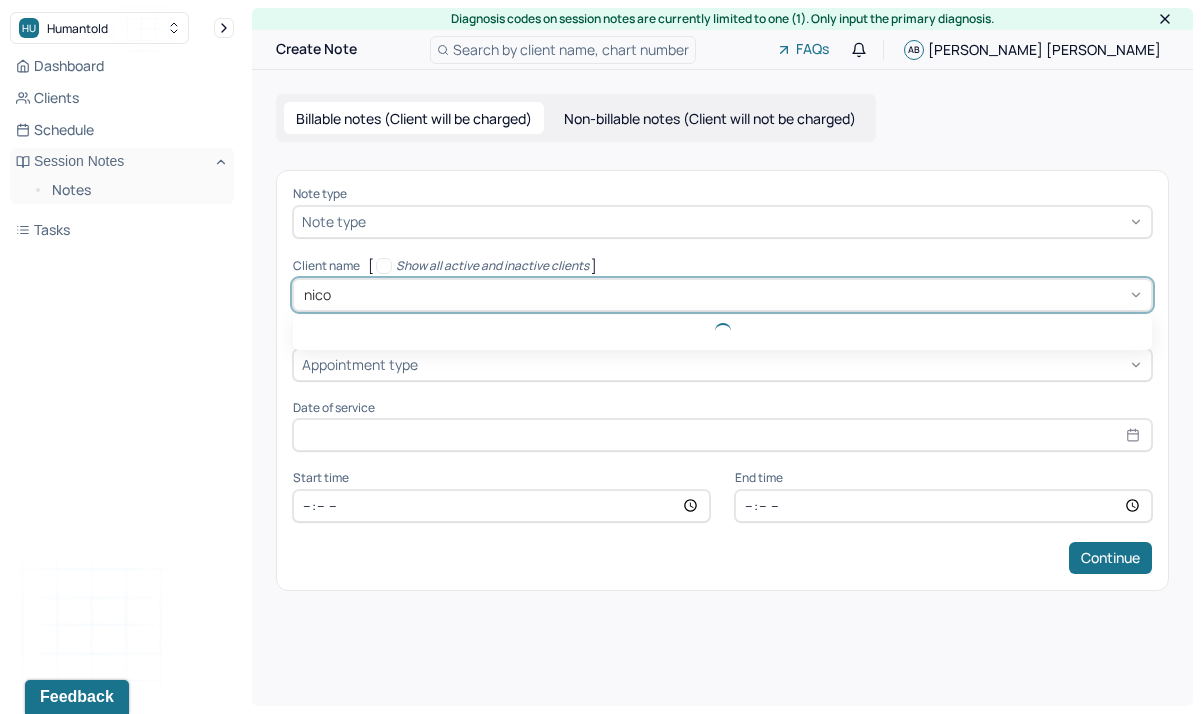 type on "nico" 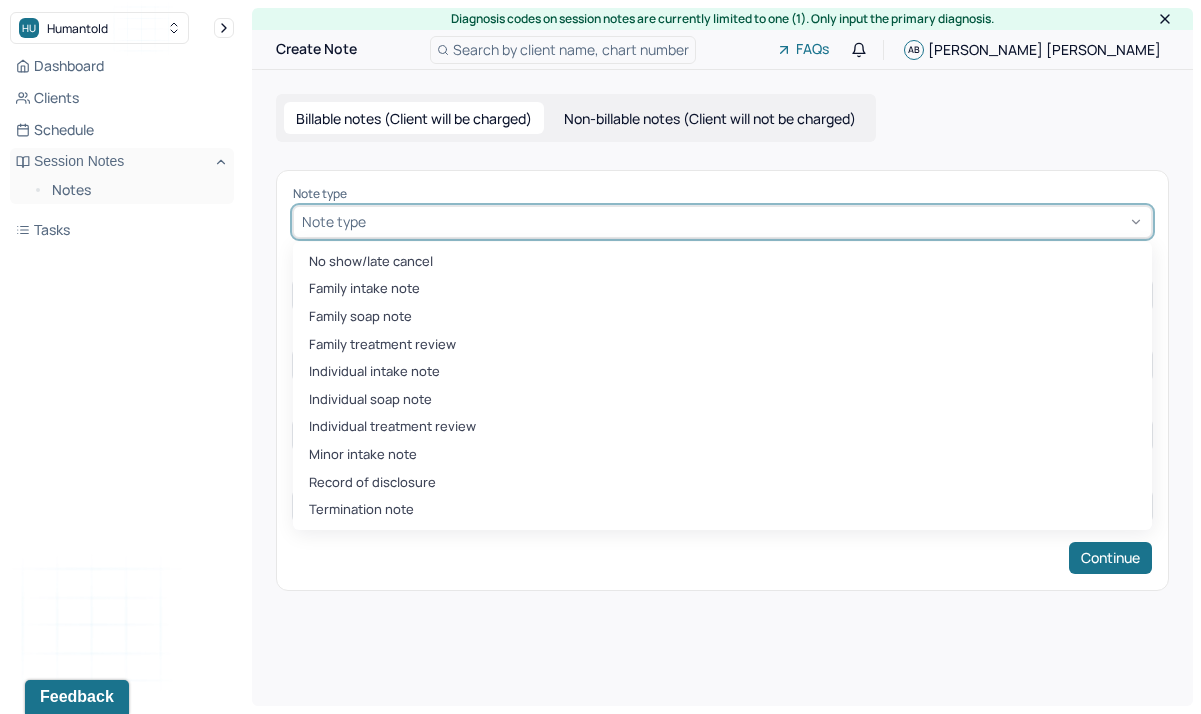 click on "Note type" at bounding box center [334, 221] 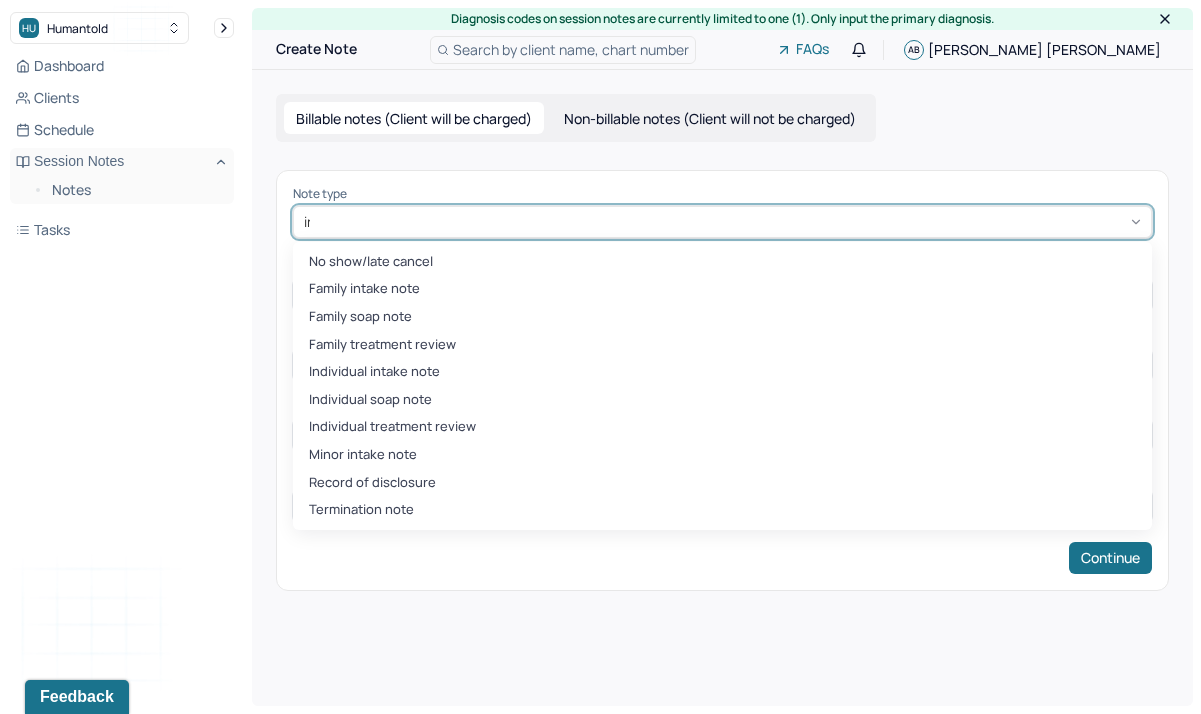 type on "ind" 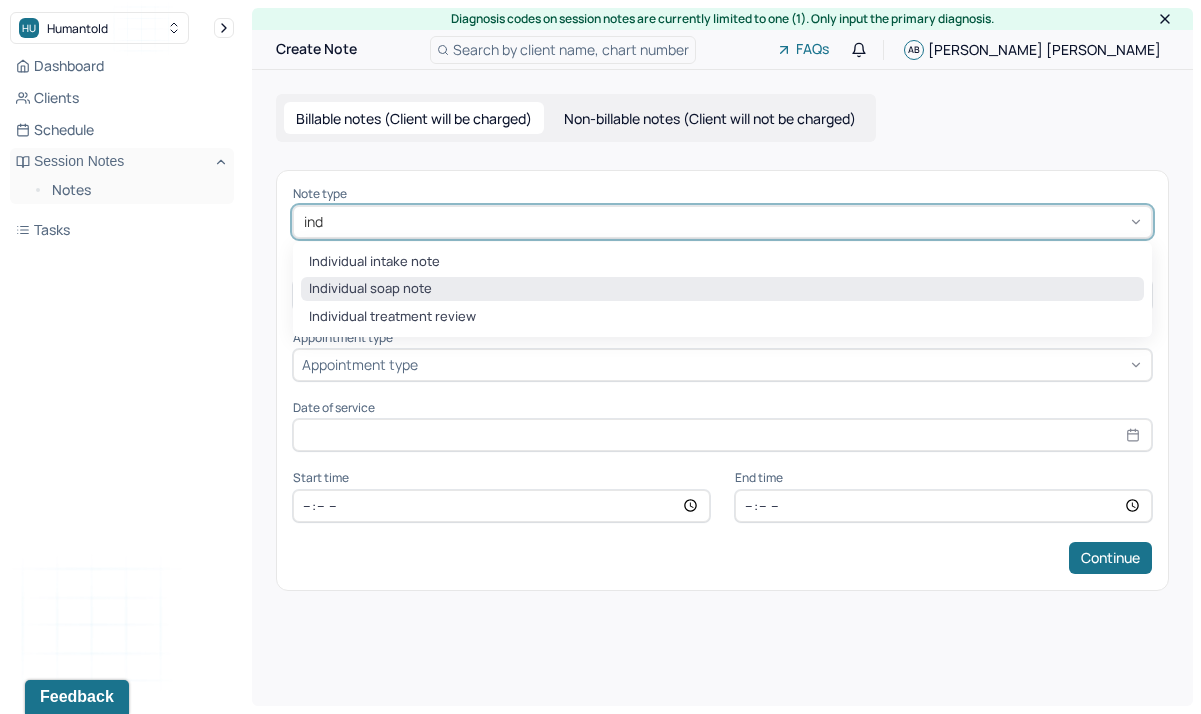click on "Individual soap note" at bounding box center [722, 289] 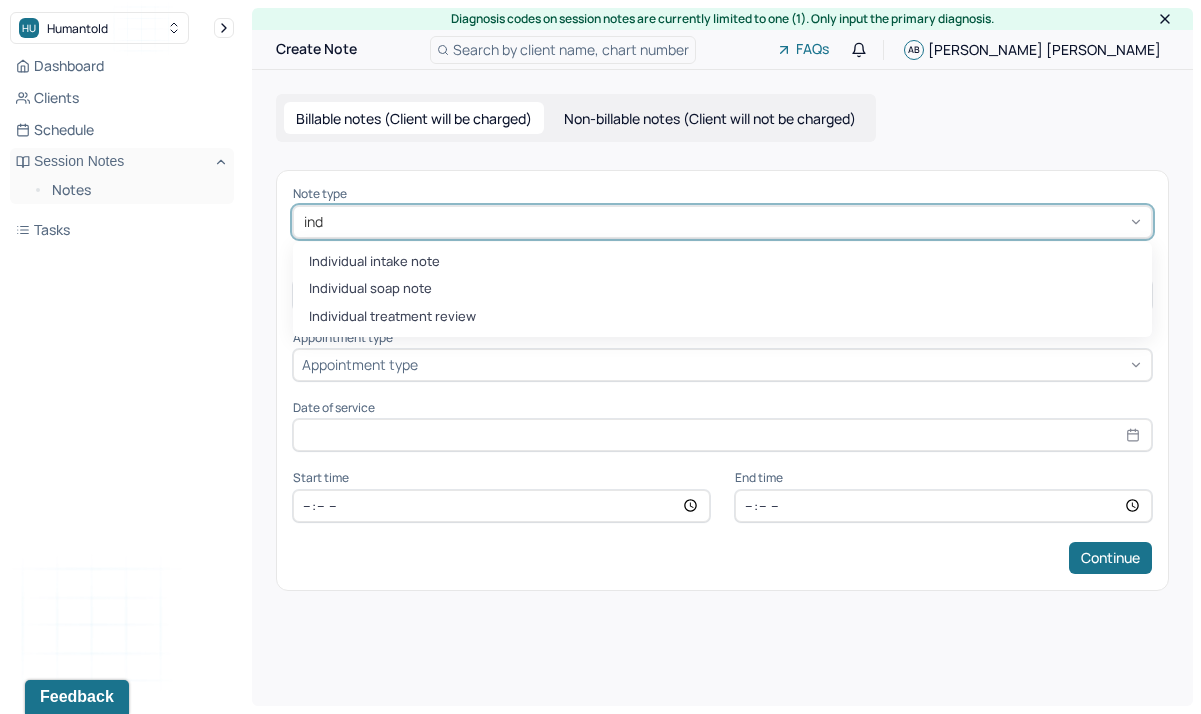 type 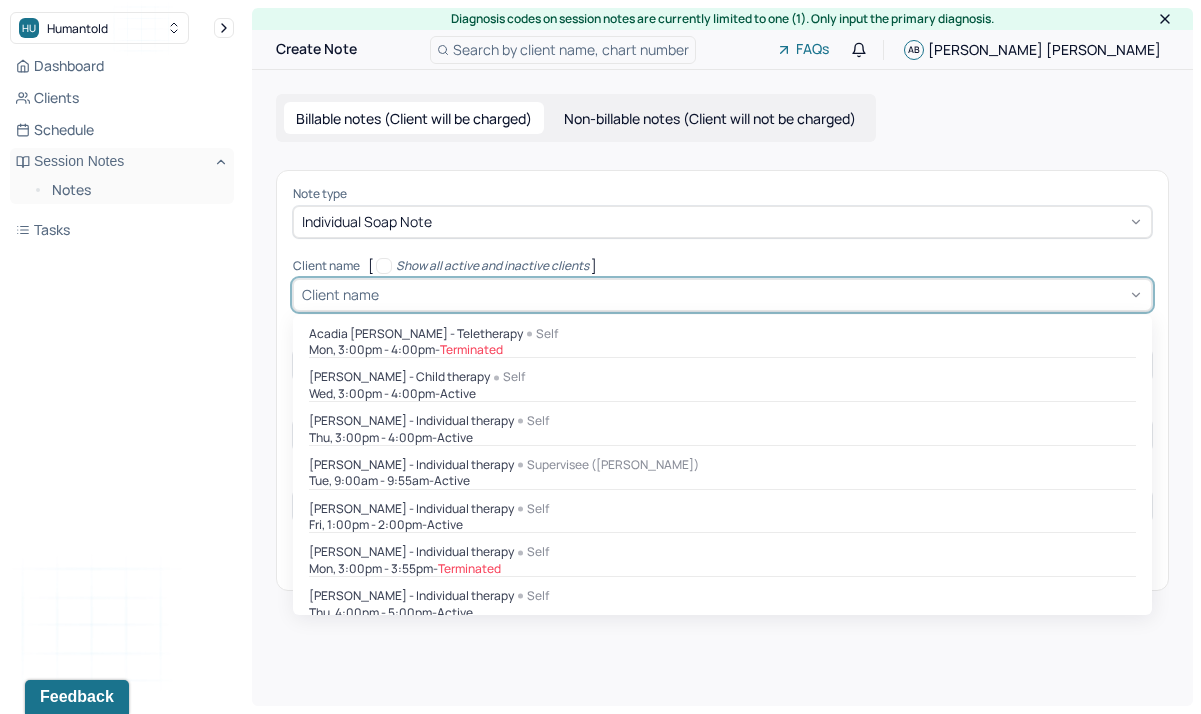 click on "Client name" at bounding box center [340, 294] 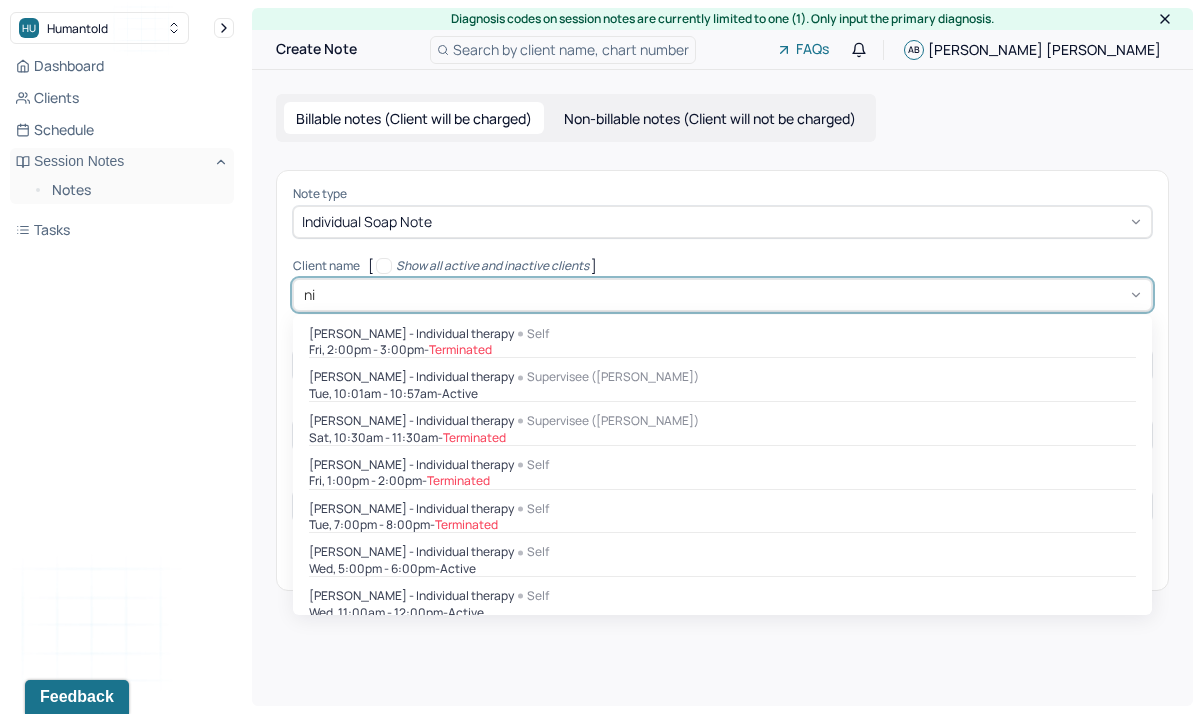 type on "nic" 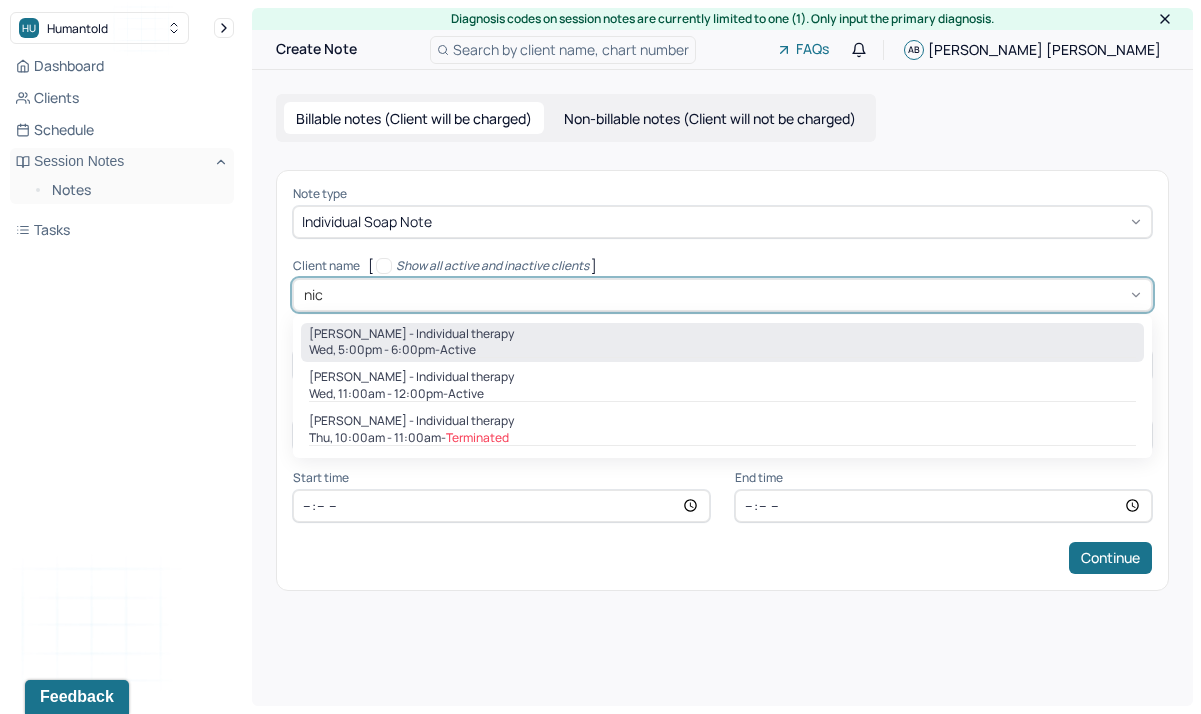 click on "Wed, 5:00pm - 6:00pm  -  active" at bounding box center [722, 350] 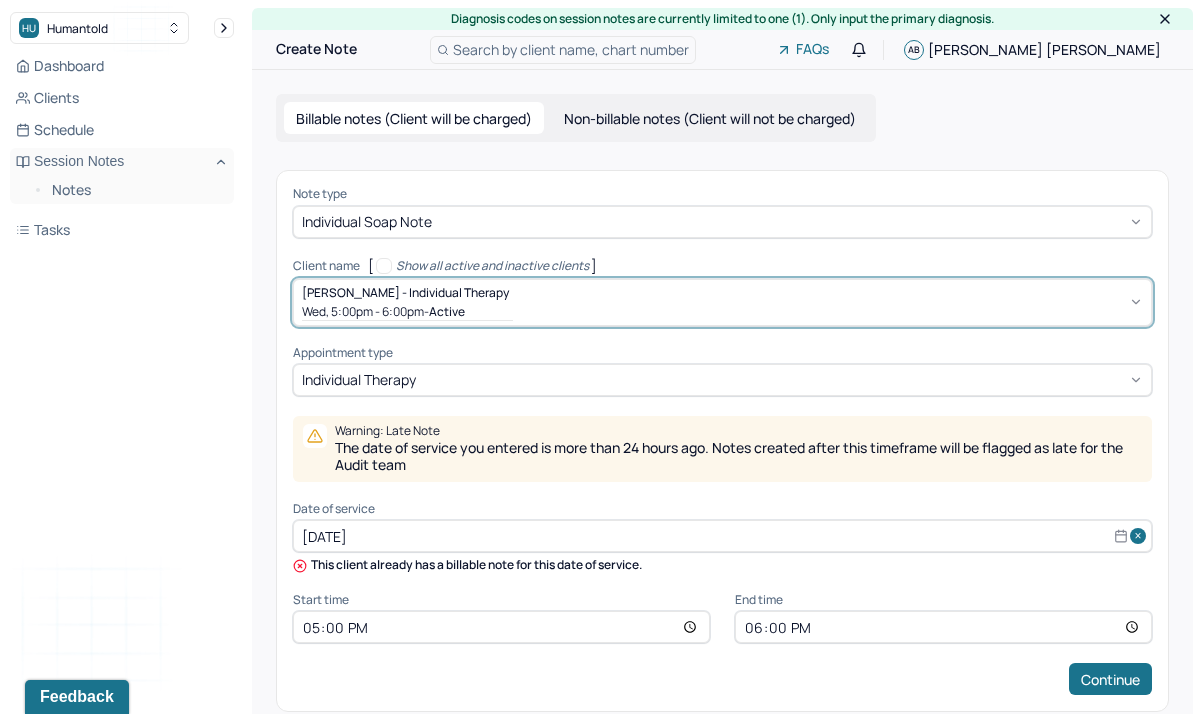 click on "Wed, 5:00pm - 6:00pm  -  active" at bounding box center (407, 311) 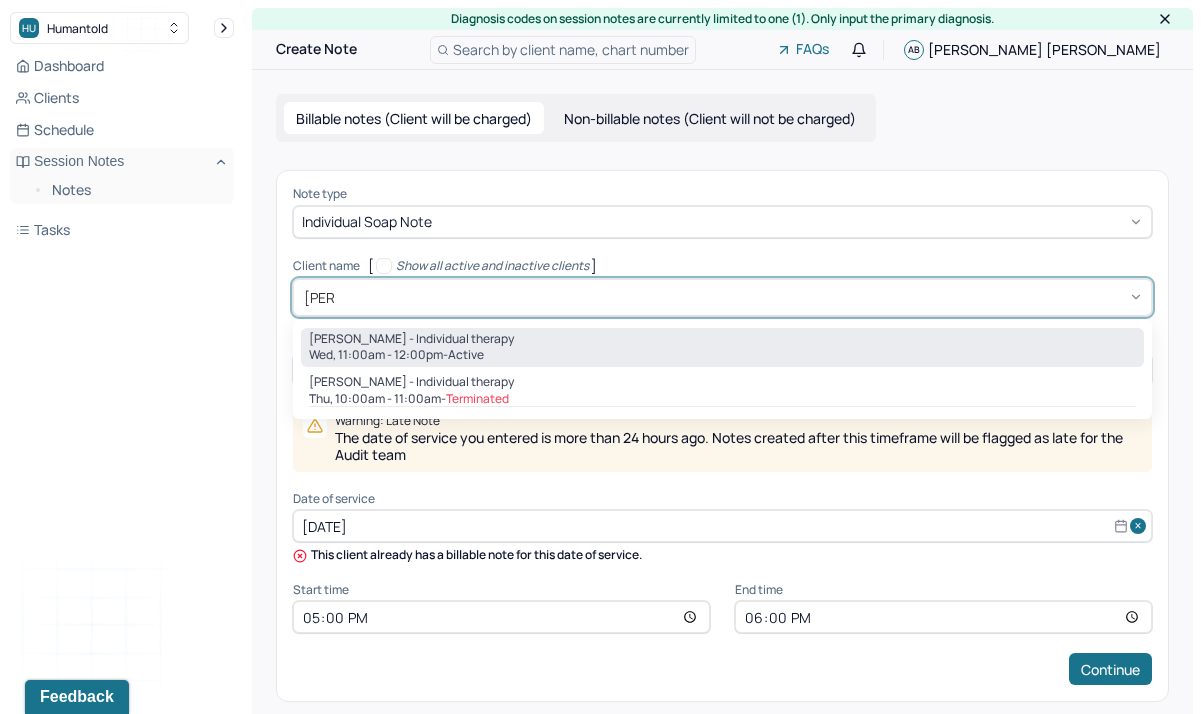 type on "[PERSON_NAME]" 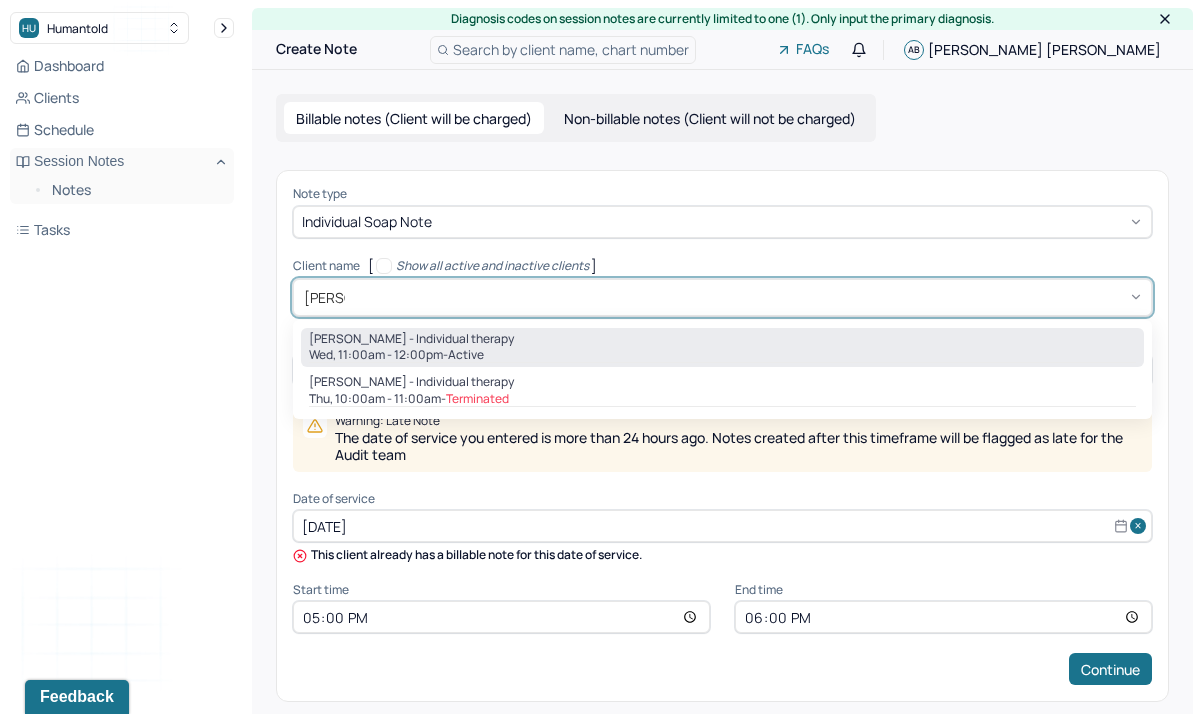 click on "Wed, 11:00am - 12:00pm  -  active" at bounding box center [722, 355] 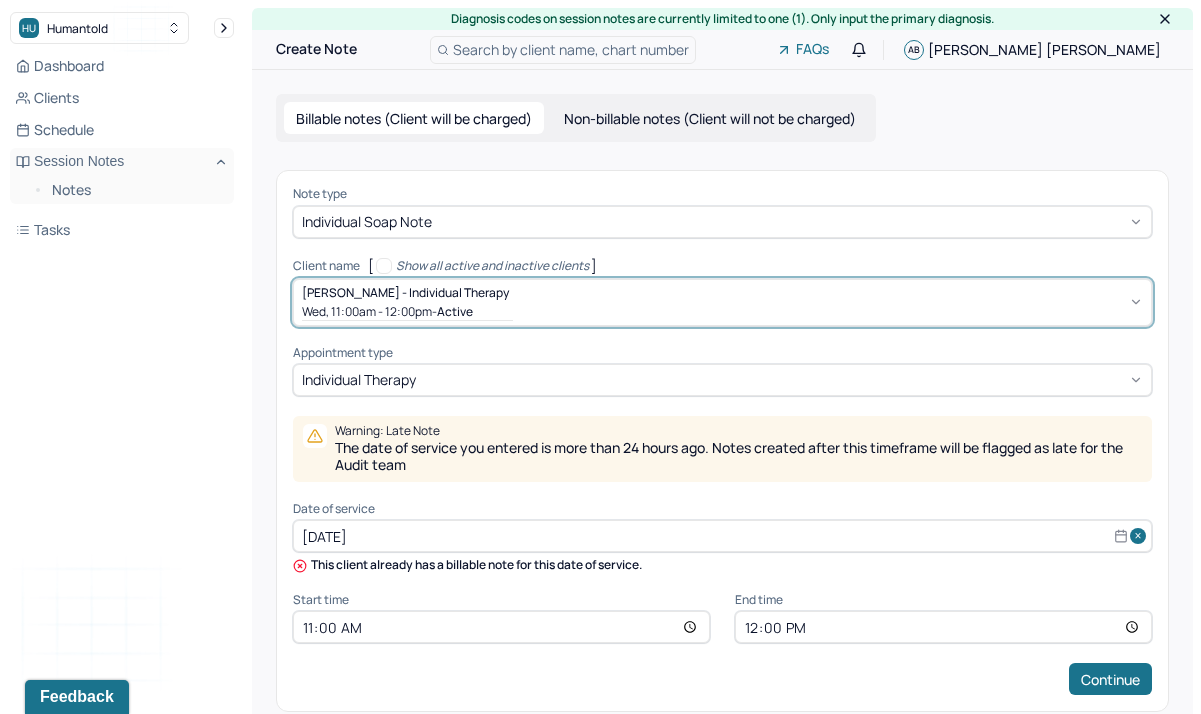 scroll, scrollTop: 27, scrollLeft: 0, axis: vertical 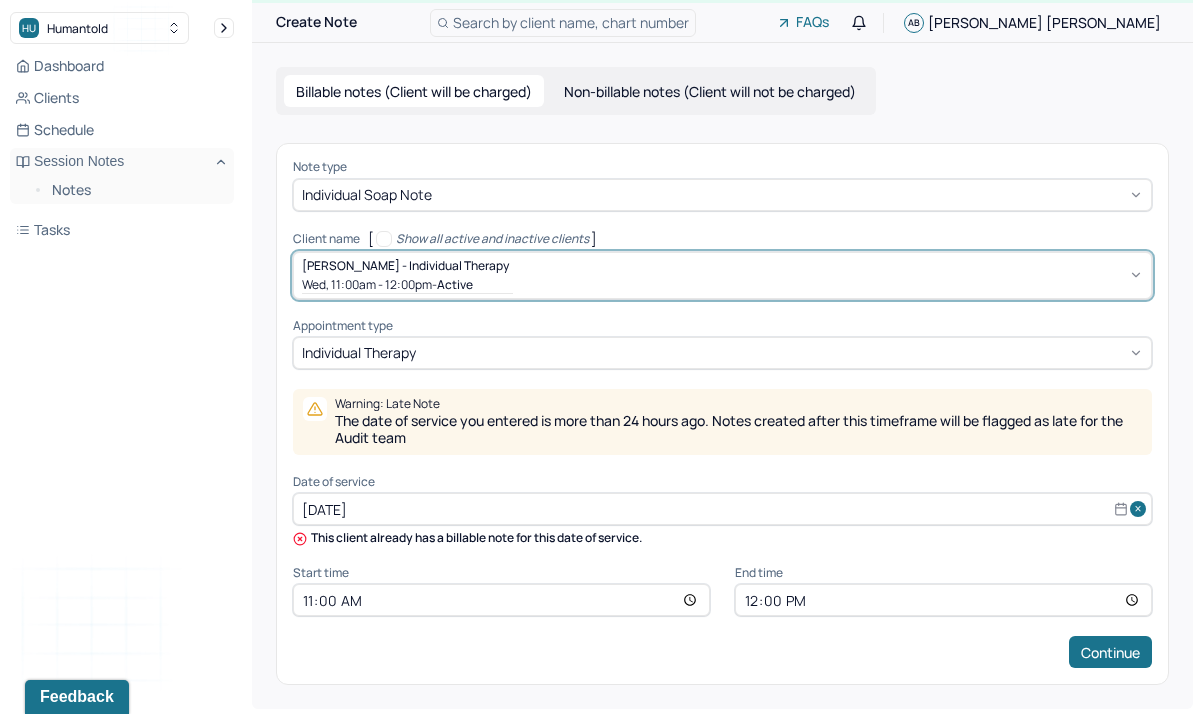 click on "[DATE]" at bounding box center (722, 509) 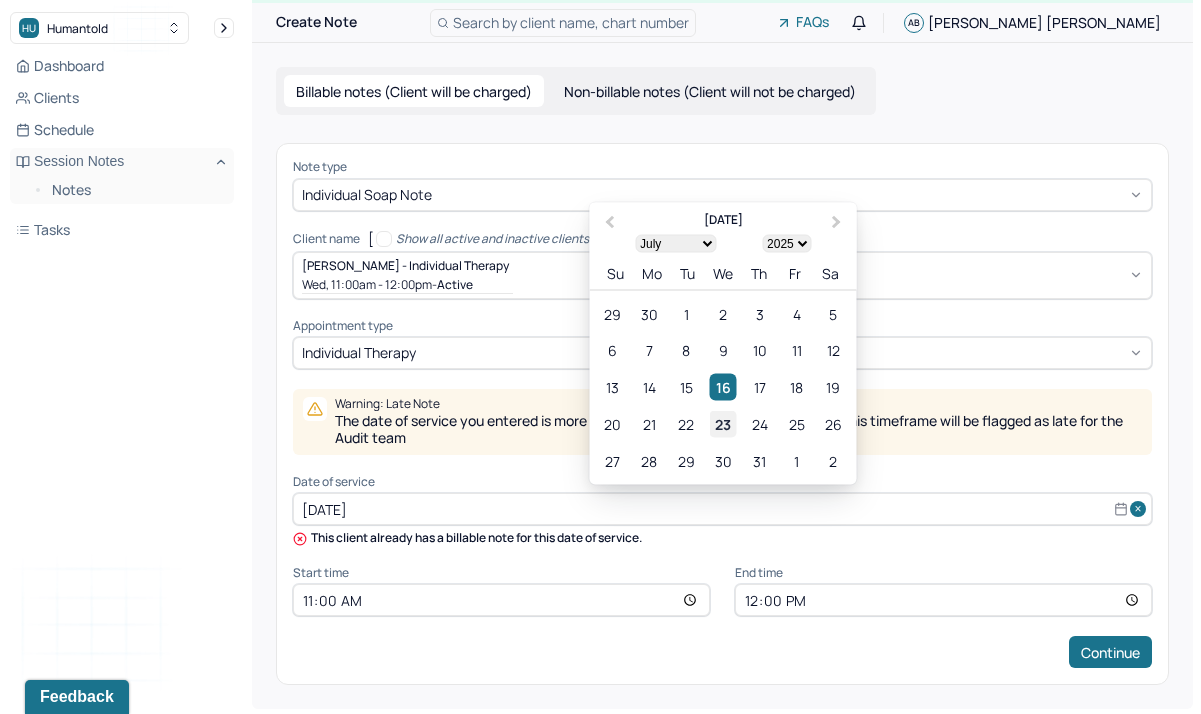 click on "23" at bounding box center [722, 424] 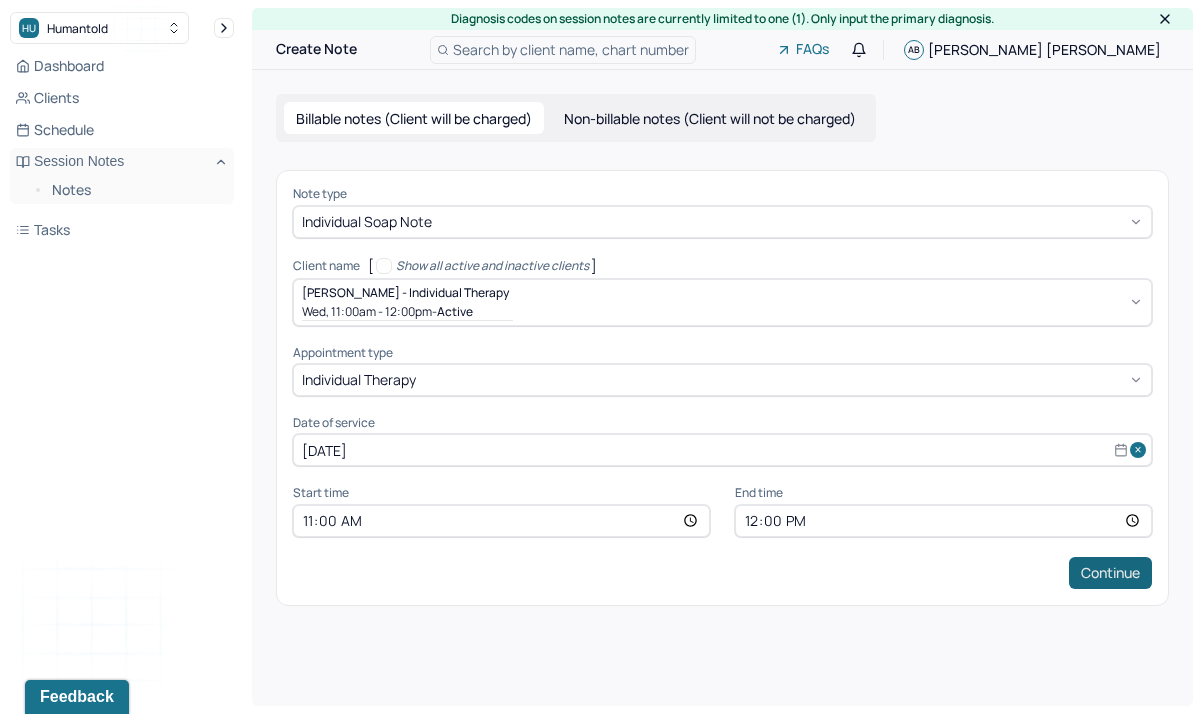 click on "Continue" at bounding box center (1110, 573) 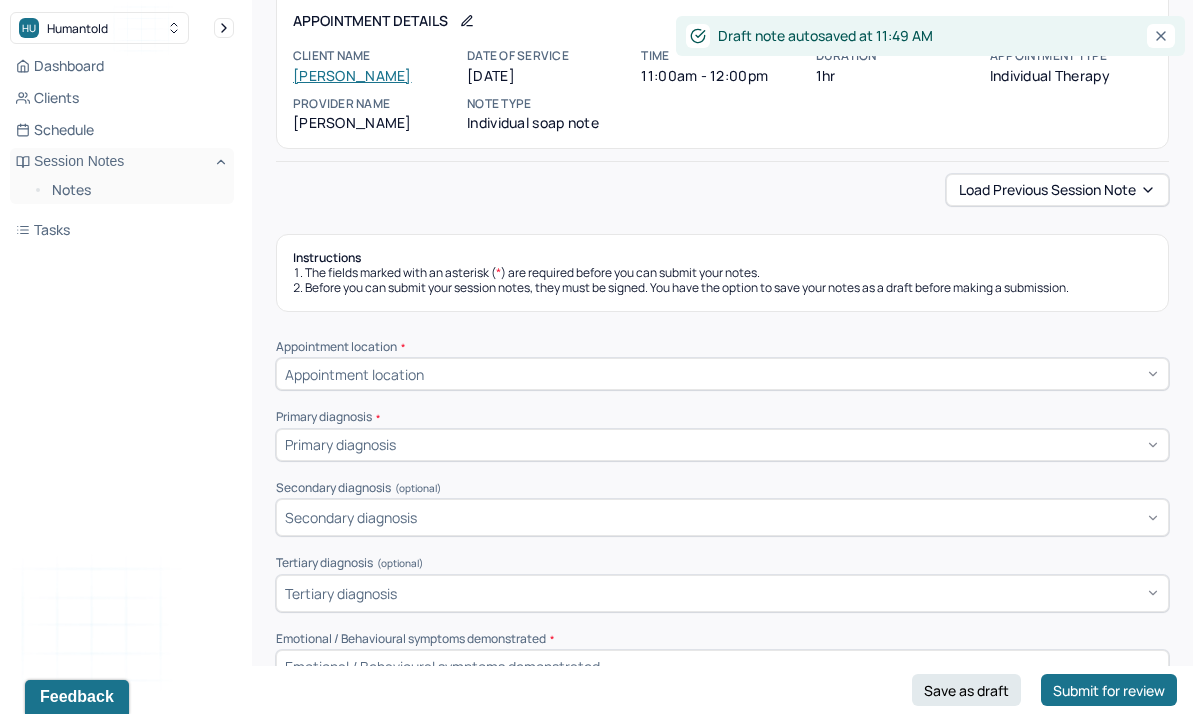 scroll, scrollTop: 187, scrollLeft: 0, axis: vertical 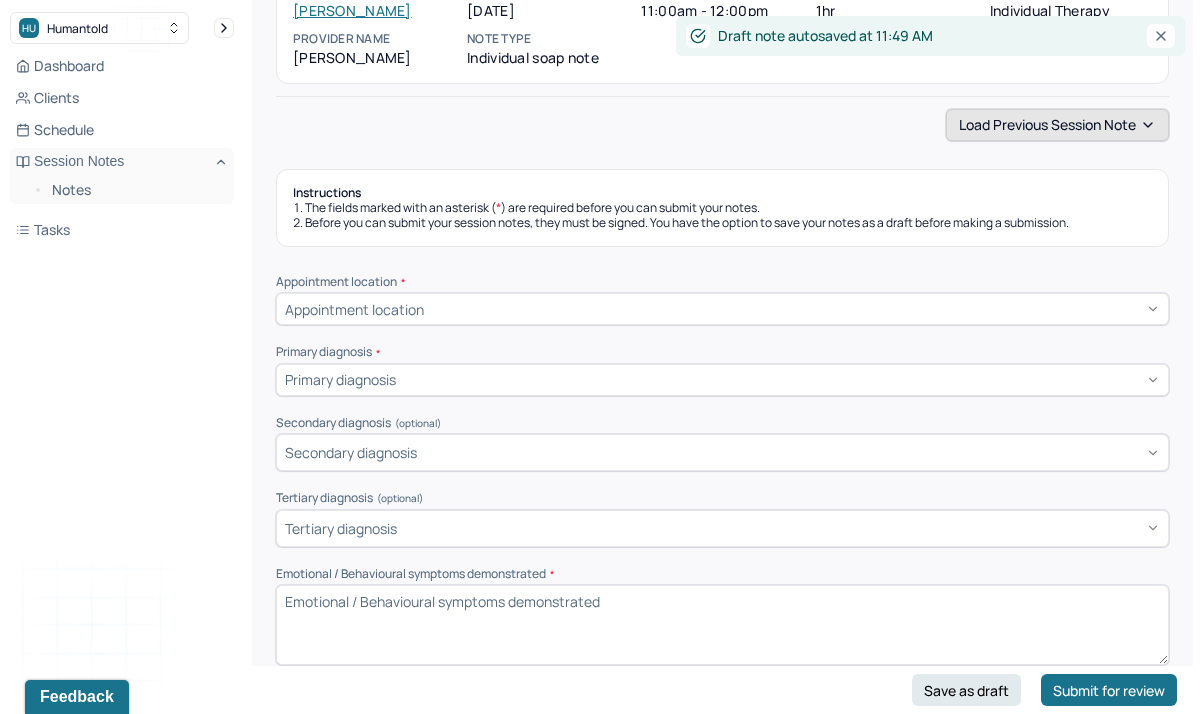 click on "Load previous session note" at bounding box center [722, 125] 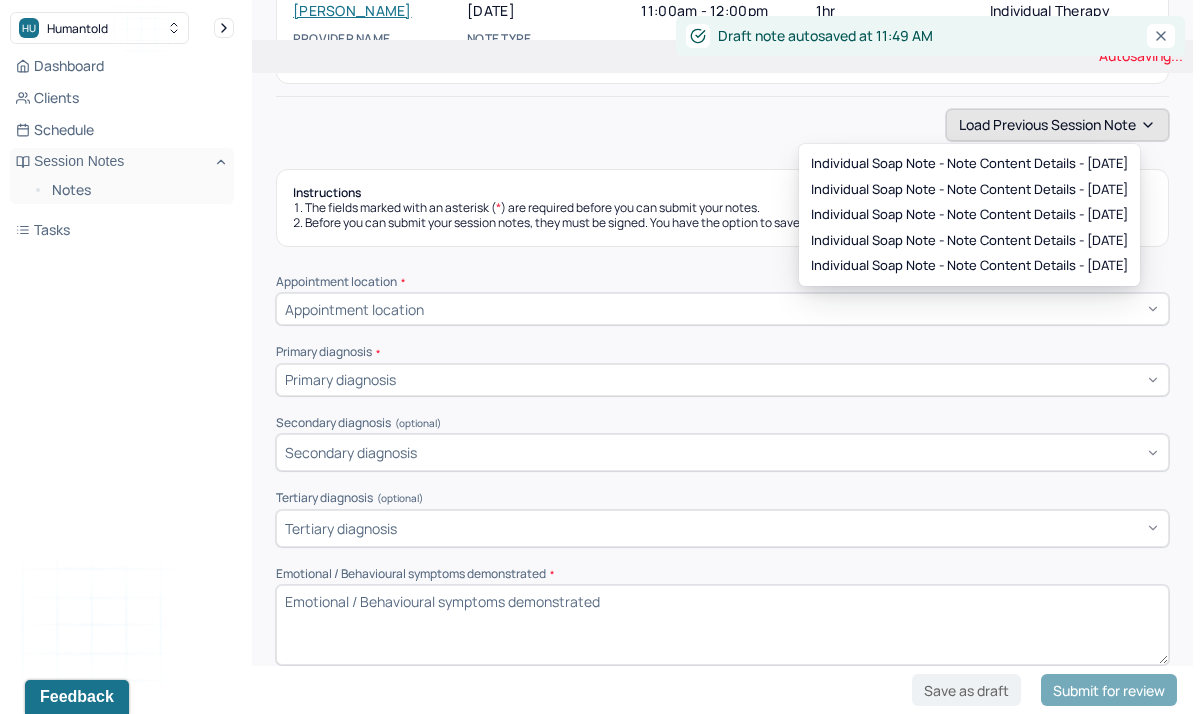 click on "Load previous session note" at bounding box center (1057, 125) 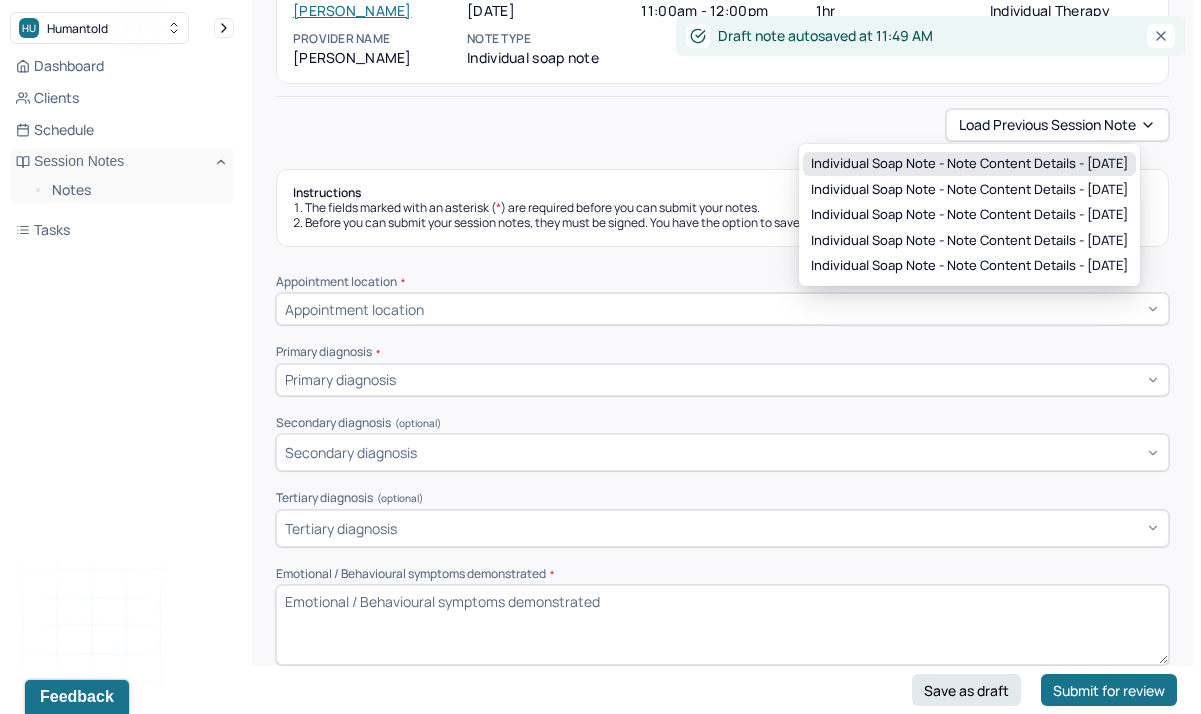 click on "Individual soap note   - Note content Details -   [DATE]" at bounding box center [969, 164] 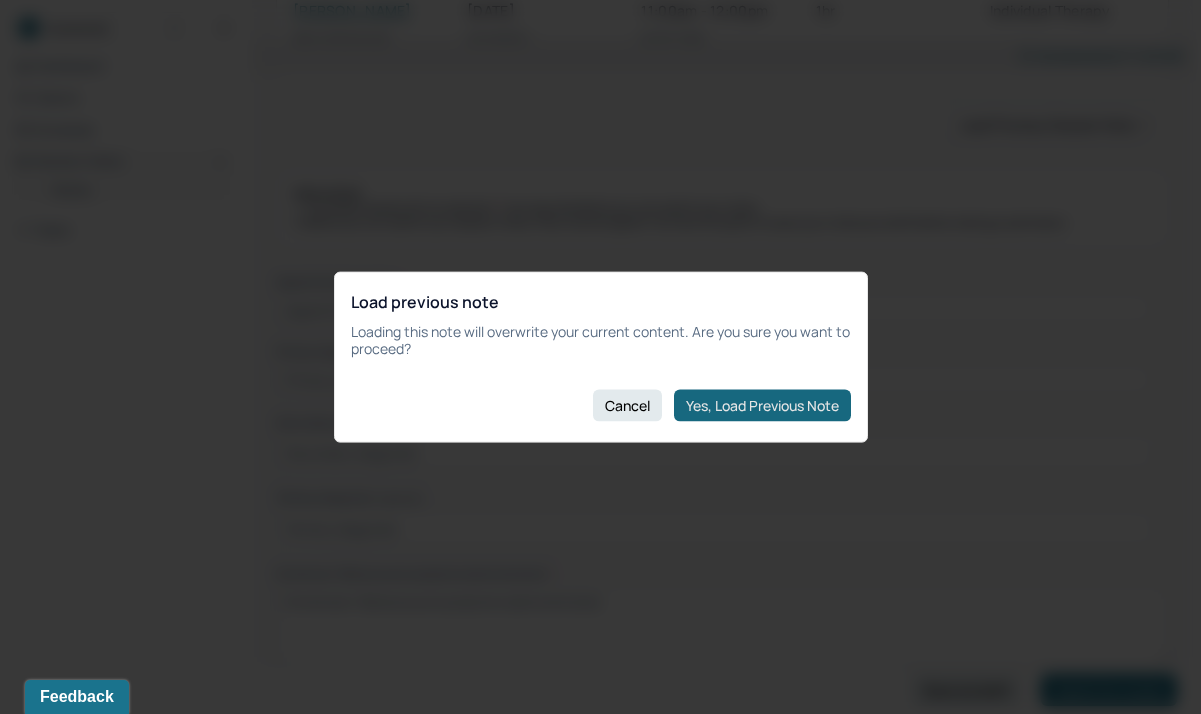 click on "Yes, Load Previous Note" at bounding box center [762, 405] 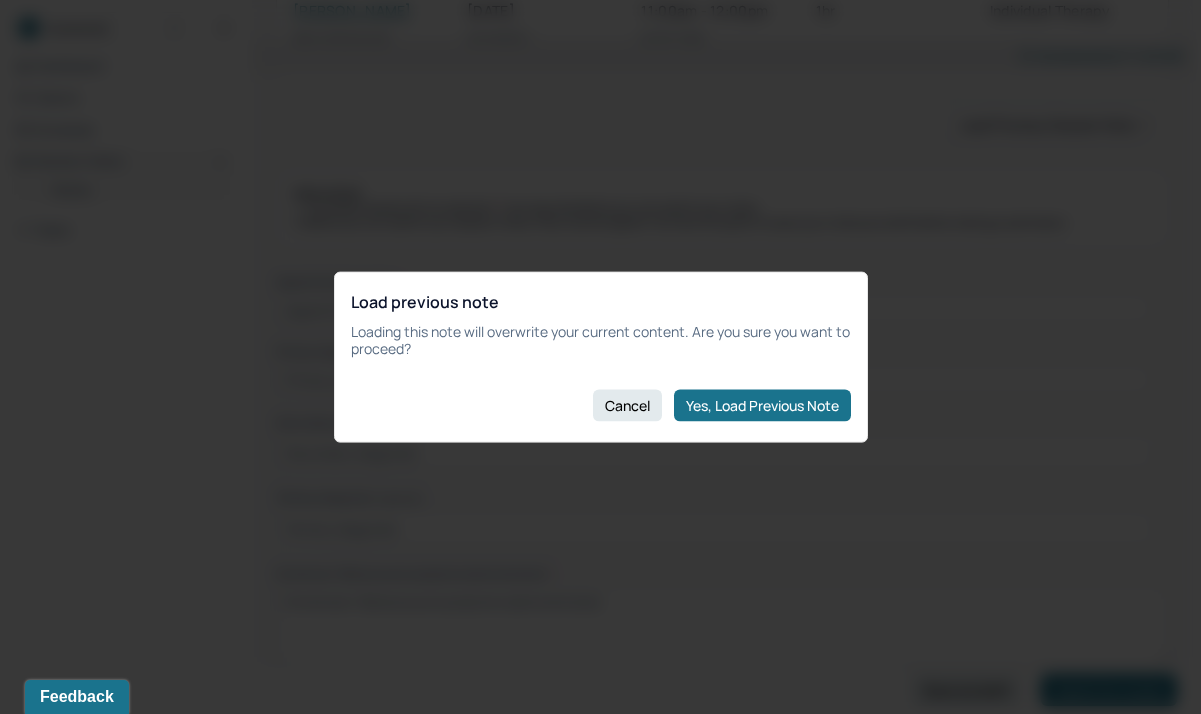type on "client presents with flat affect during the beginning of the session, eager and engaged from the middle until the end" 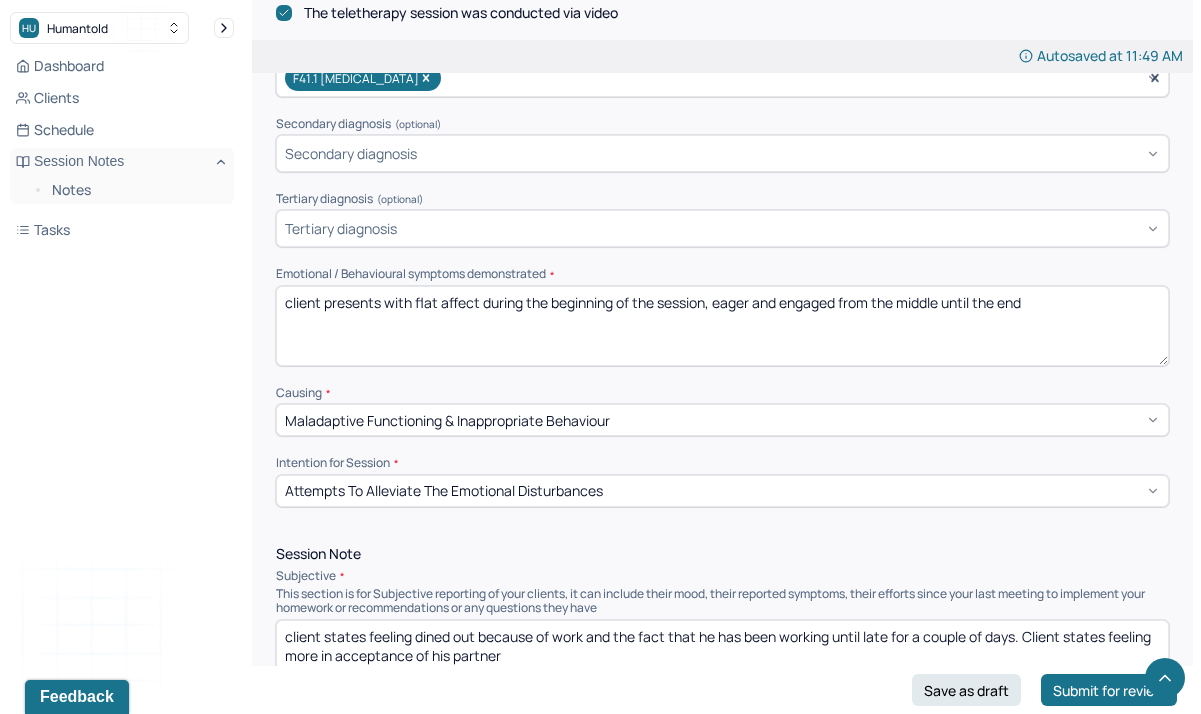 scroll, scrollTop: 723, scrollLeft: 0, axis: vertical 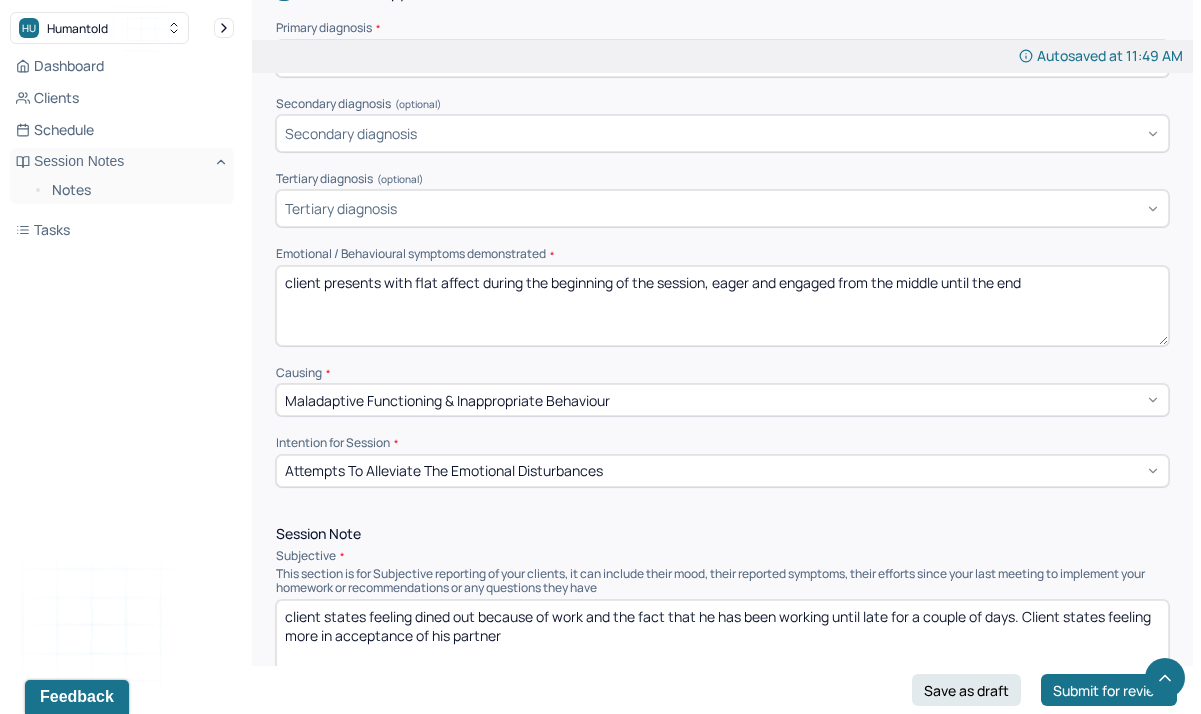 drag, startPoint x: 1062, startPoint y: 282, endPoint x: 243, endPoint y: 280, distance: 819.00244 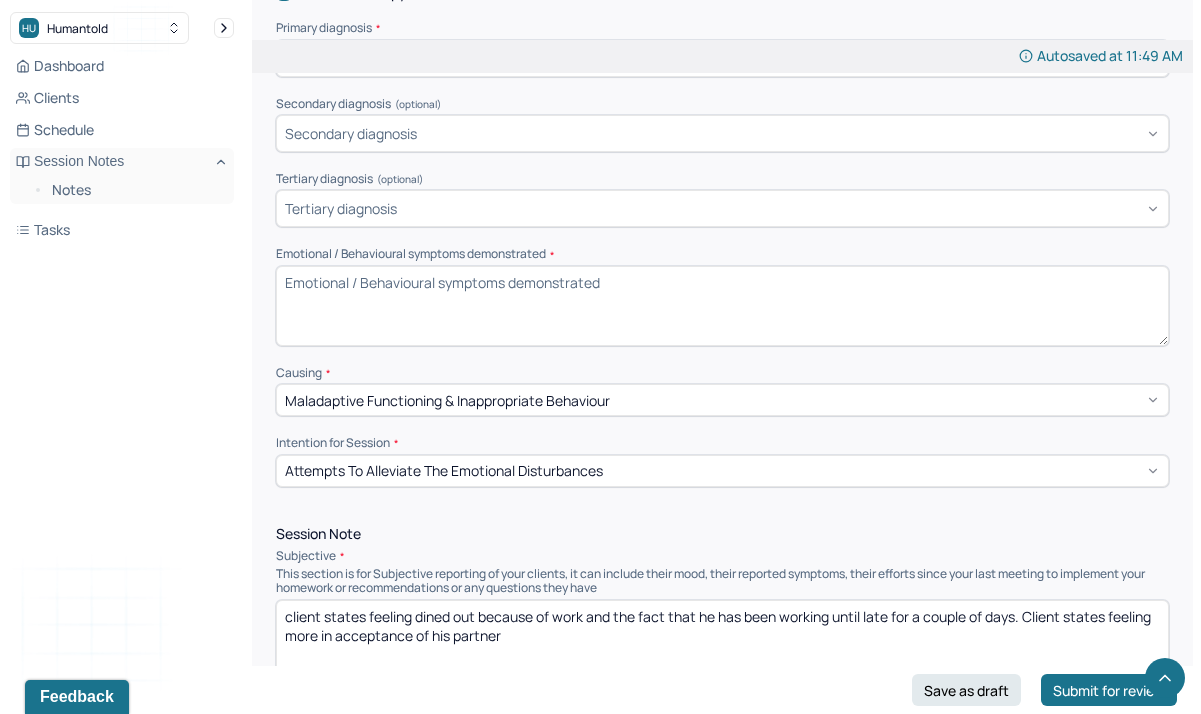 paste on "client presents with flat affect during the session" 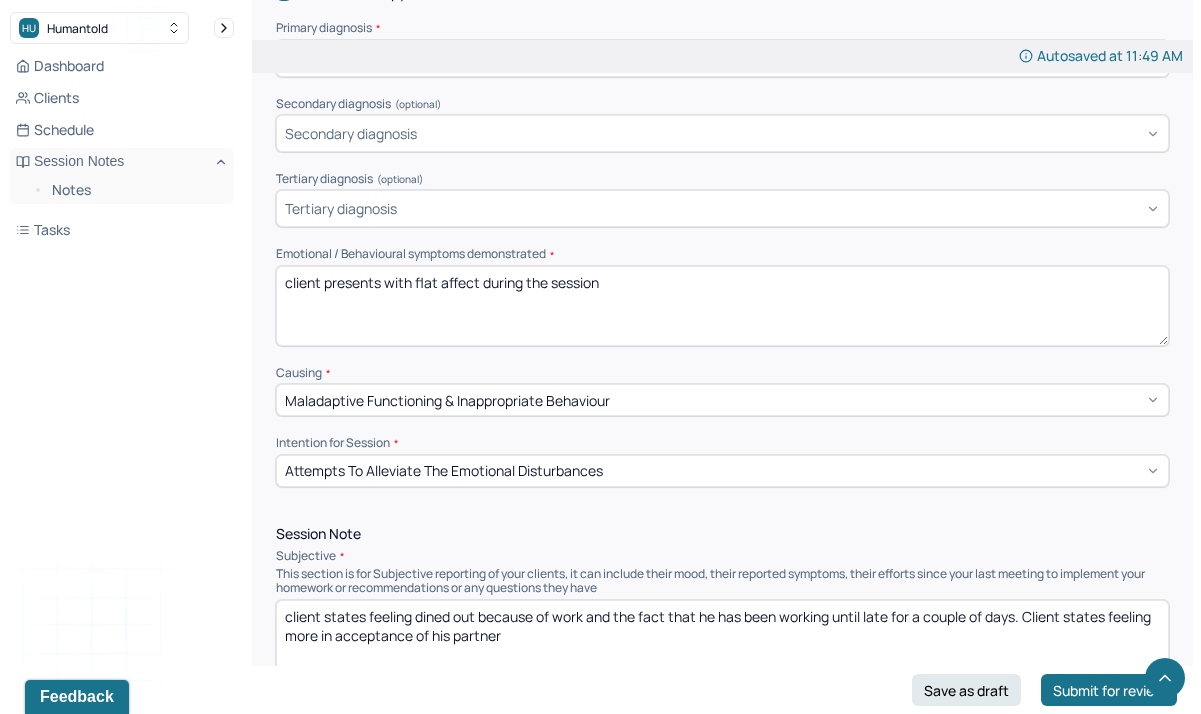 type on "client presents with flat affect during the session" 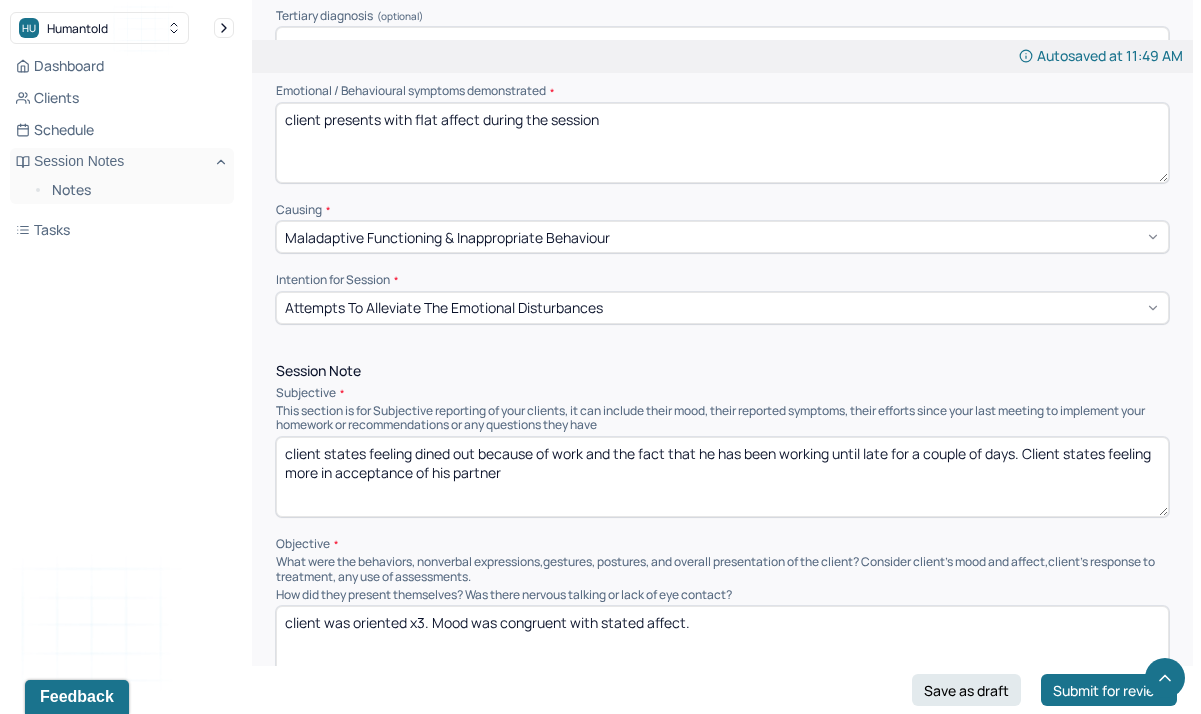 scroll, scrollTop: 909, scrollLeft: 0, axis: vertical 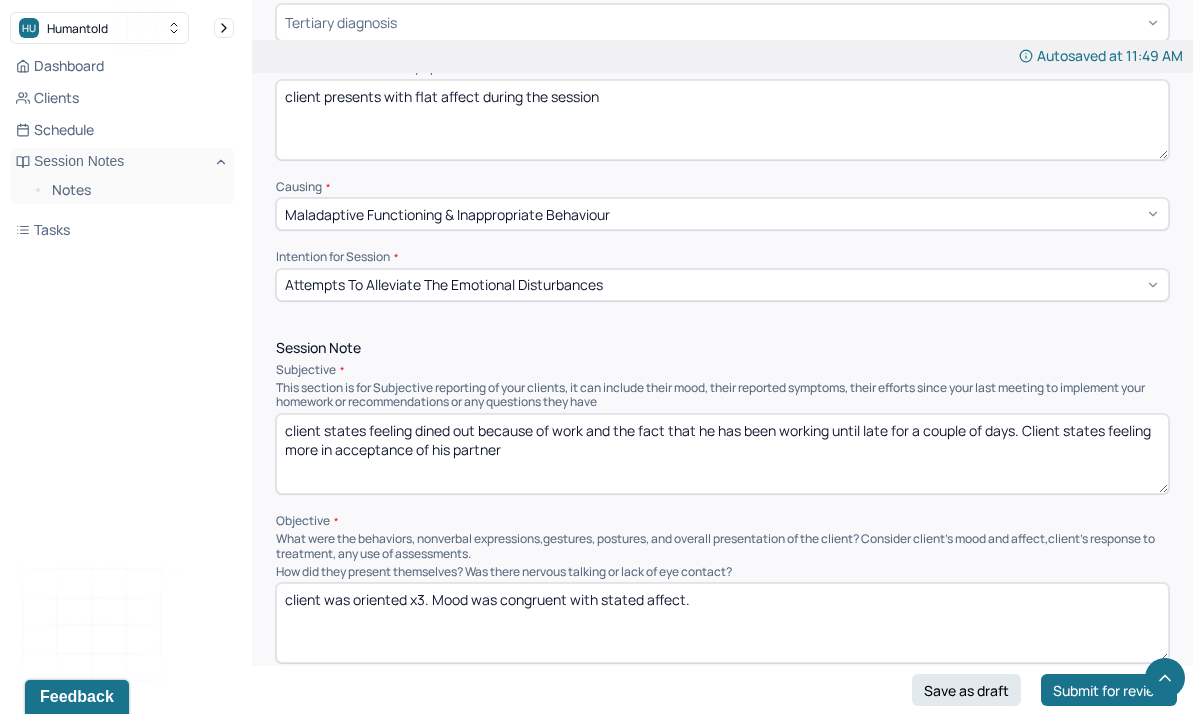 drag, startPoint x: 531, startPoint y: 458, endPoint x: 283, endPoint y: 430, distance: 249.57564 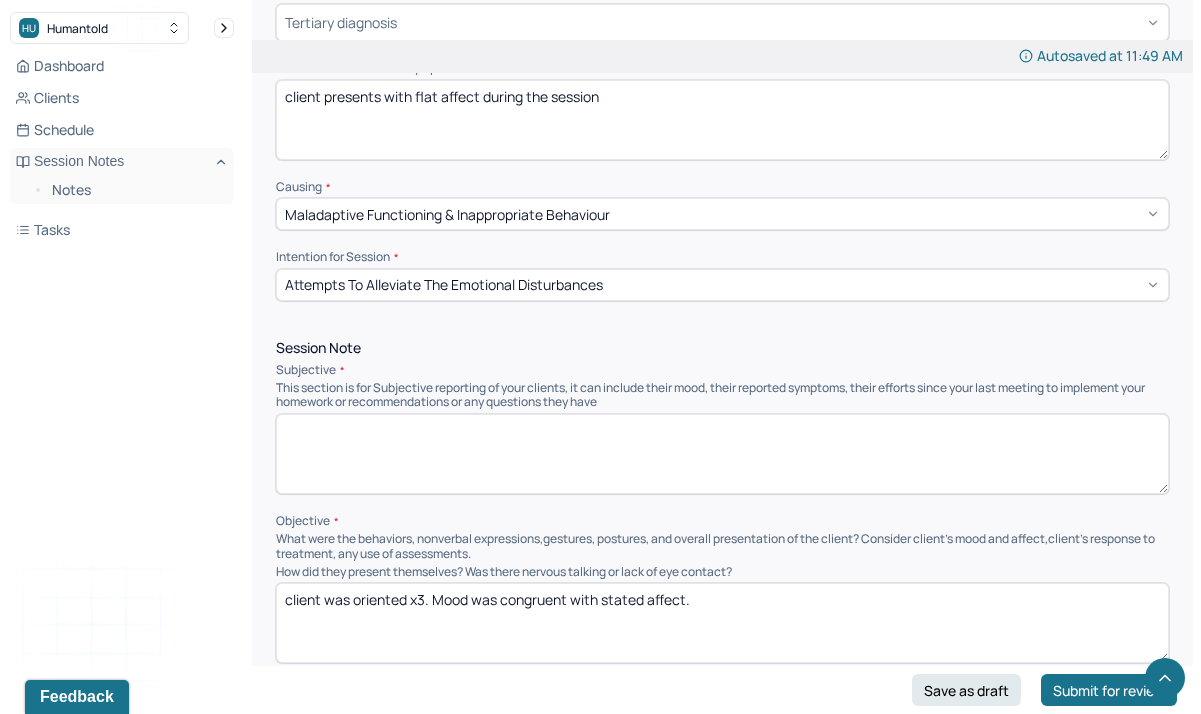 paste on "Client reports noticing that he feels bored with his lifestyle and his romantic relationship, wondering if he would feel more excited if he had a younger girlfriend." 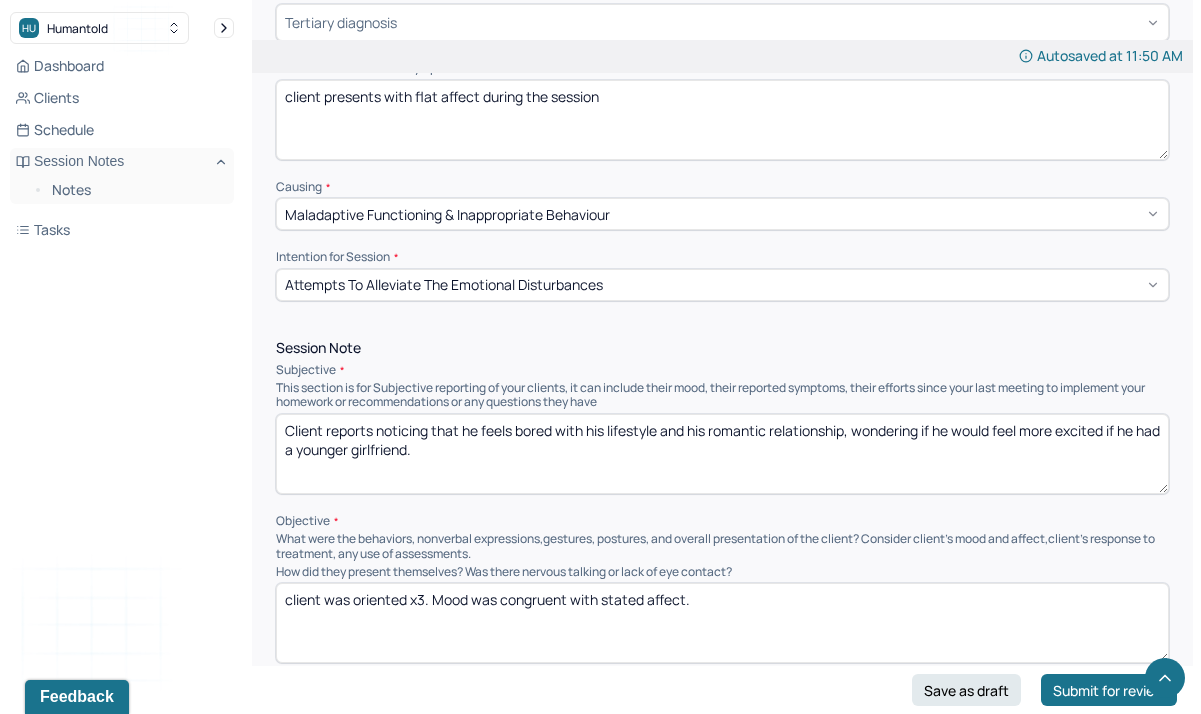 type on "Client reports noticing that he feels bored with his lifestyle and his romantic relationship, wondering if he would feel more excited if he had a younger girlfriend." 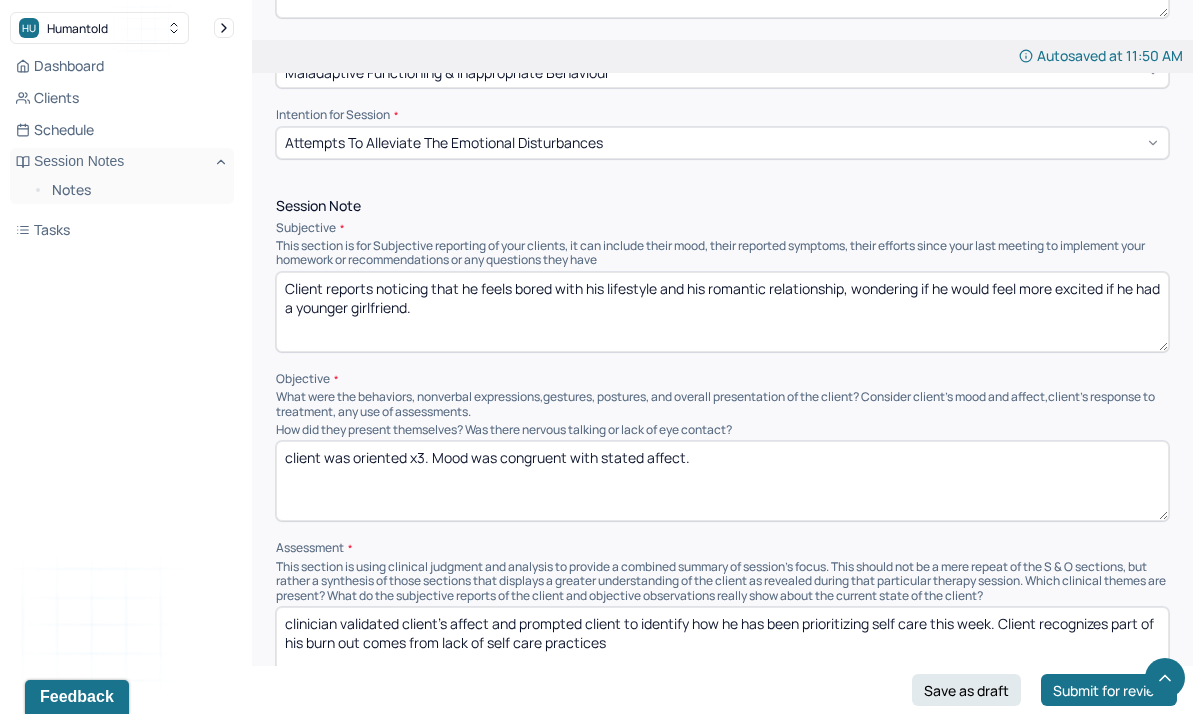 scroll, scrollTop: 1061, scrollLeft: 0, axis: vertical 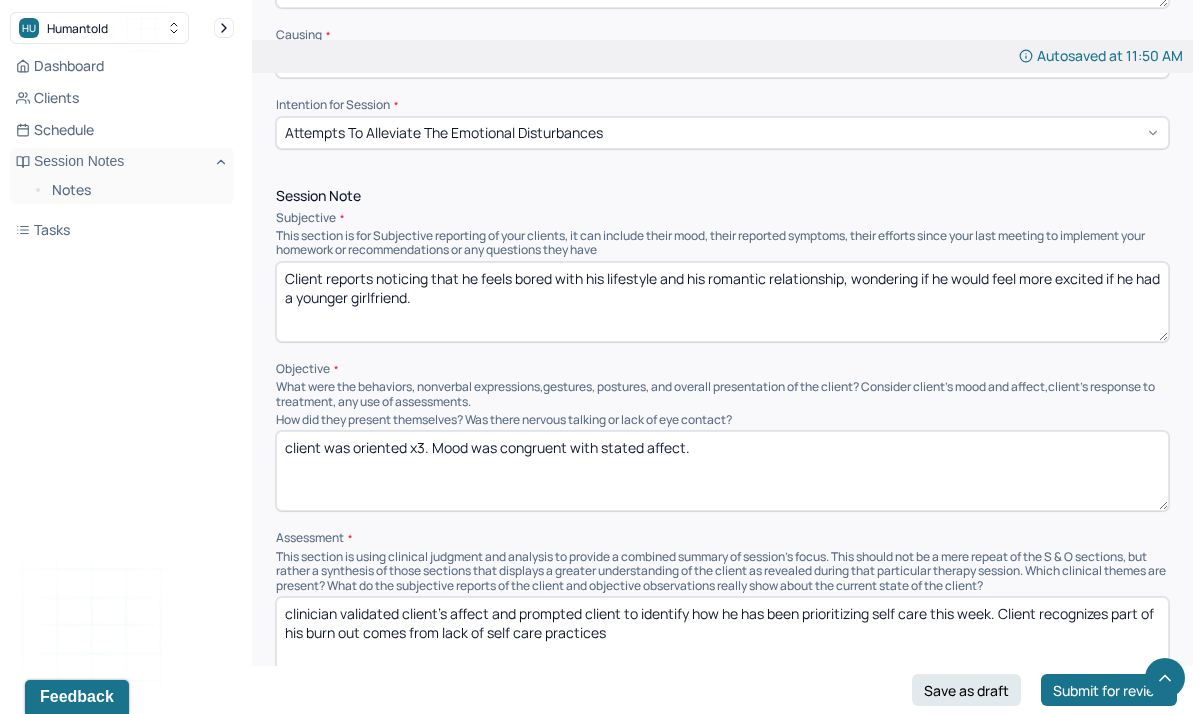 drag, startPoint x: 715, startPoint y: 452, endPoint x: 368, endPoint y: 441, distance: 347.17432 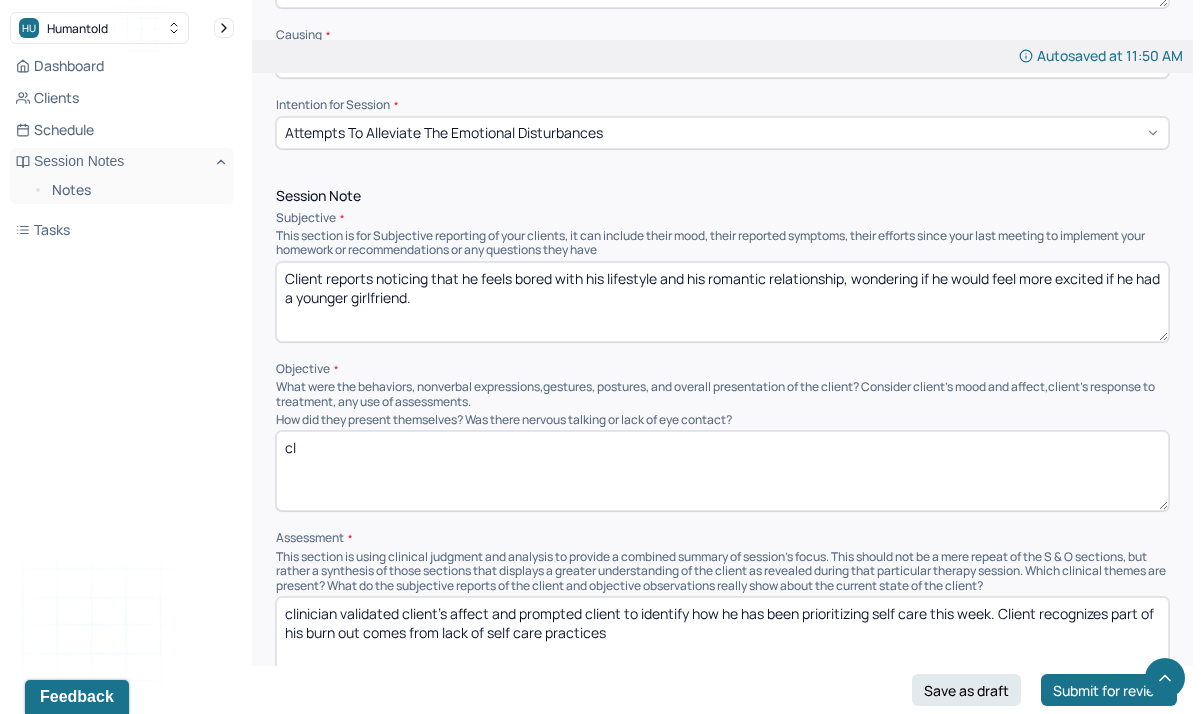 type on "c" 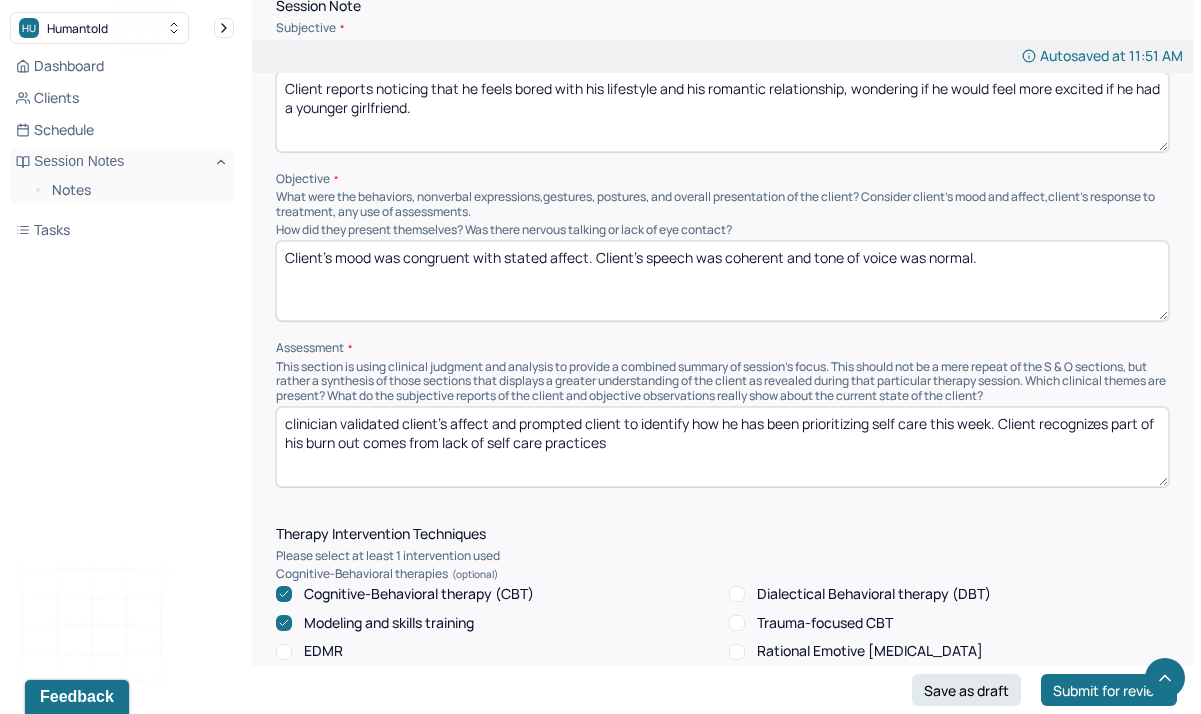scroll, scrollTop: 1252, scrollLeft: 0, axis: vertical 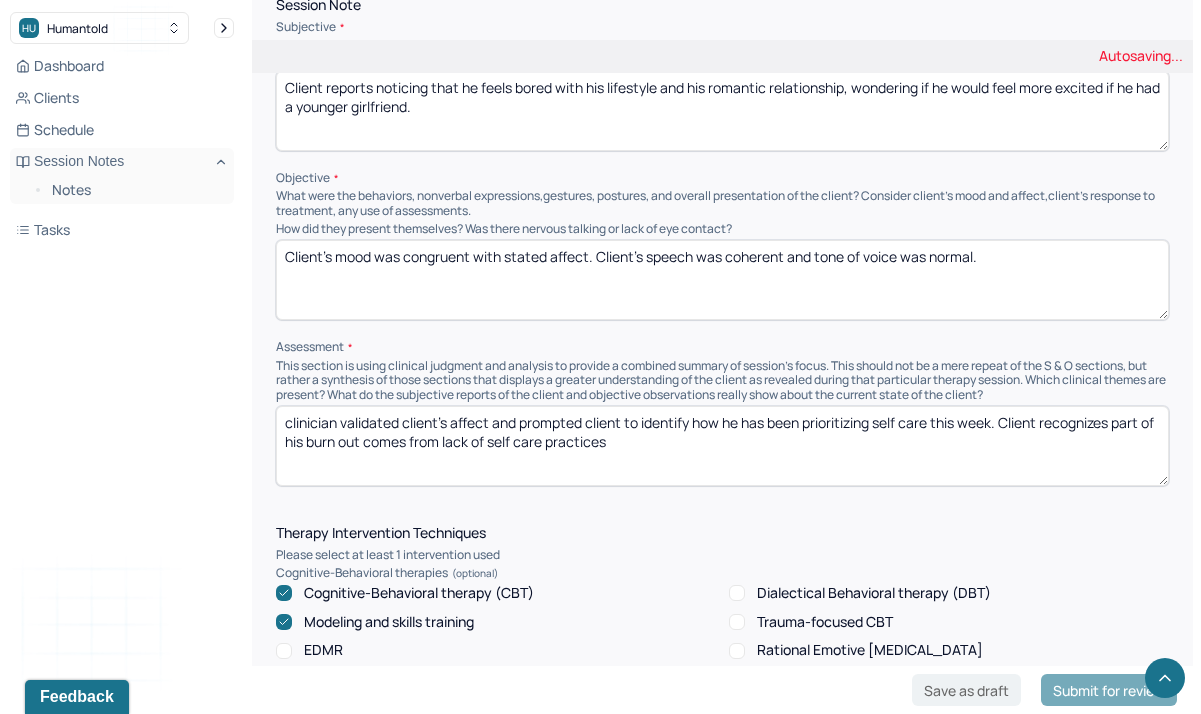 type on "Client's mood was congruent with stated affect. Client's speech was coherent and tone of voice was normal." 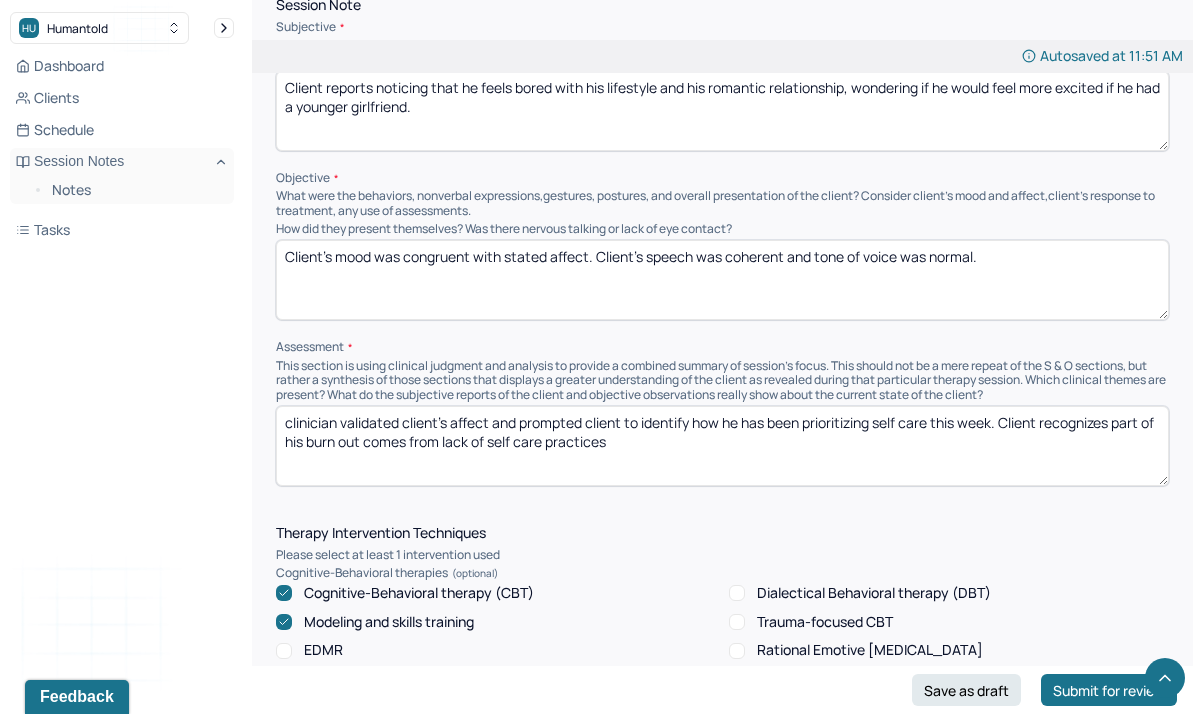 drag, startPoint x: 656, startPoint y: 448, endPoint x: 275, endPoint y: 394, distance: 384.80774 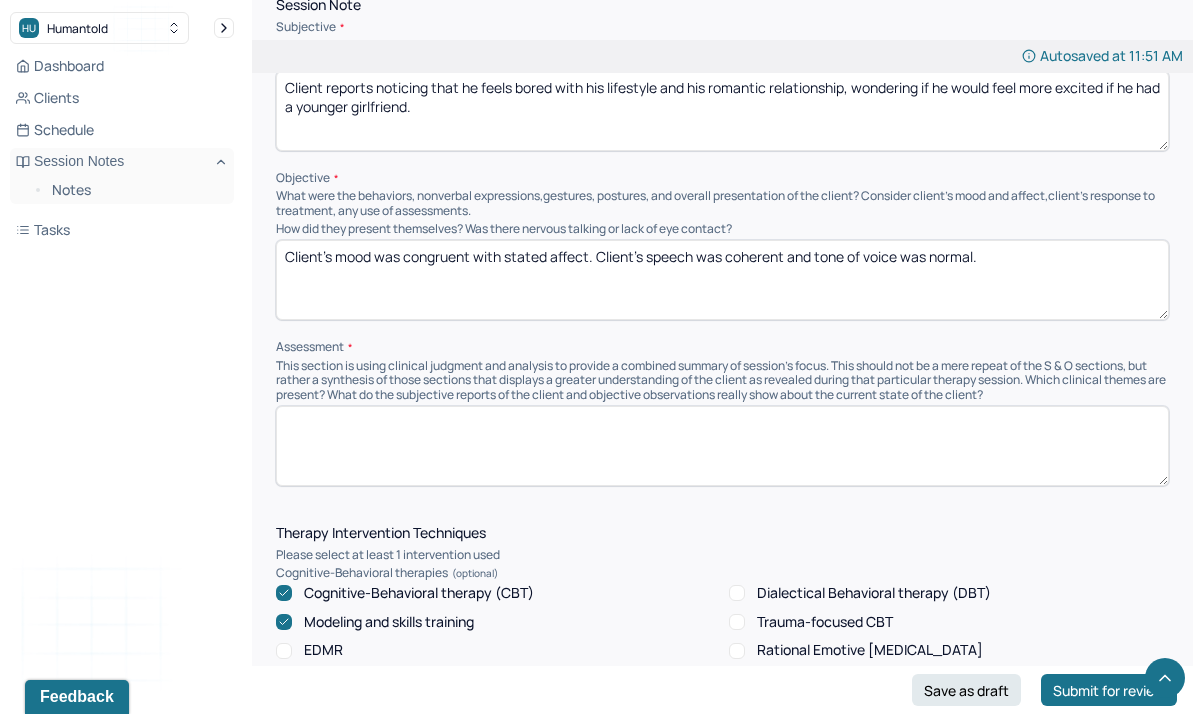 paste on "Clinician validated client's affect and challenged client to recognize what this chase for excitement is telling him about the choices he is making with his life and what he could be doing differently to feel better." 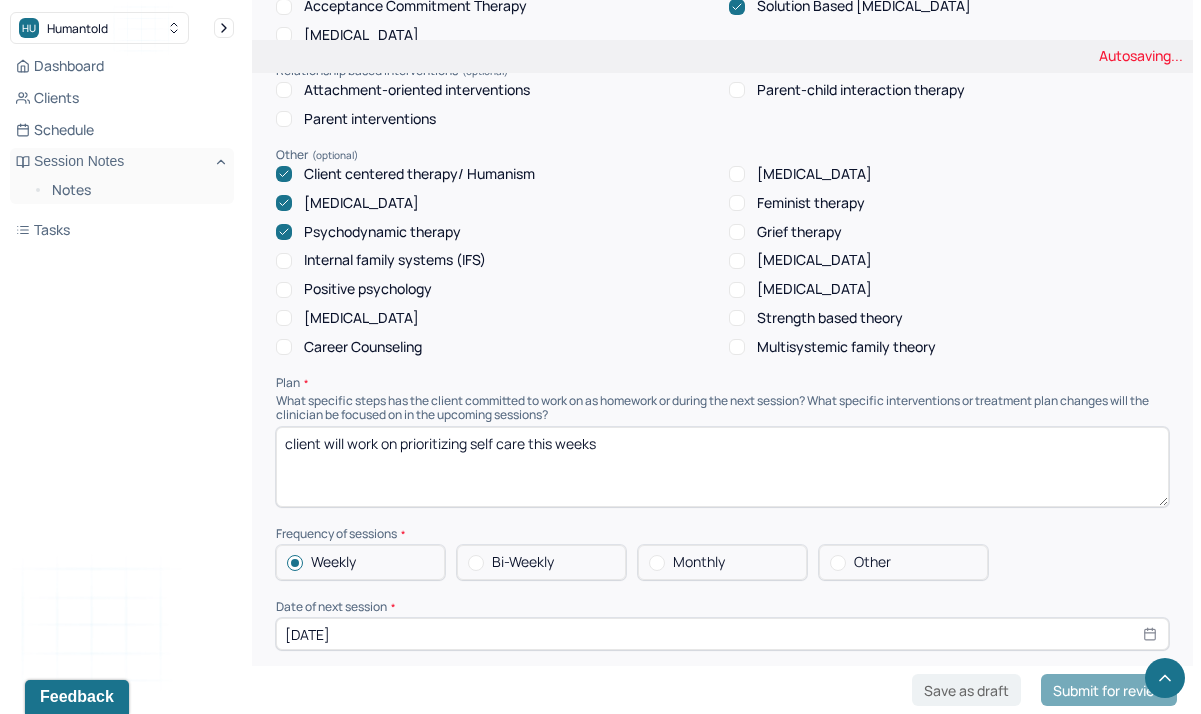 scroll, scrollTop: 1944, scrollLeft: 0, axis: vertical 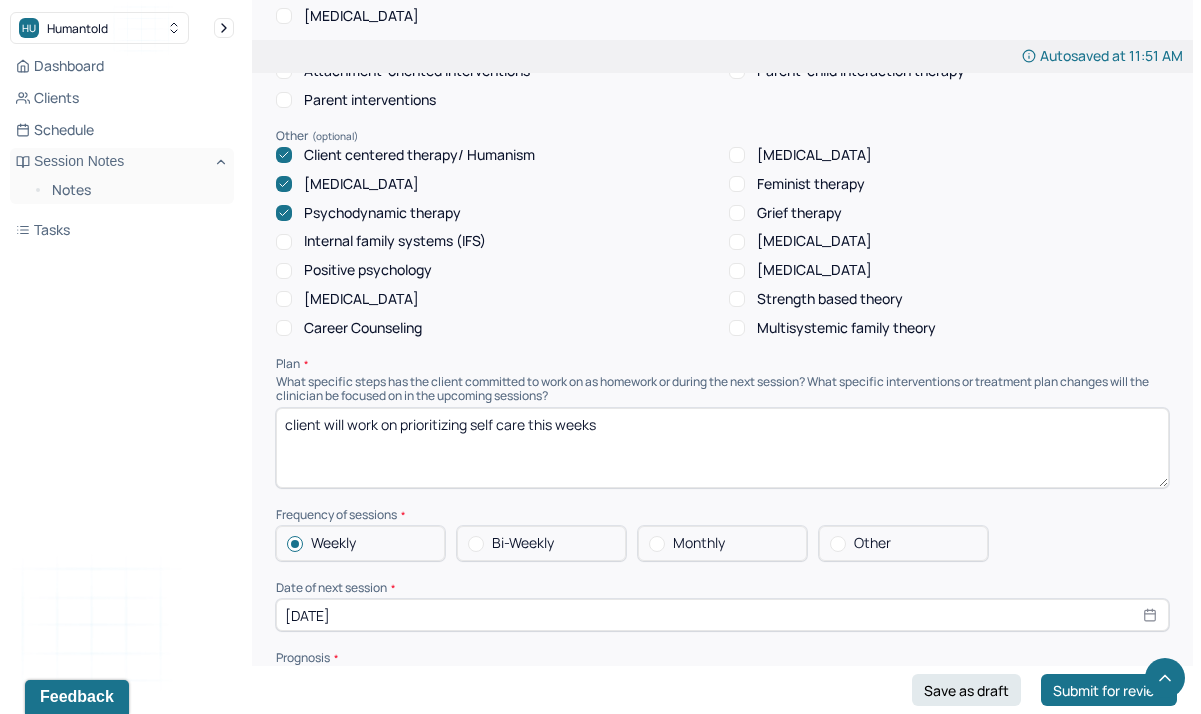 type on "Clinician validated client's affect and challenged client to recognize what this chase for excitement is telling him about the choices he is making with his life and what he could be doing differently to feel better." 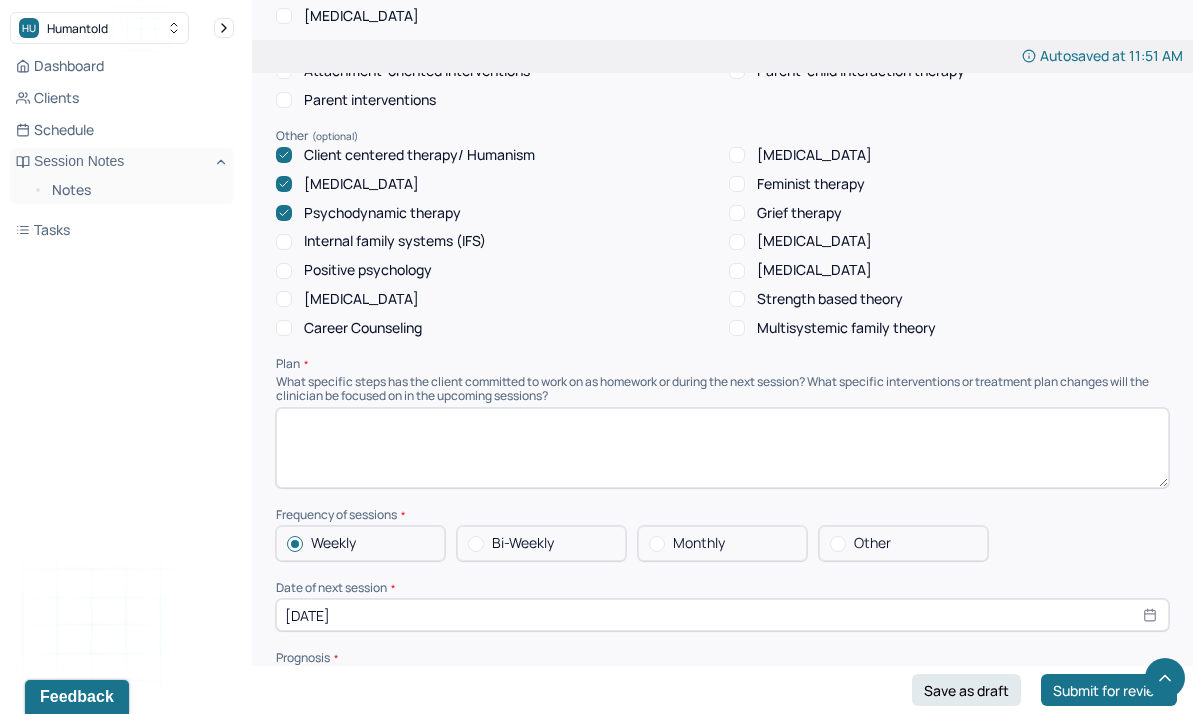 scroll, scrollTop: 2155, scrollLeft: 0, axis: vertical 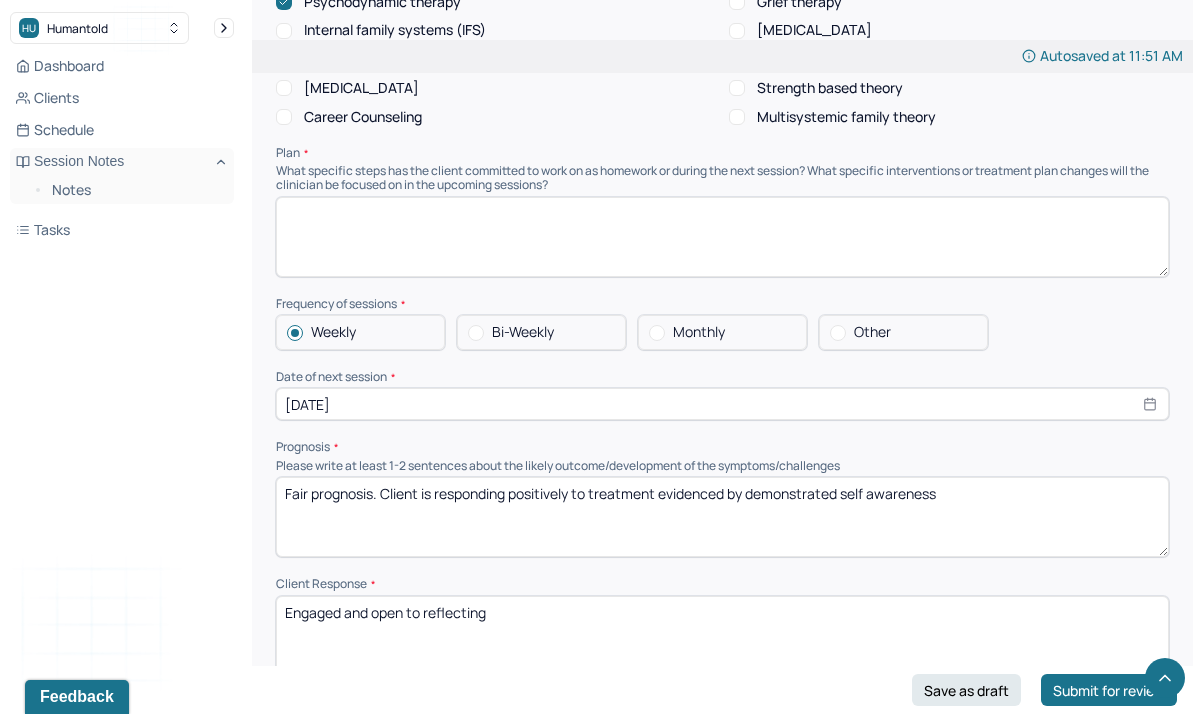 paste on "Client and clinician will continue working on accountability and taking action" 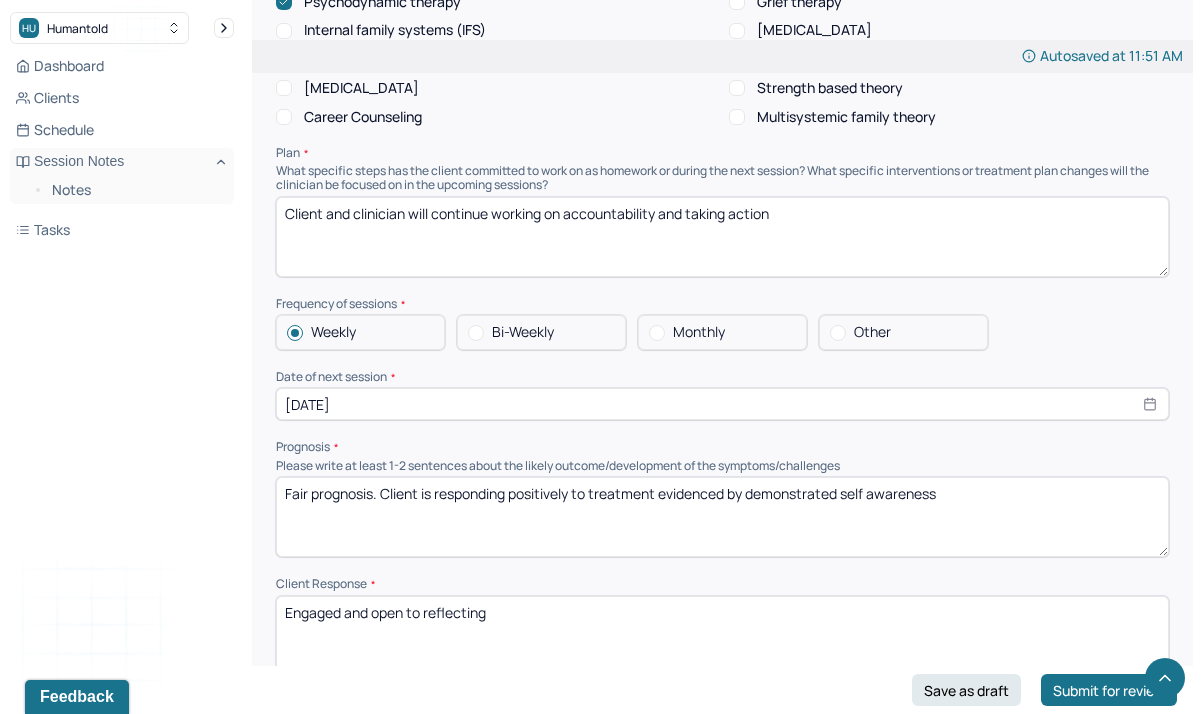 type on "Client and clinician will continue working on accountability and taking action" 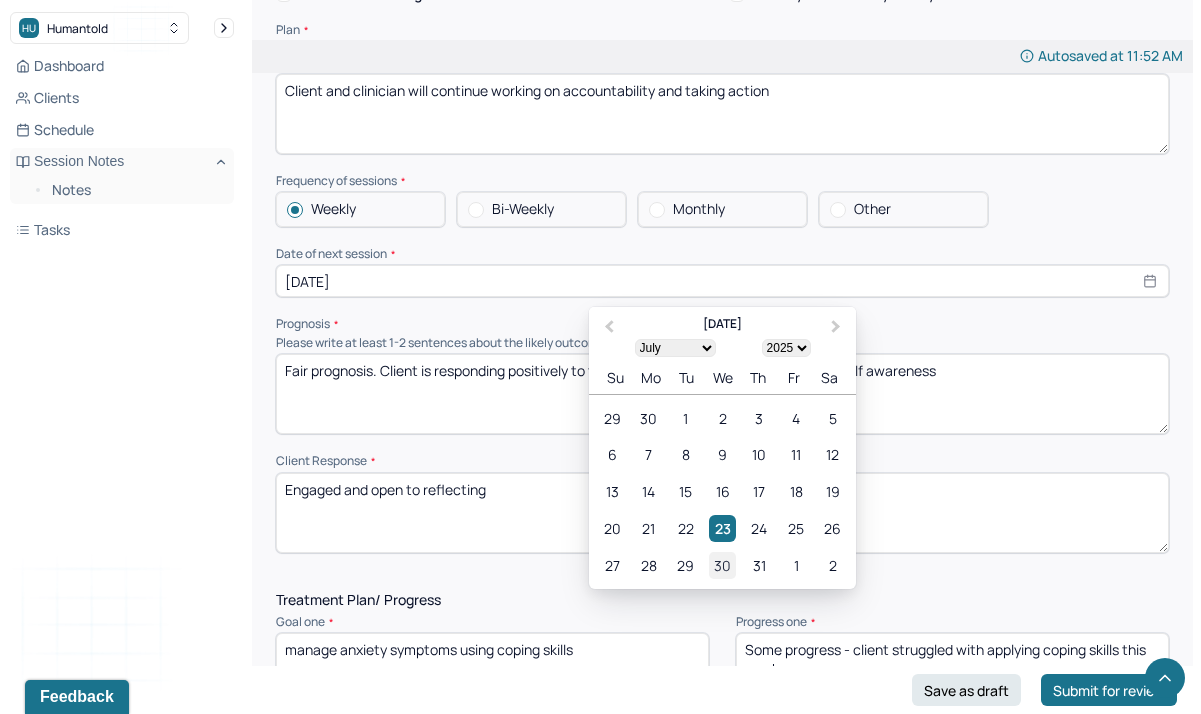 click on "30" at bounding box center [722, 565] 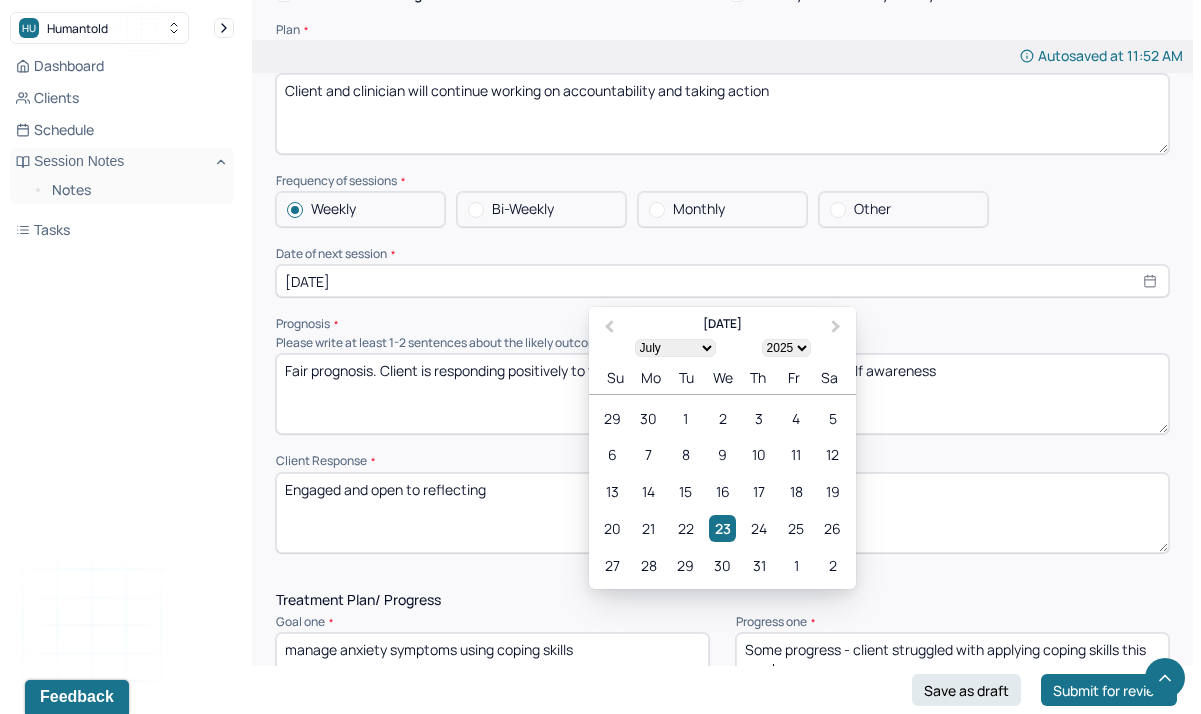 type on "[DATE]" 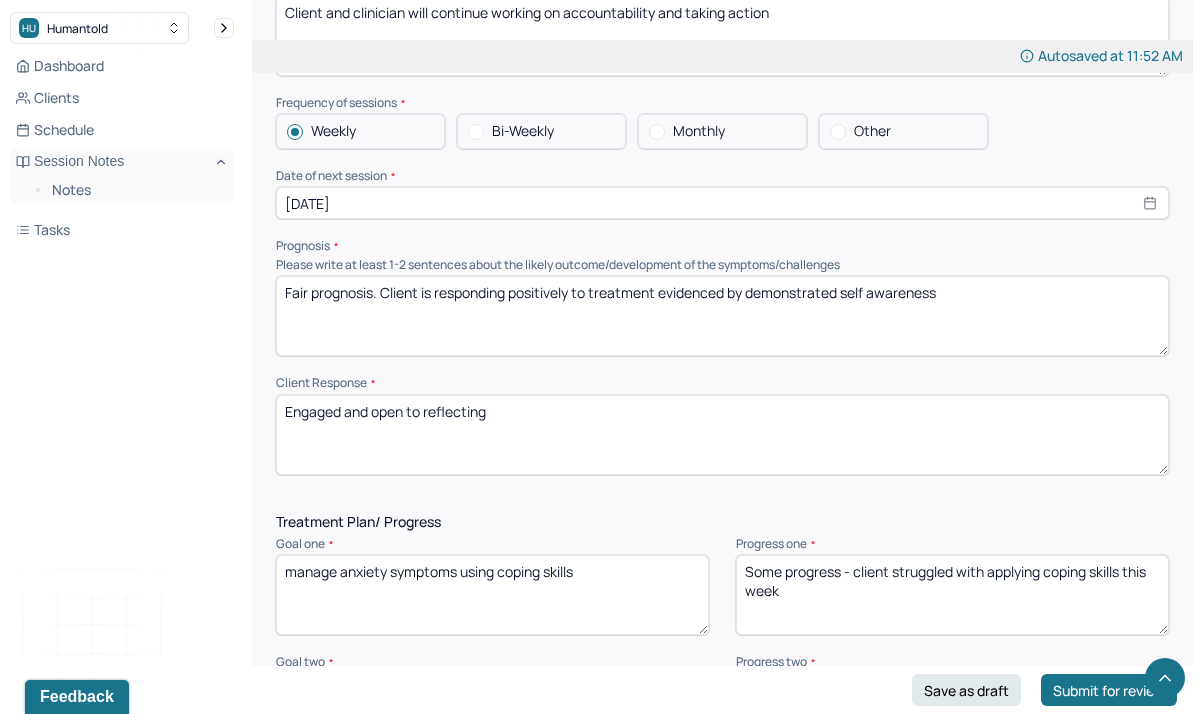 scroll, scrollTop: 2395, scrollLeft: 0, axis: vertical 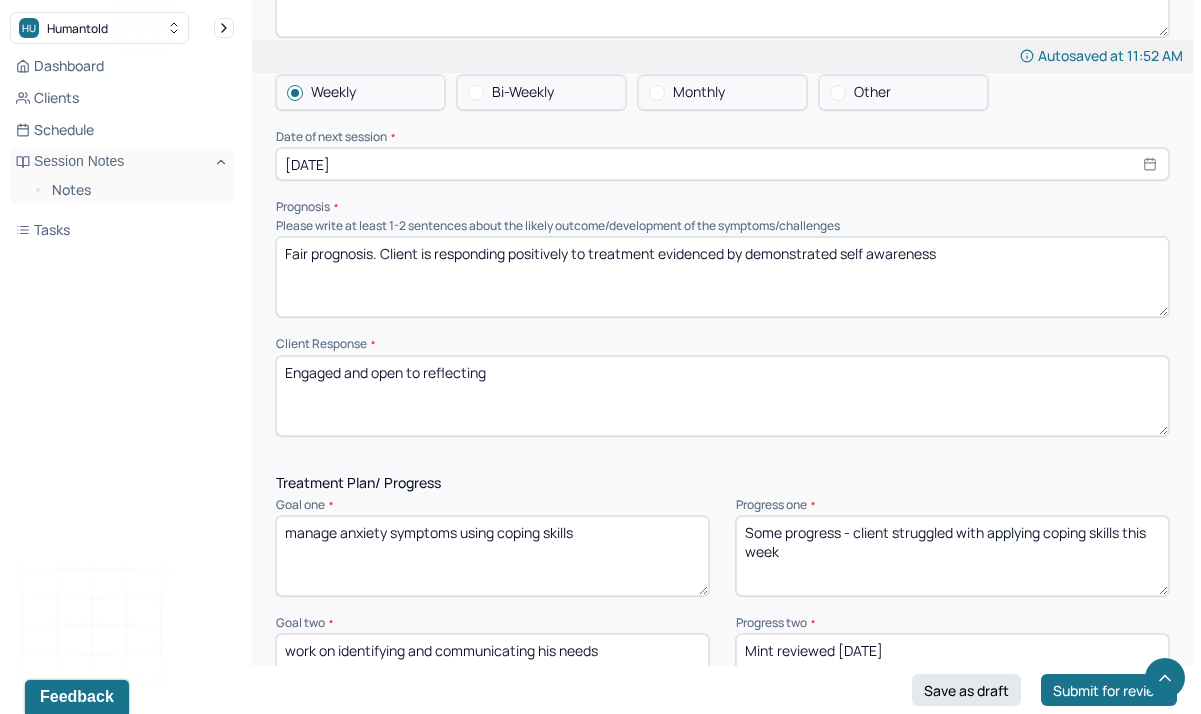 select on "6" 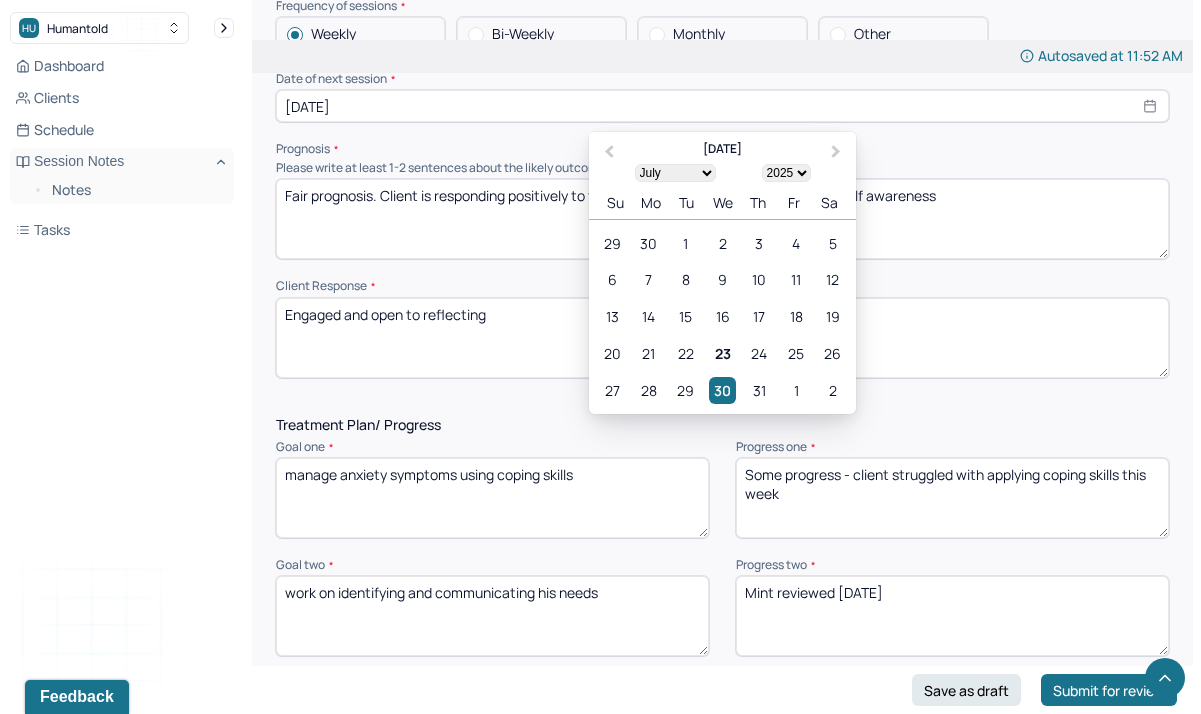 scroll, scrollTop: 2468, scrollLeft: 0, axis: vertical 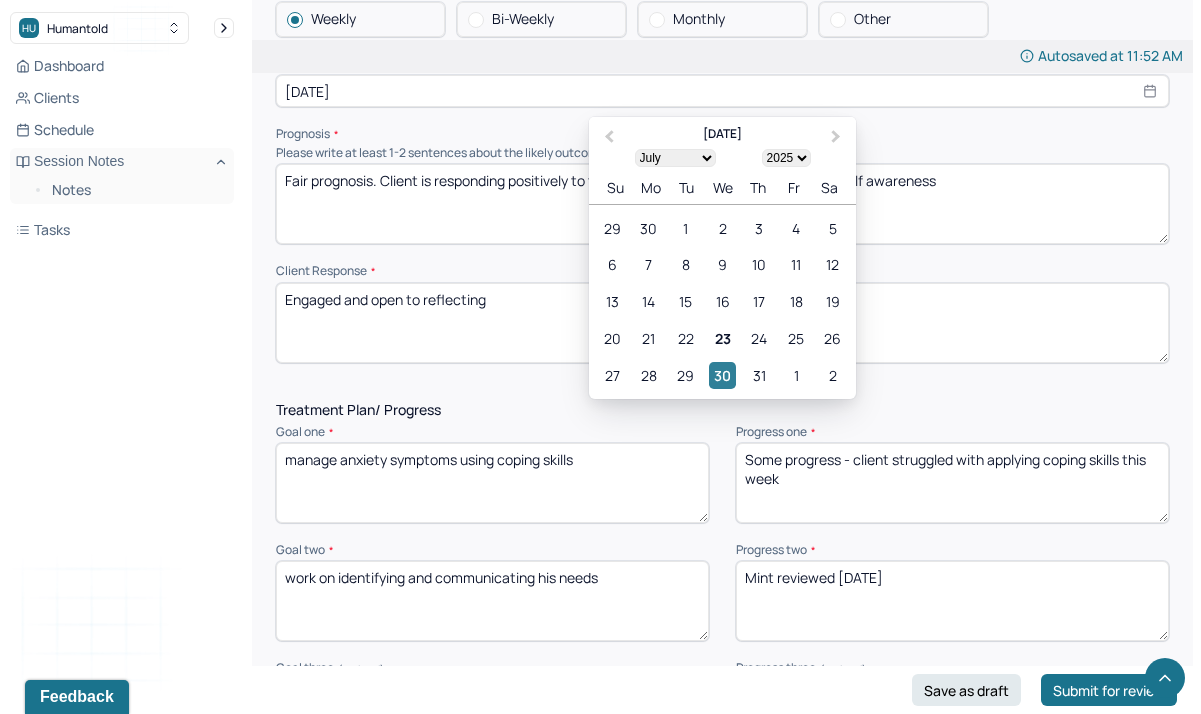 click on "30" at bounding box center [722, 375] 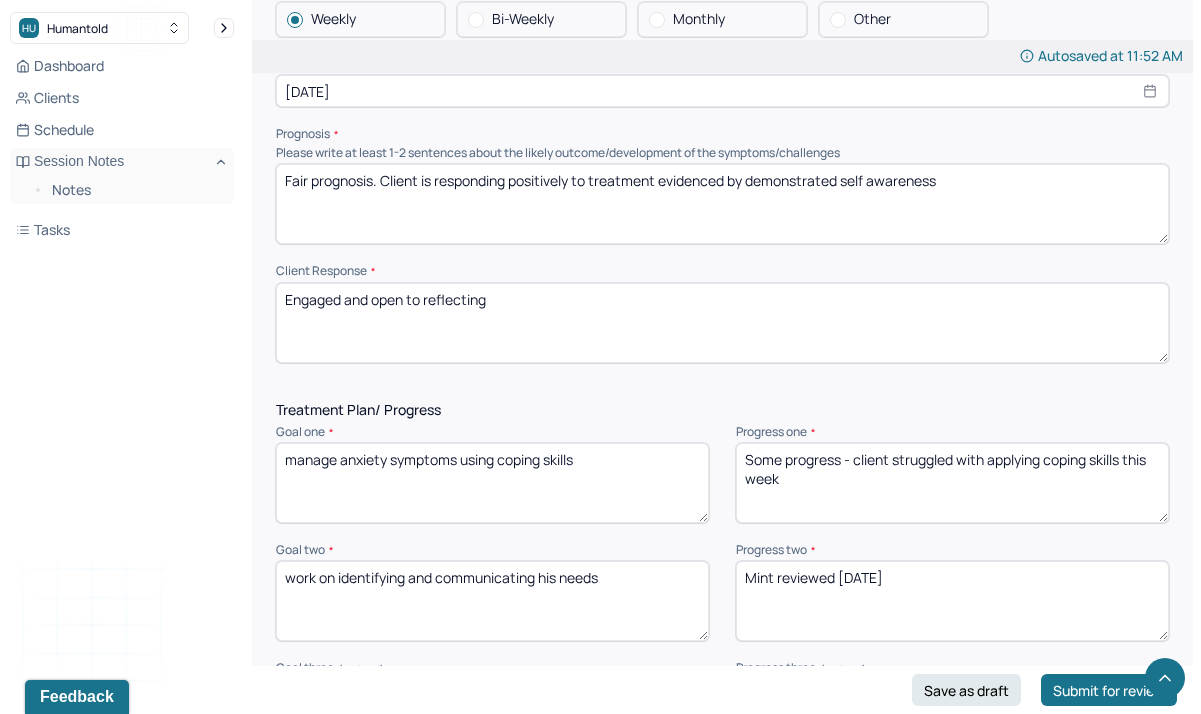 drag, startPoint x: 943, startPoint y: 176, endPoint x: 427, endPoint y: 173, distance: 516.0087 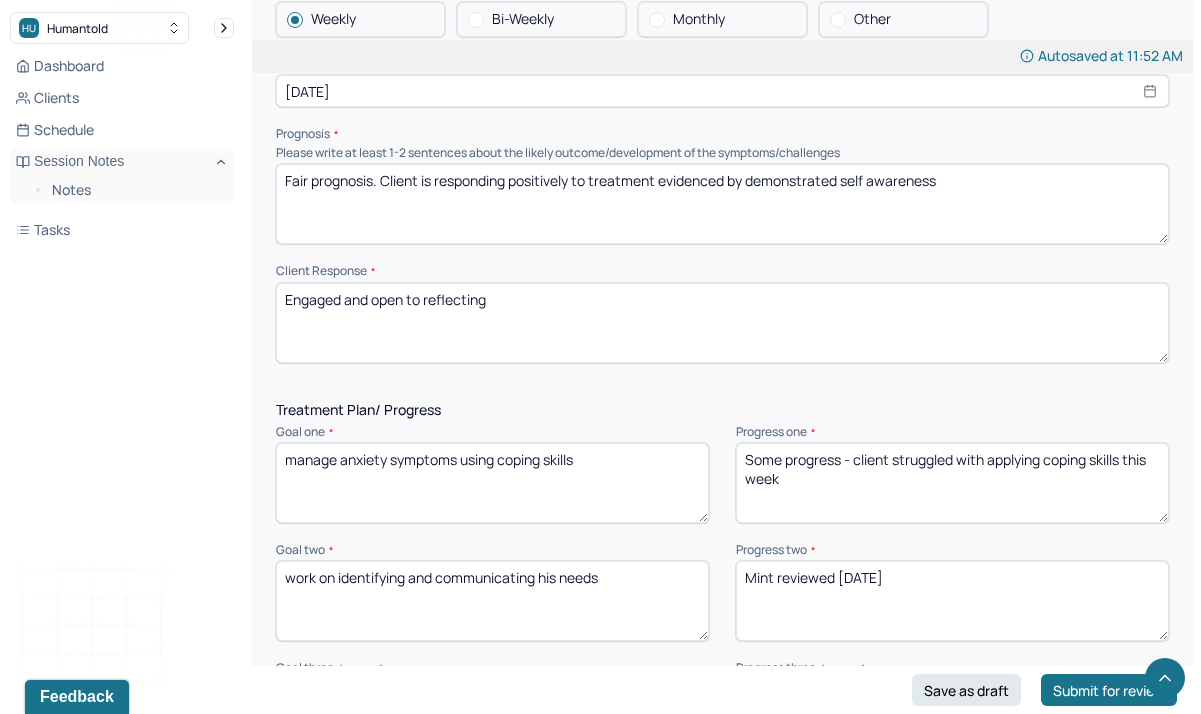 click on "Fair prognosis. Client is responding positively to treatment evidenced by demonstrated self awareness" at bounding box center [722, 204] 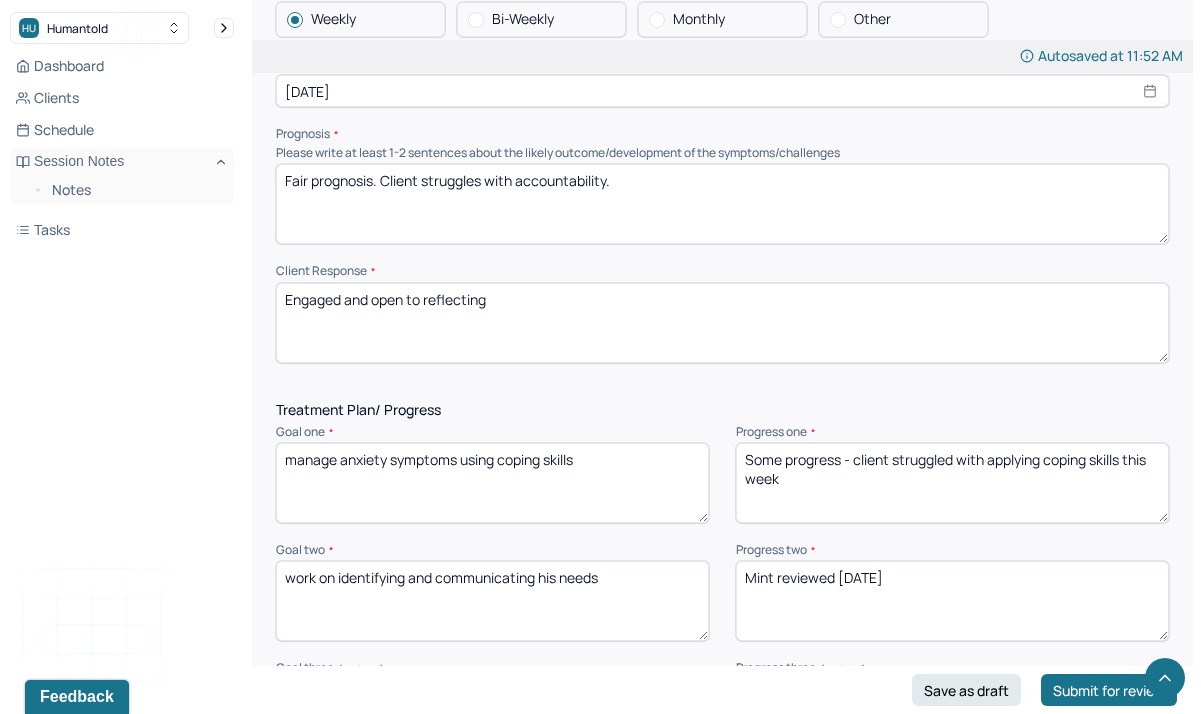 type on "Fair prognosis. Client struggles with accountability." 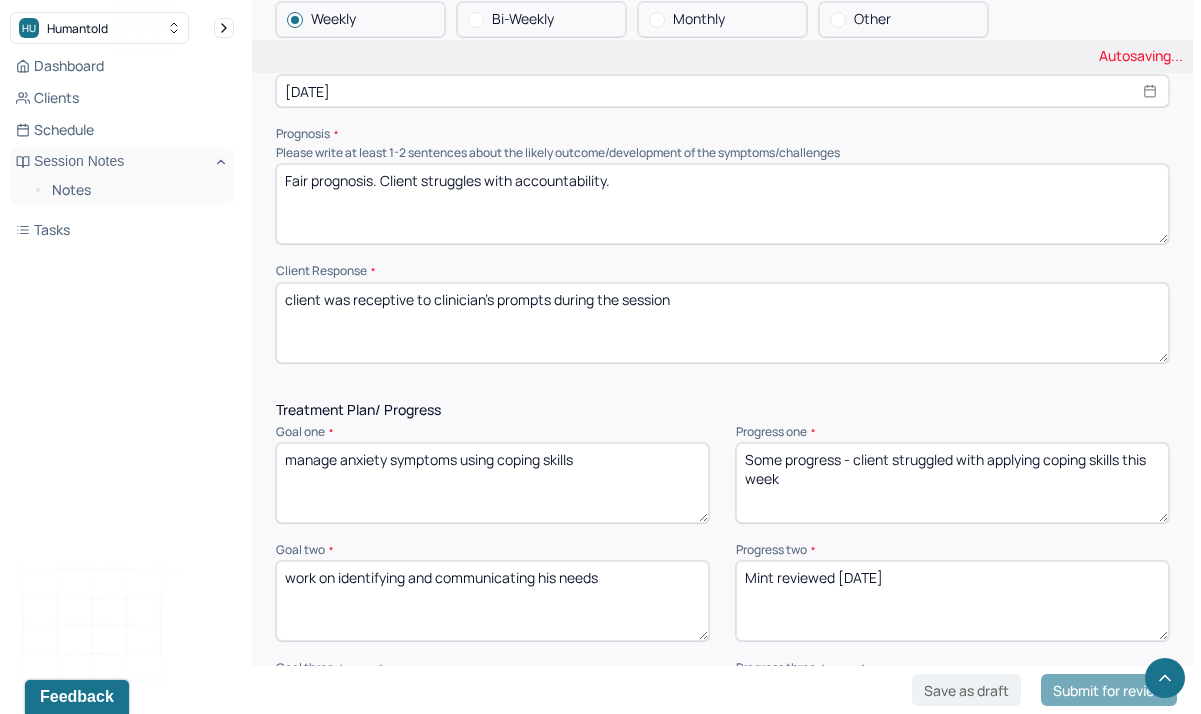 type on "client was receptive to clinician's prompts during the session" 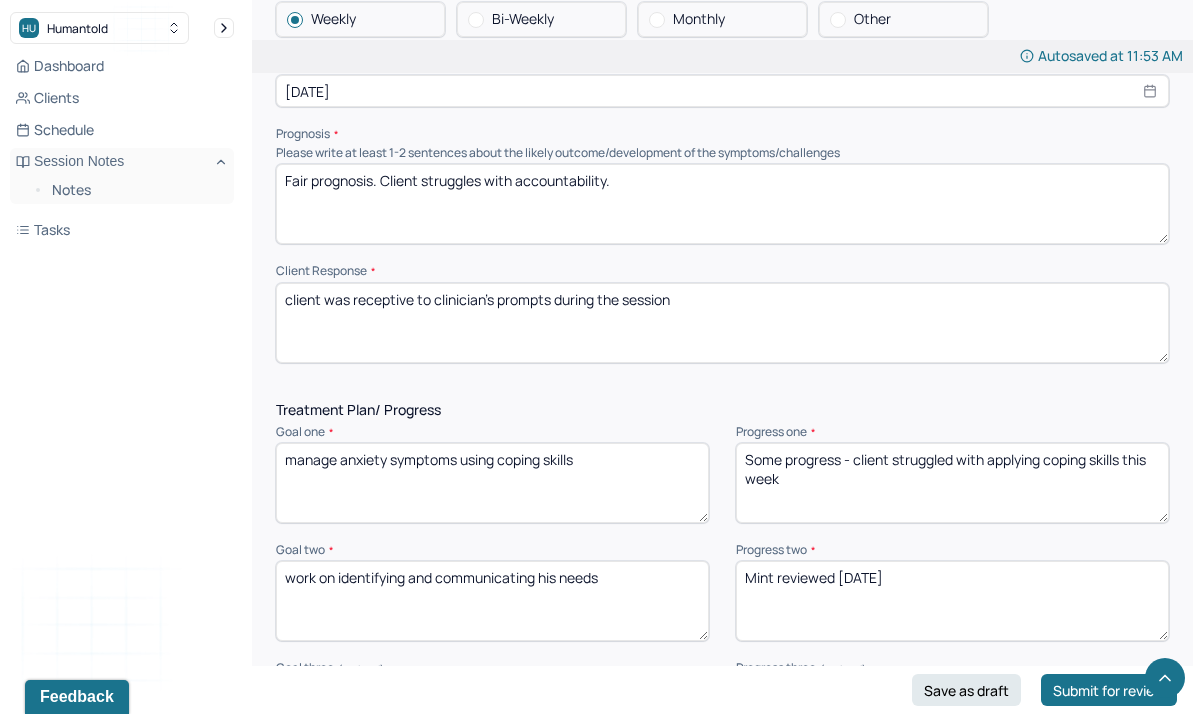 drag, startPoint x: 817, startPoint y: 476, endPoint x: 742, endPoint y: 438, distance: 84.07735 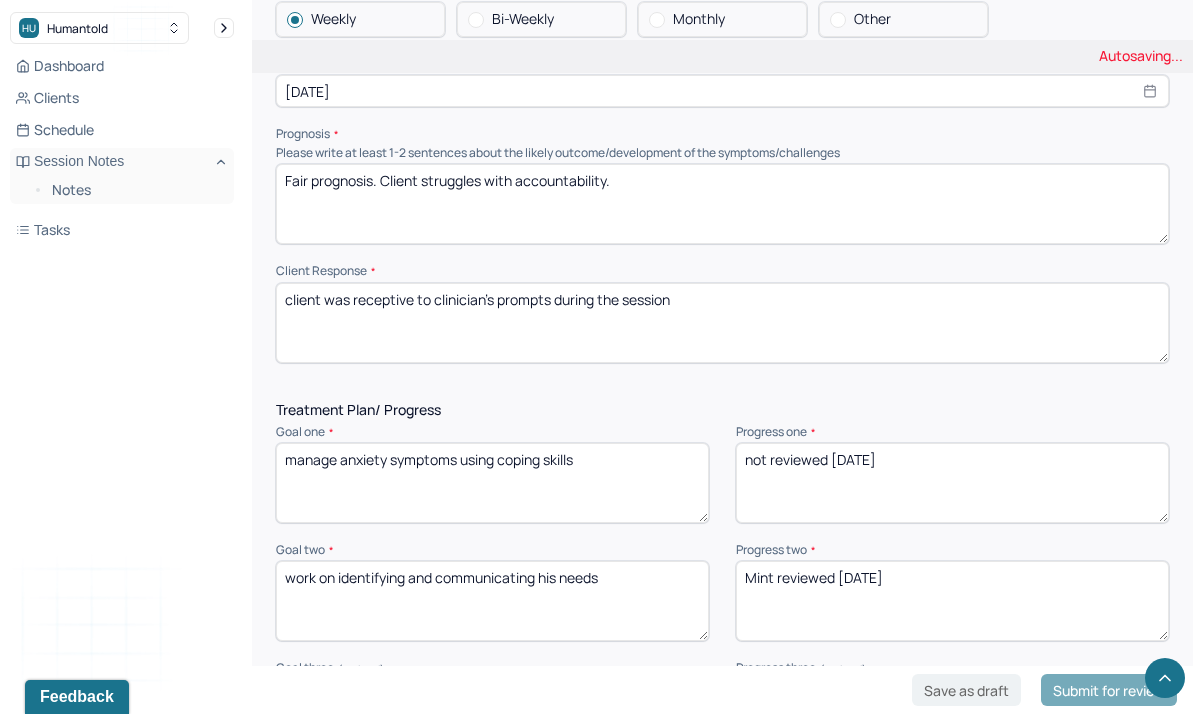 type on "not reviewed [DATE]" 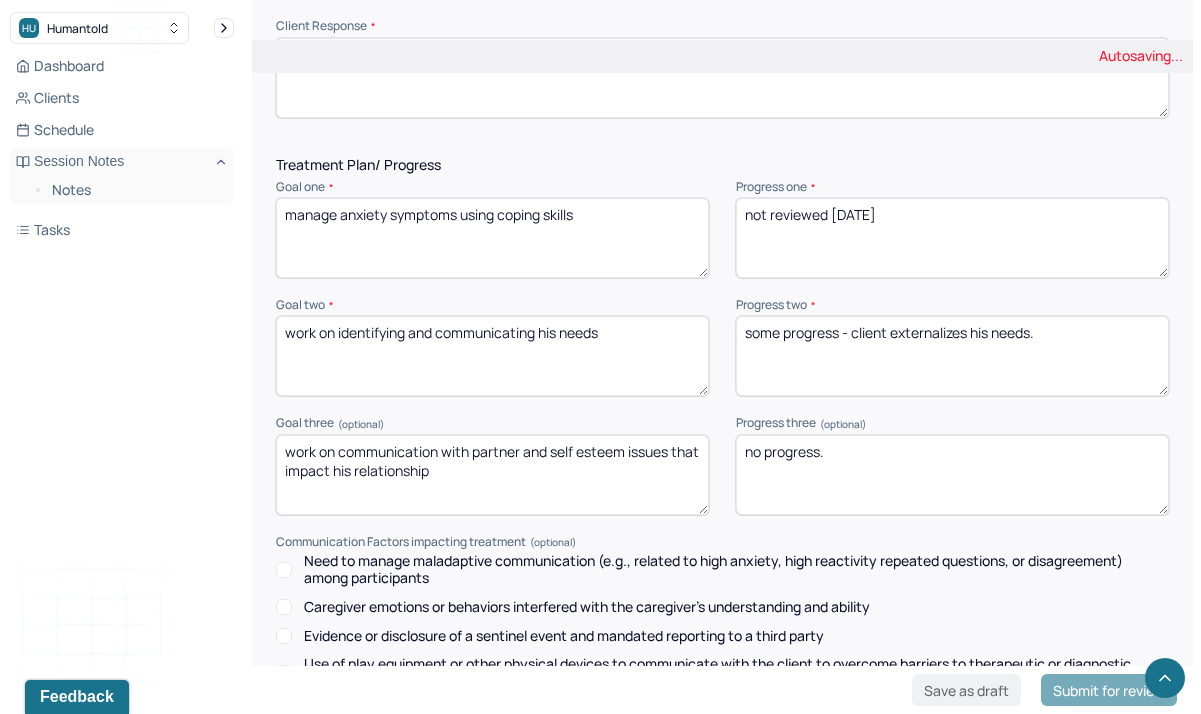 scroll, scrollTop: 2759, scrollLeft: 0, axis: vertical 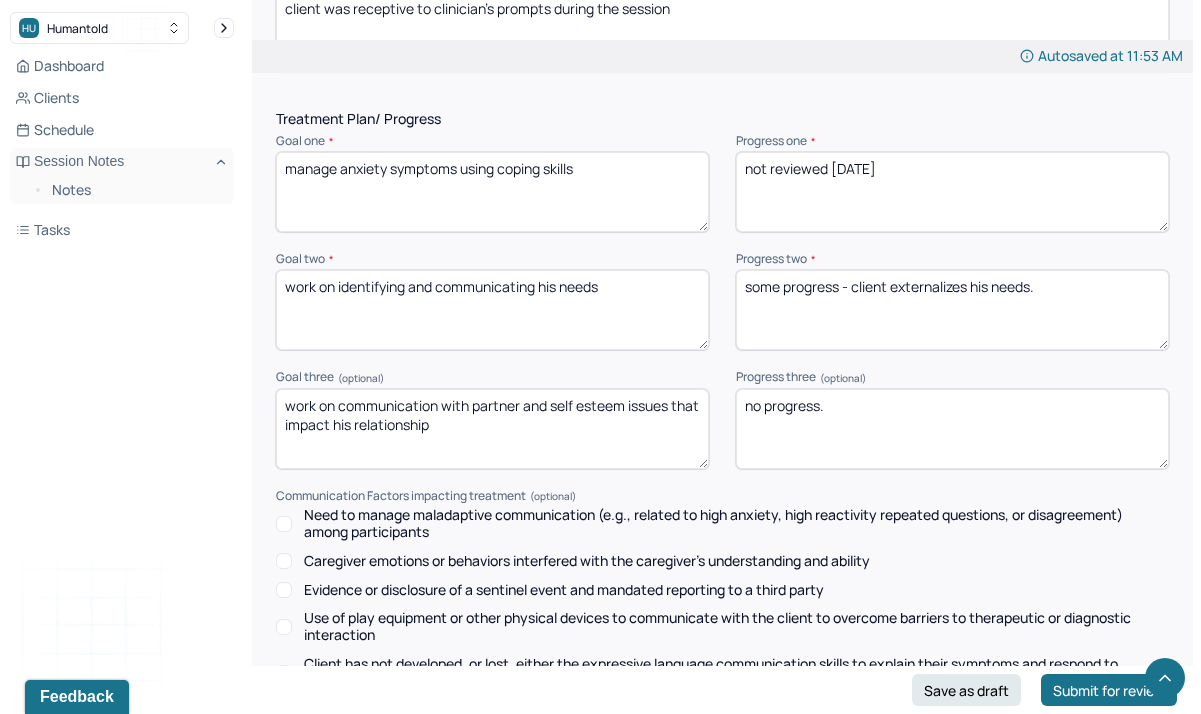 type on "some progress - client externalizes his needs." 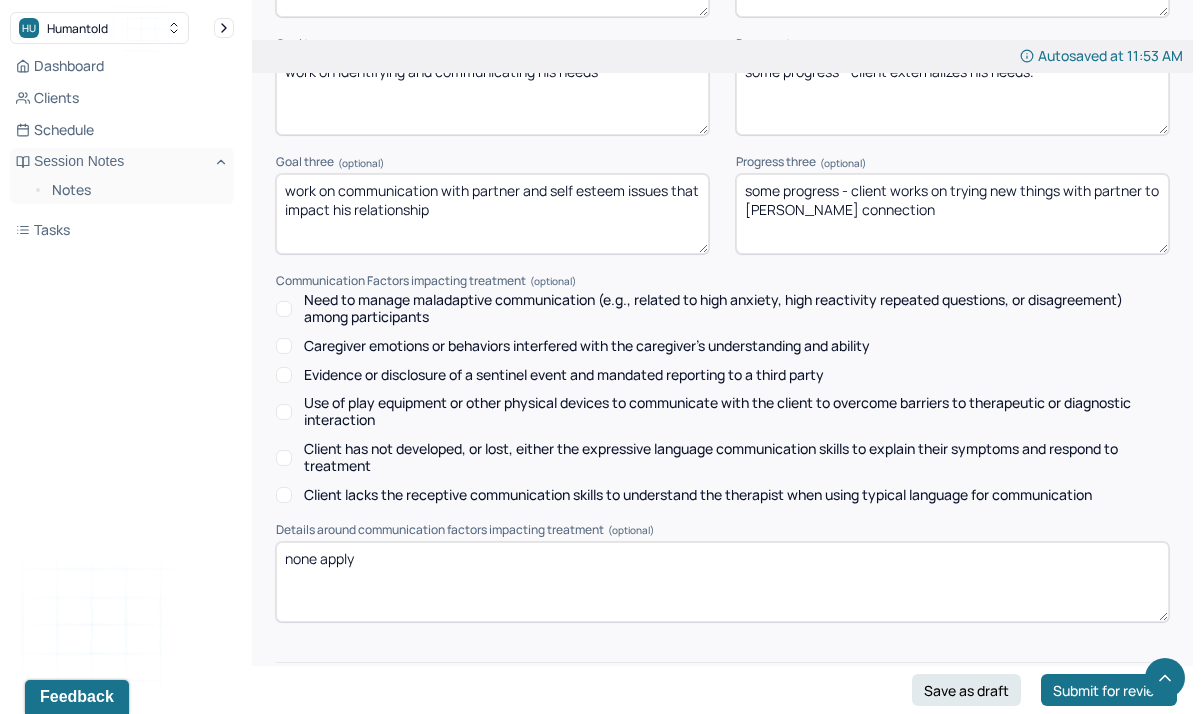 scroll, scrollTop: 3090, scrollLeft: 0, axis: vertical 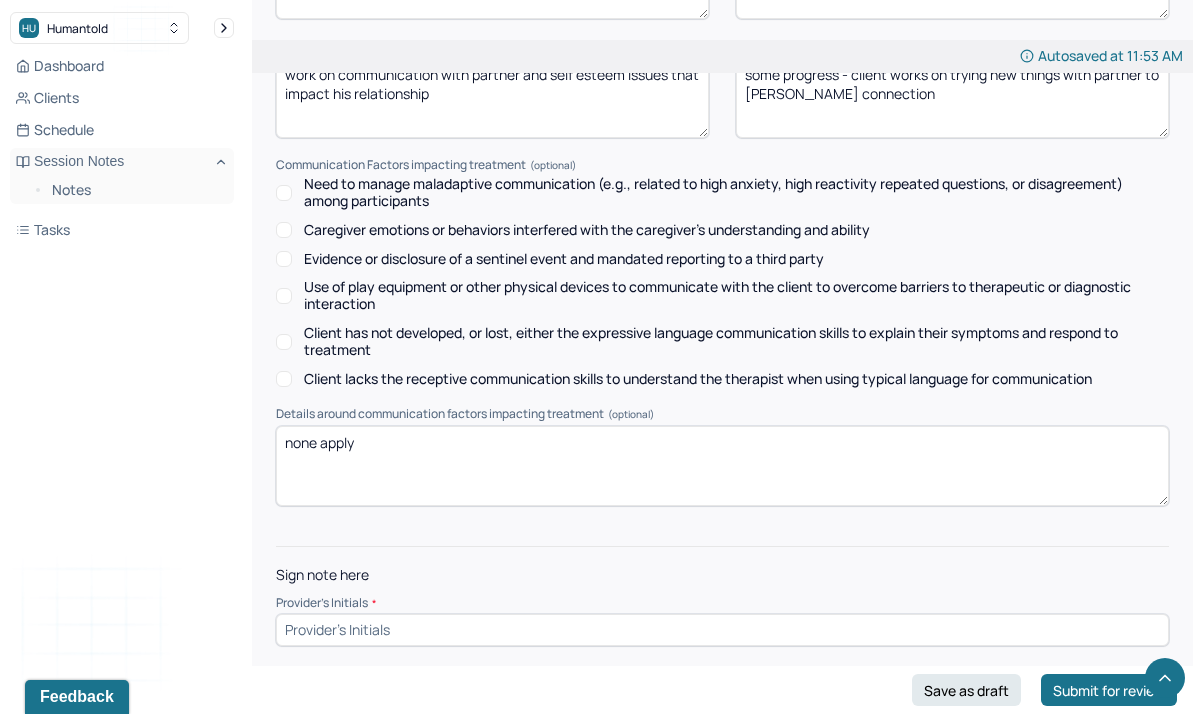 type on "some progress - client works on trying new things with partner to [PERSON_NAME] connection" 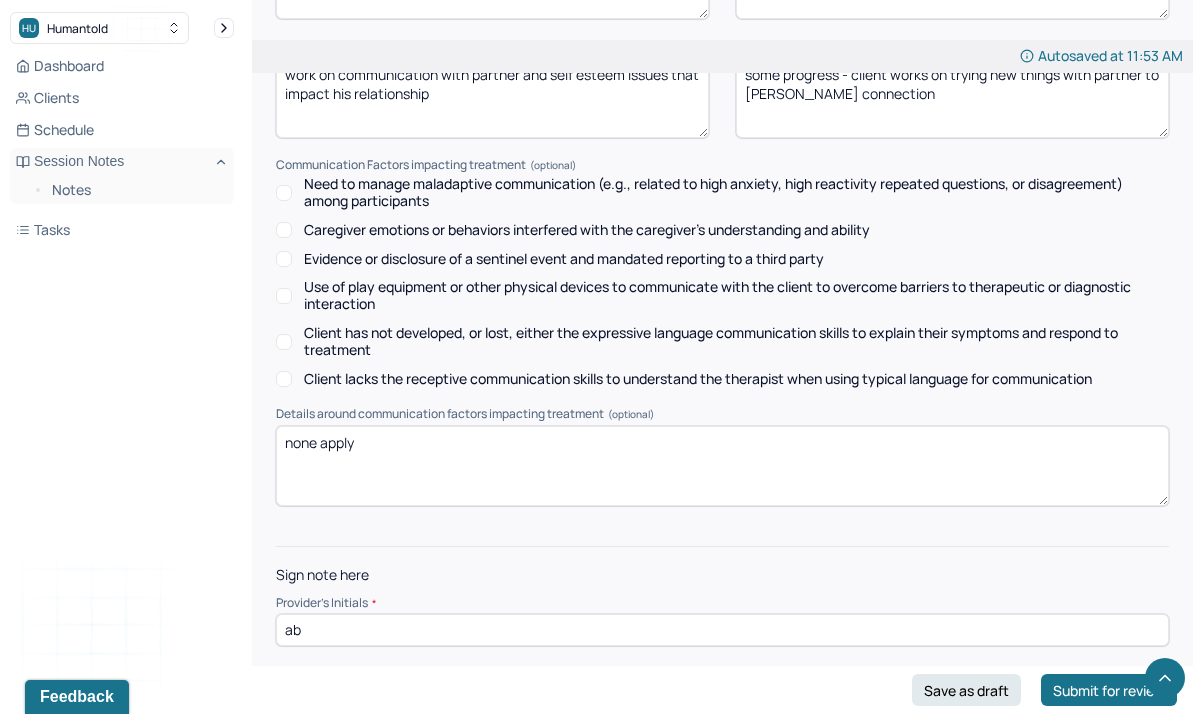 type on "ab" 